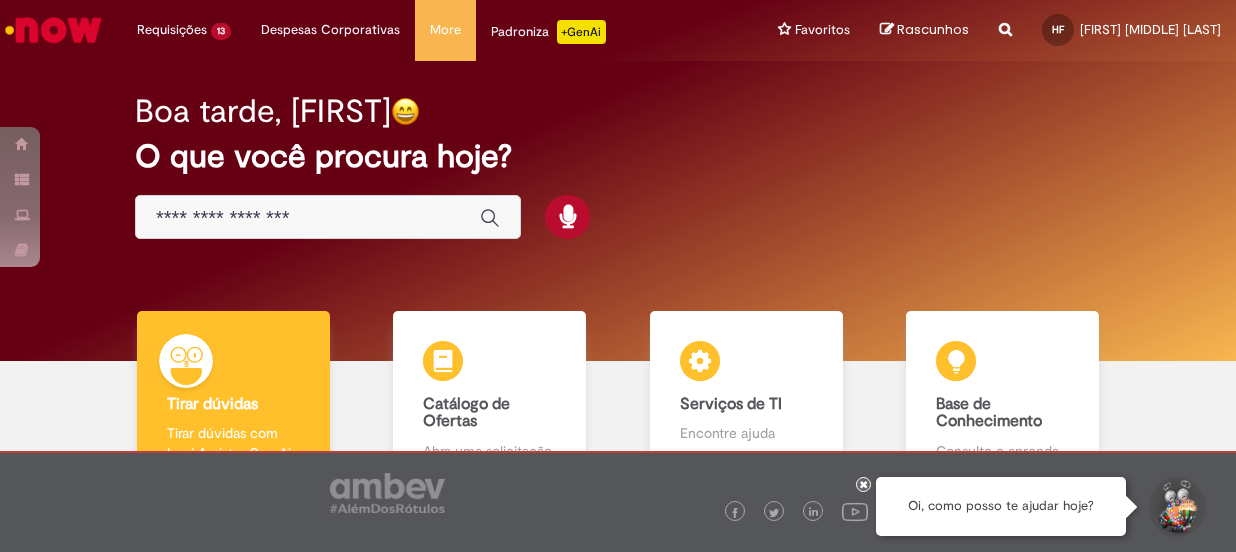 scroll, scrollTop: 0, scrollLeft: 0, axis: both 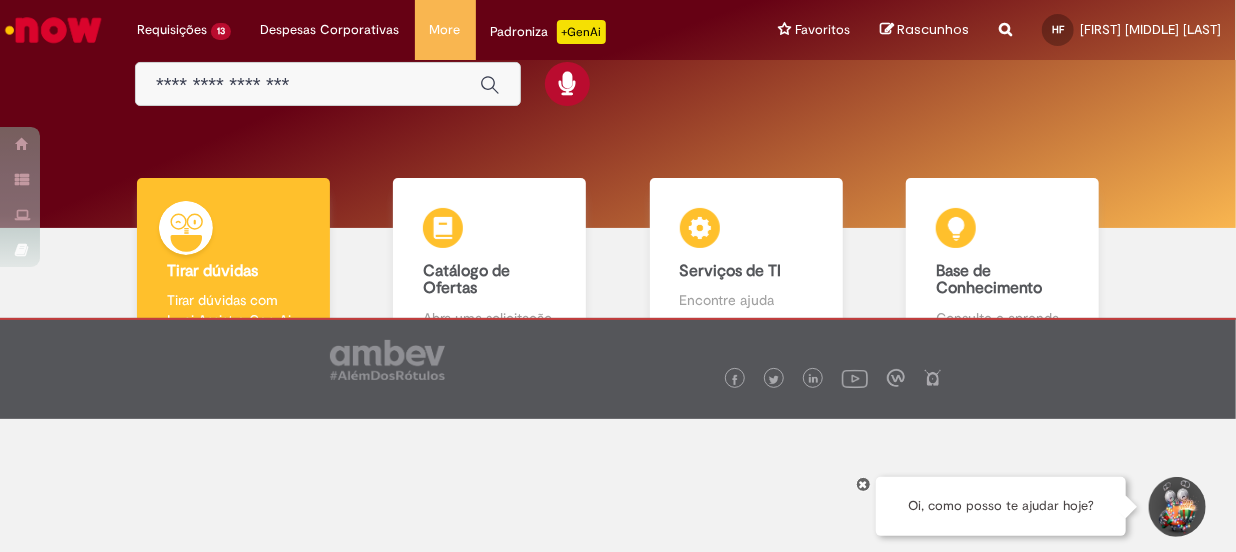 click at bounding box center [308, 85] 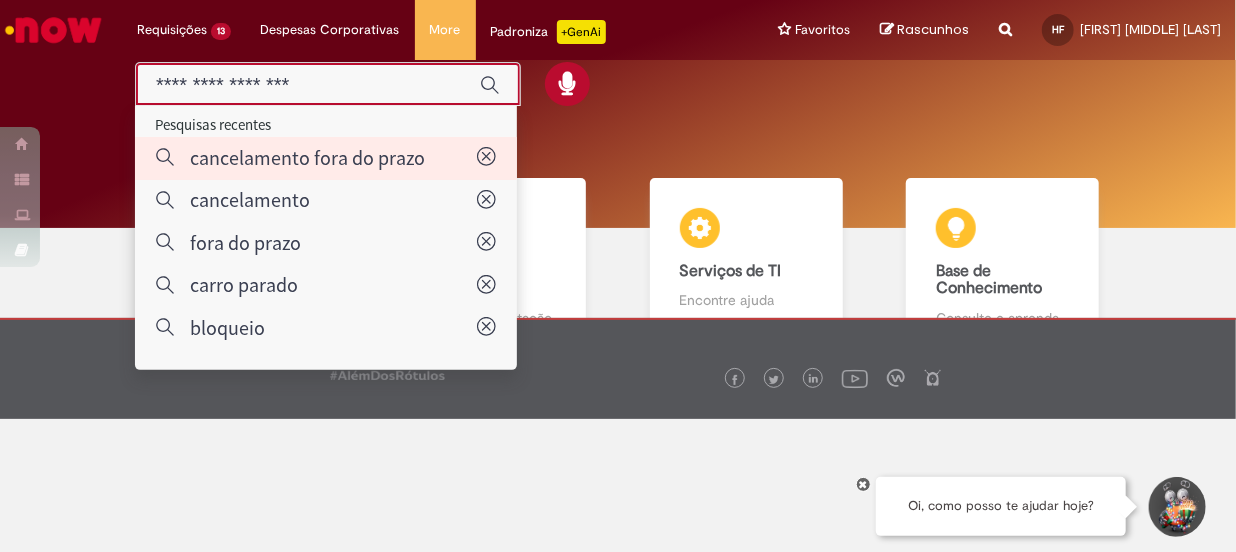 type on "**********" 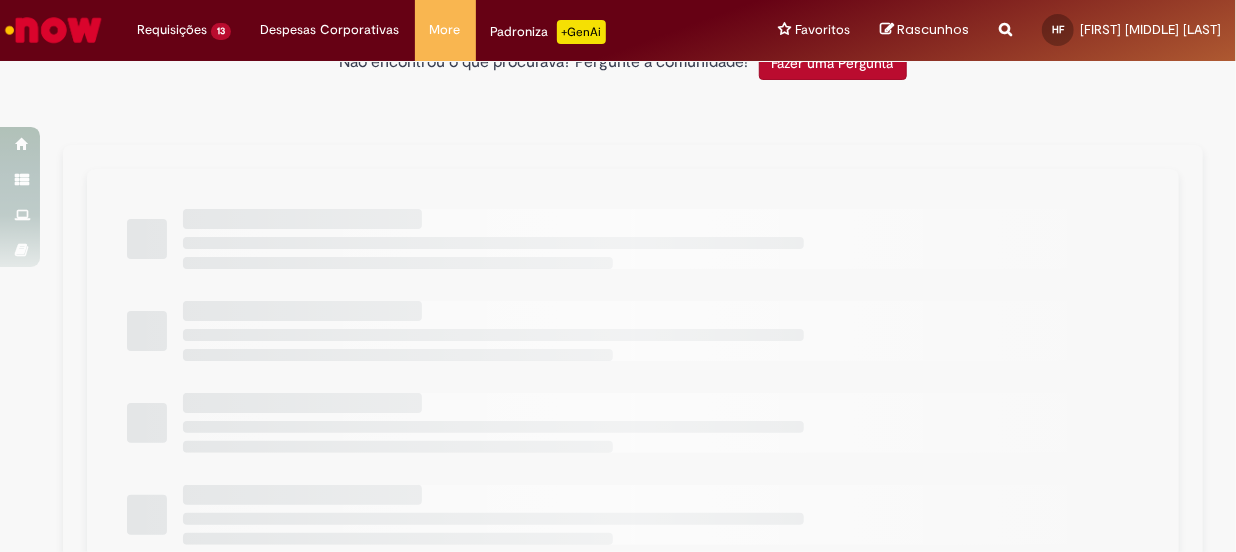 scroll, scrollTop: 0, scrollLeft: 0, axis: both 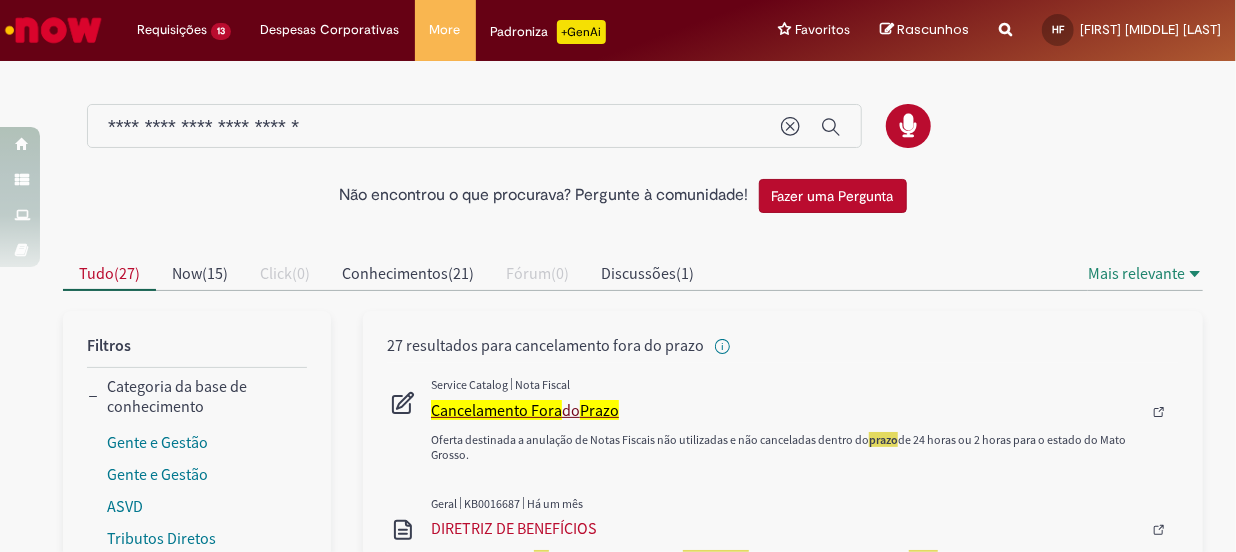click on "Cancelamento Fora" at bounding box center [496, 410] 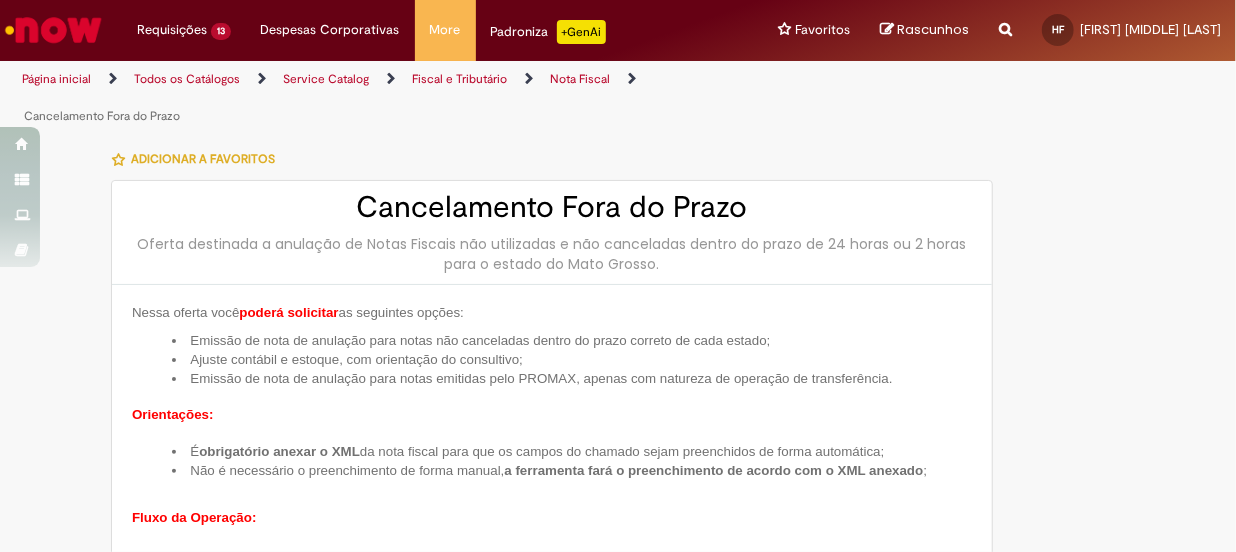 type on "**********" 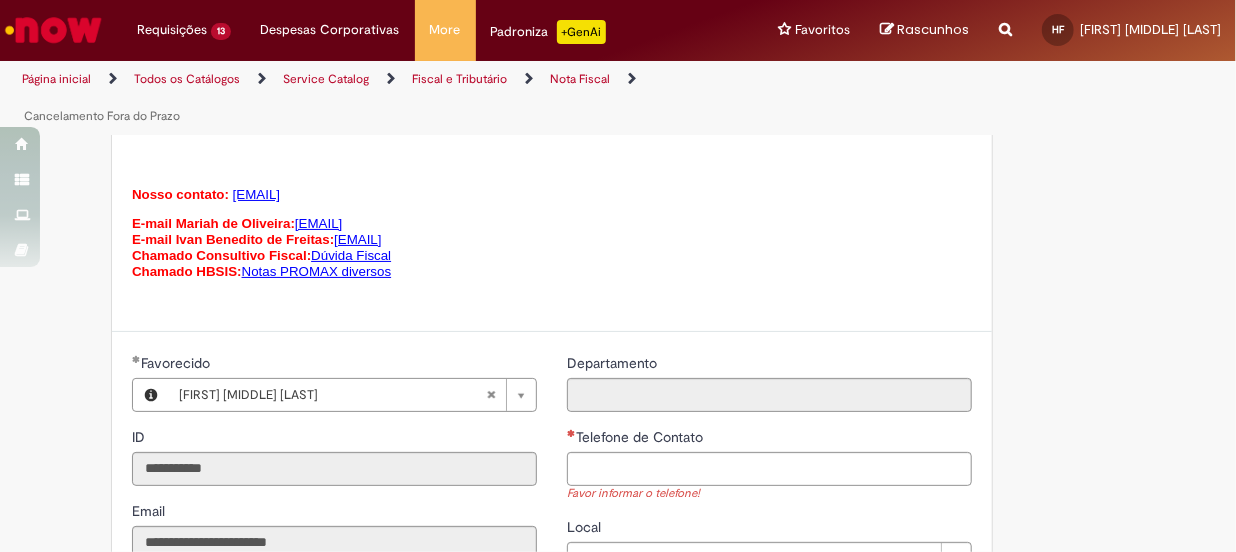scroll, scrollTop: 1363, scrollLeft: 0, axis: vertical 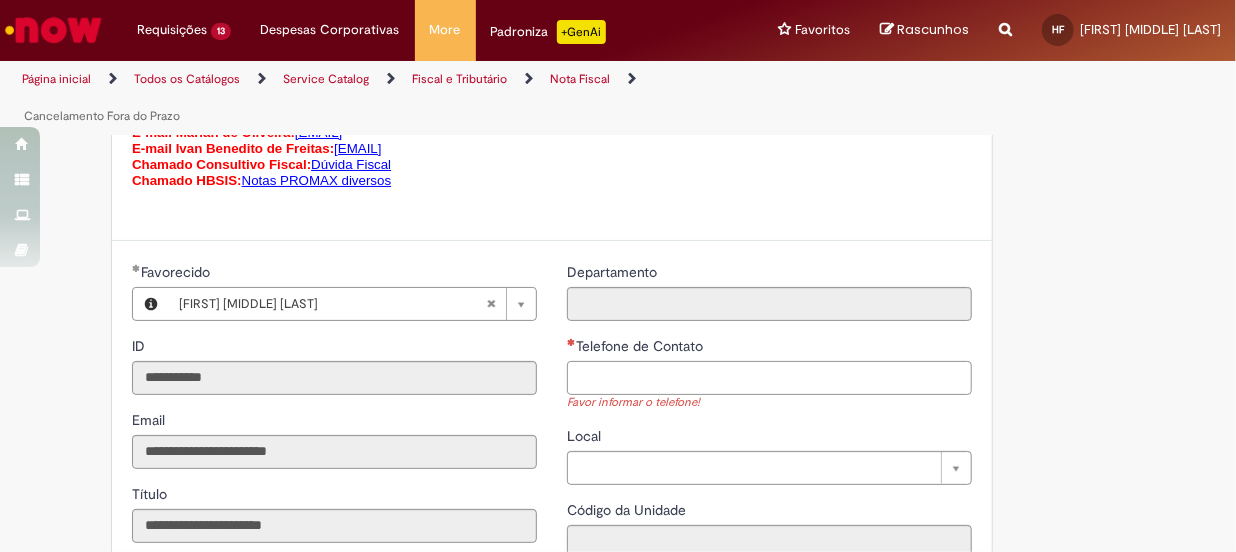 click on "Telefone de Contato" at bounding box center [769, 378] 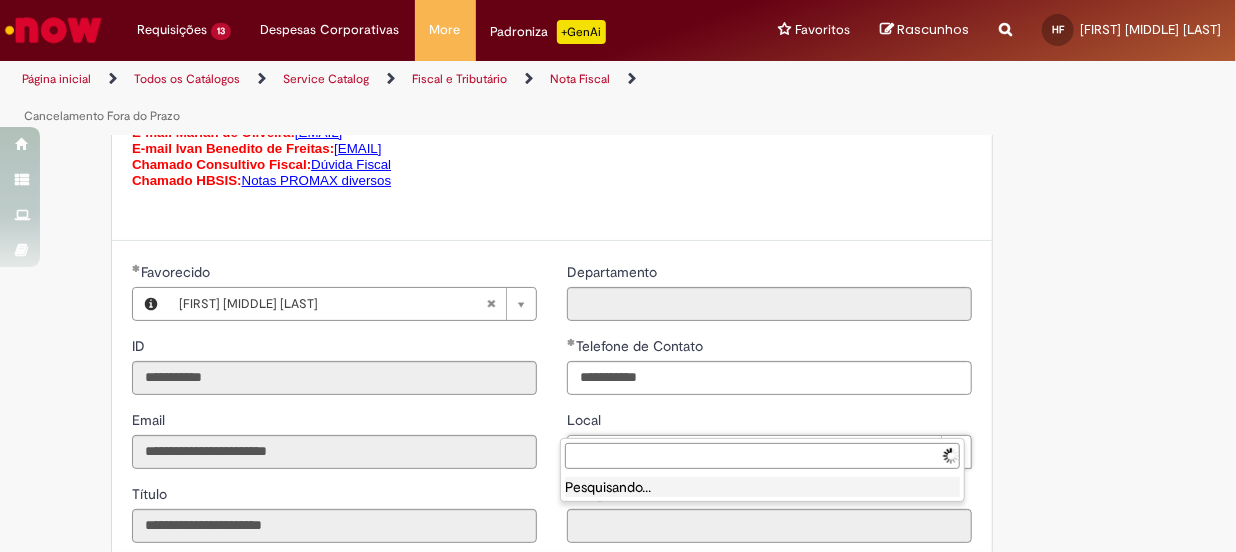 type on "**********" 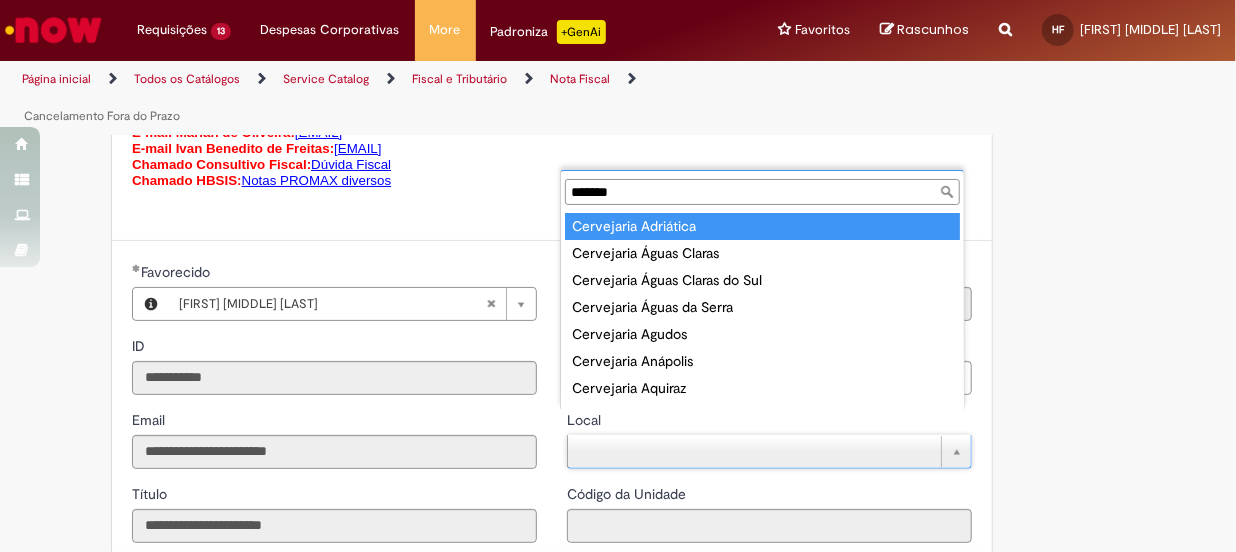 type on "*******" 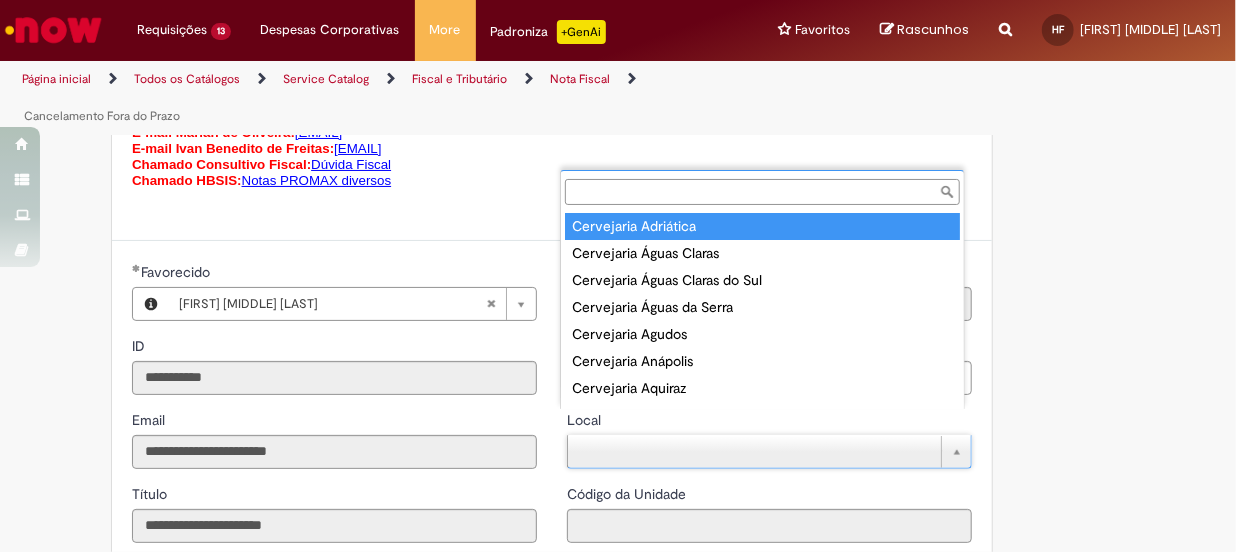 type on "****" 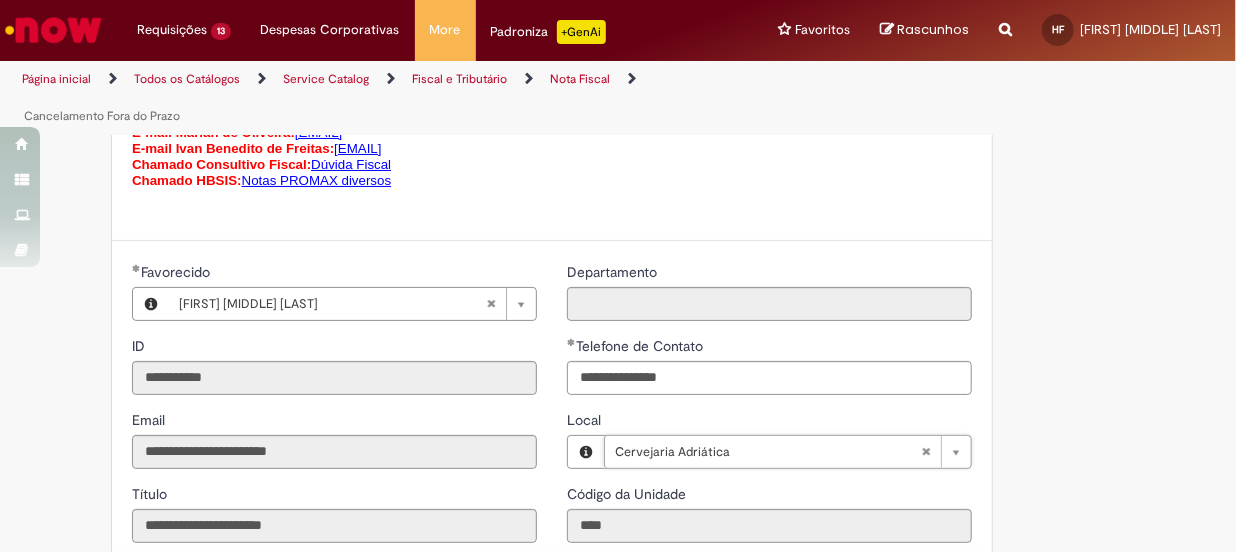 scroll, scrollTop: 1636, scrollLeft: 0, axis: vertical 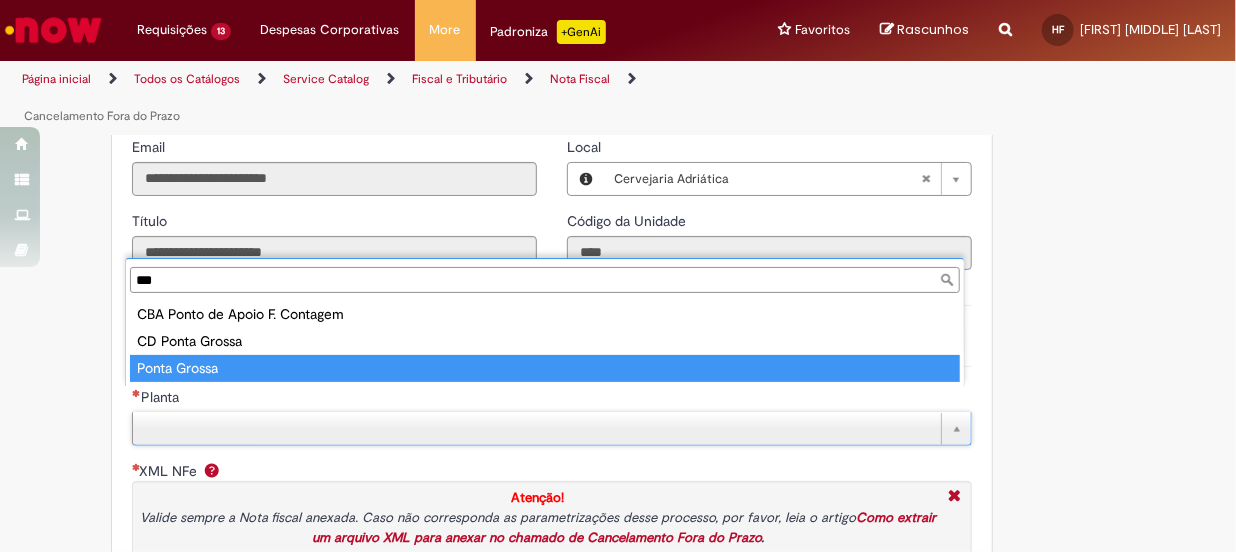 type on "***" 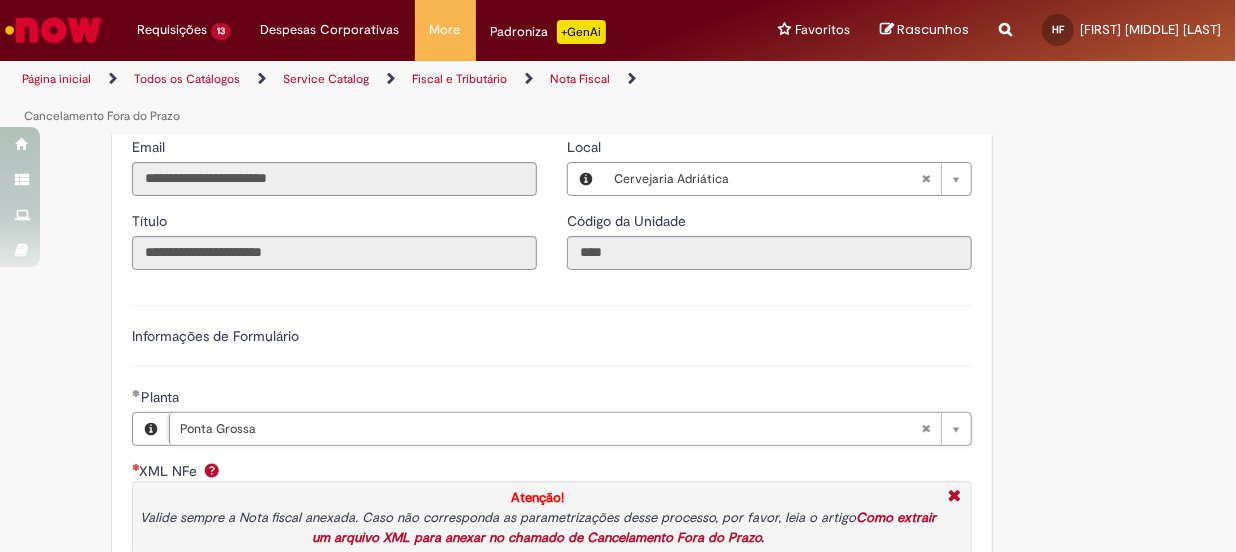 scroll, scrollTop: 1818, scrollLeft: 0, axis: vertical 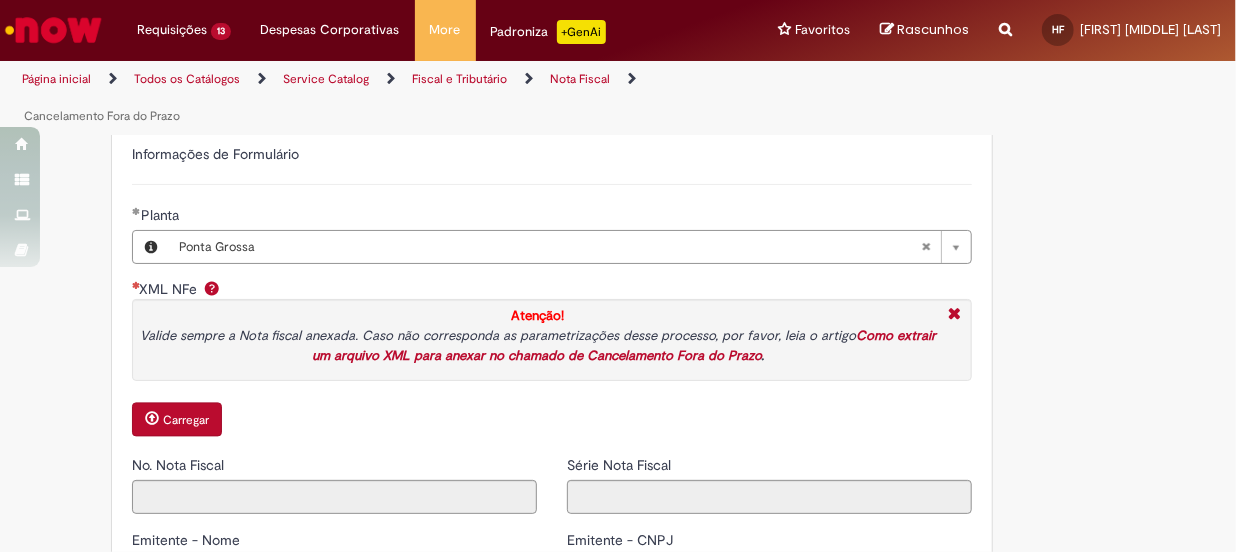 click on "Carregar" at bounding box center (177, 420) 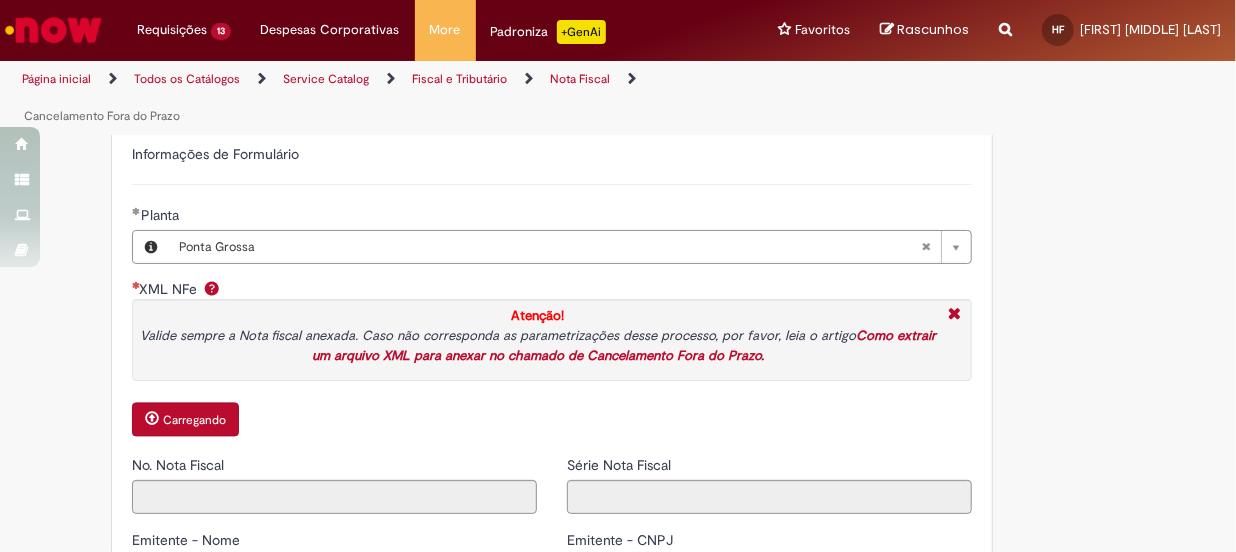 type on "******" 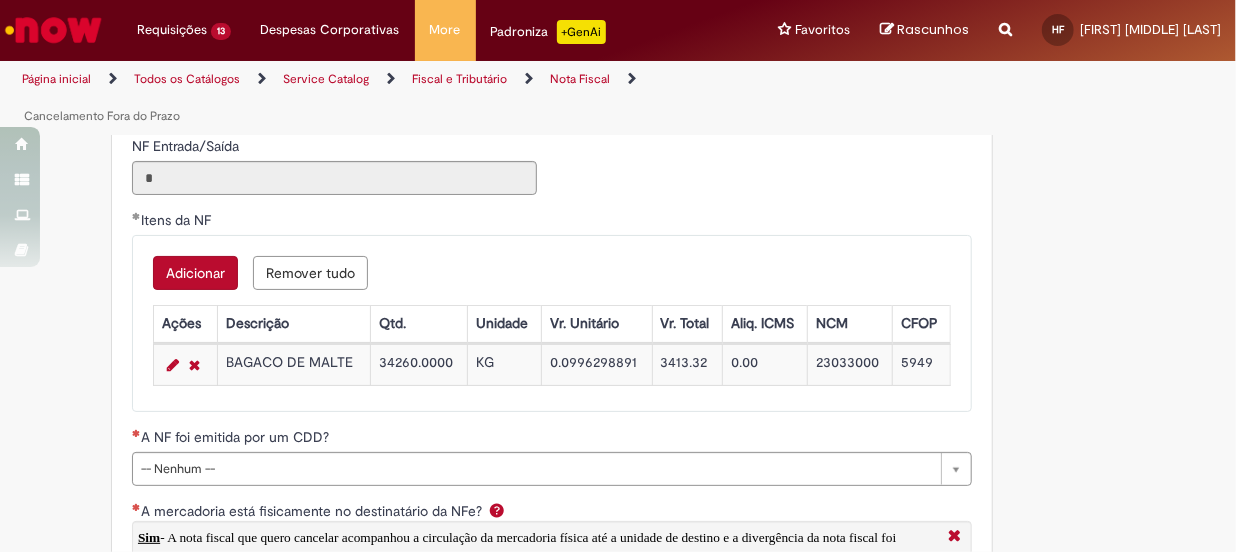 scroll, scrollTop: 2636, scrollLeft: 0, axis: vertical 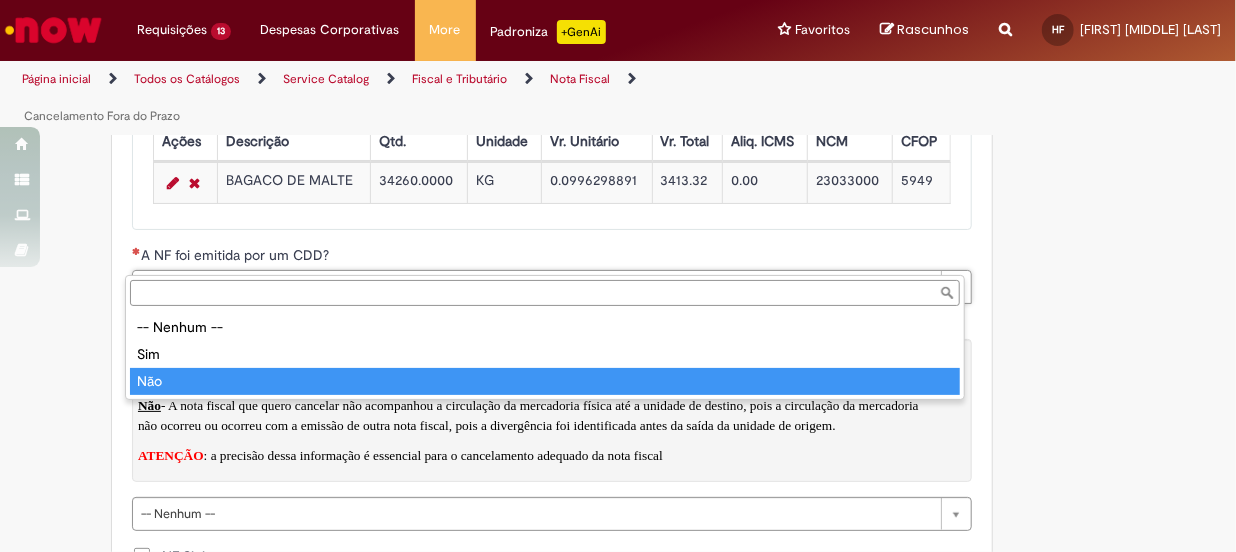 type on "***" 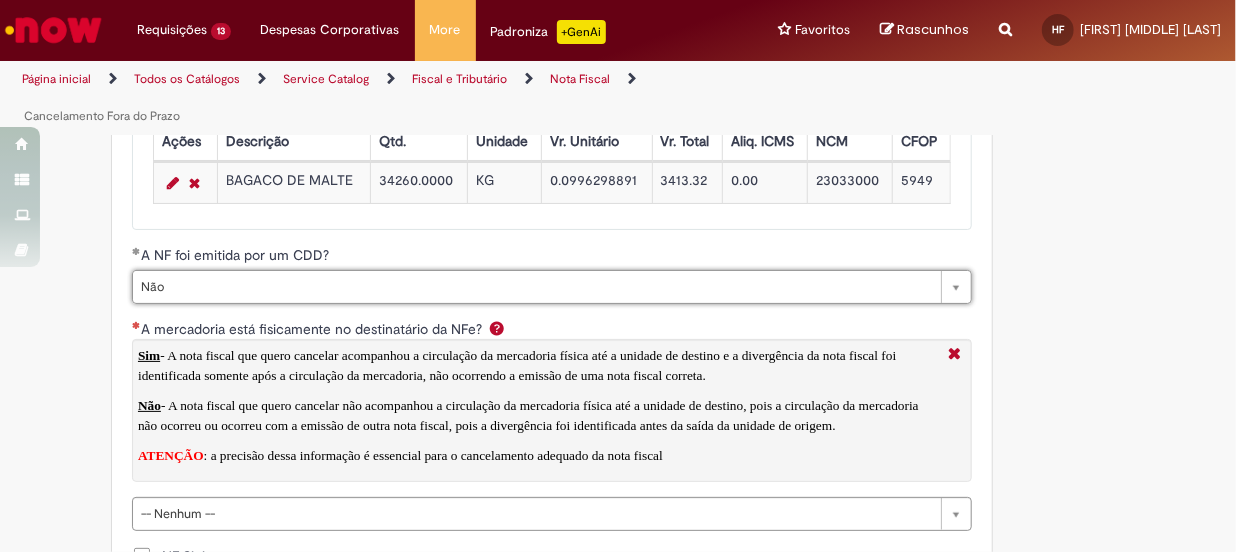 scroll, scrollTop: 2818, scrollLeft: 0, axis: vertical 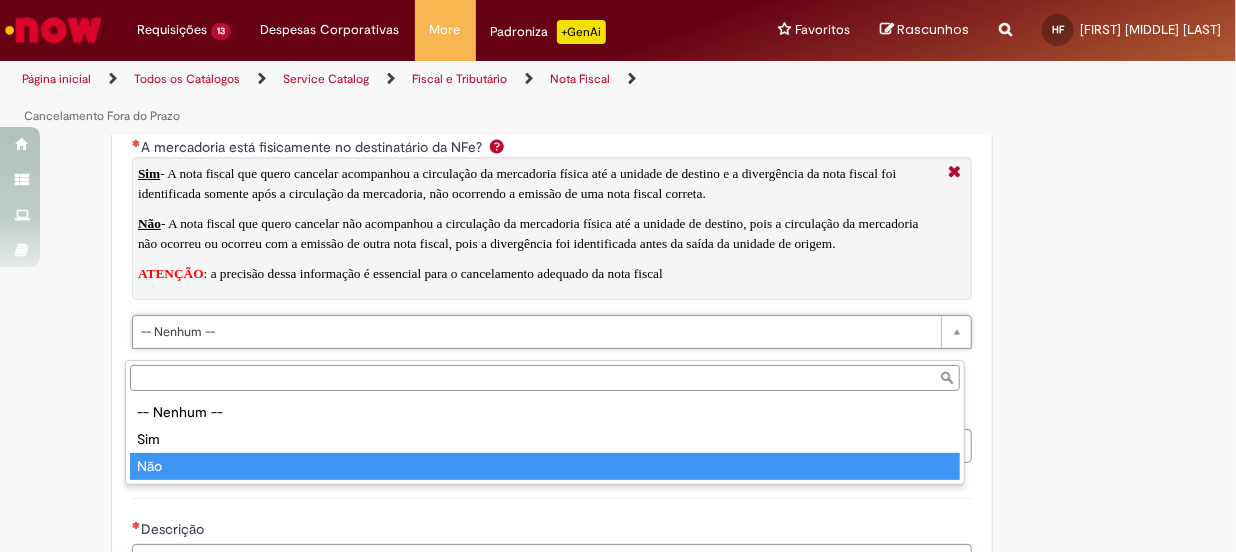 type on "***" 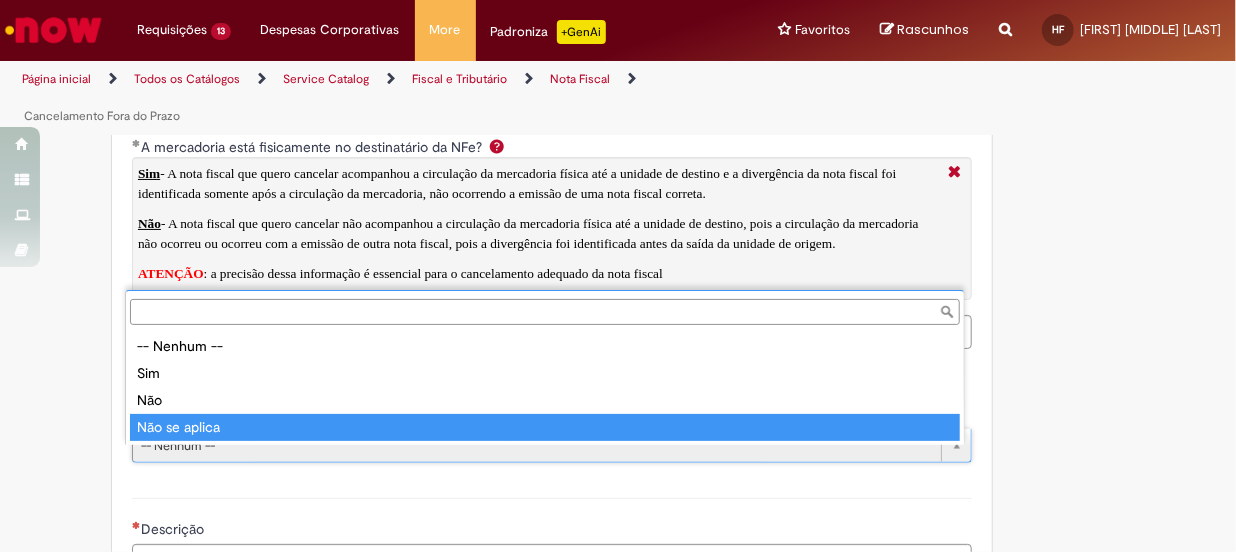 type on "**********" 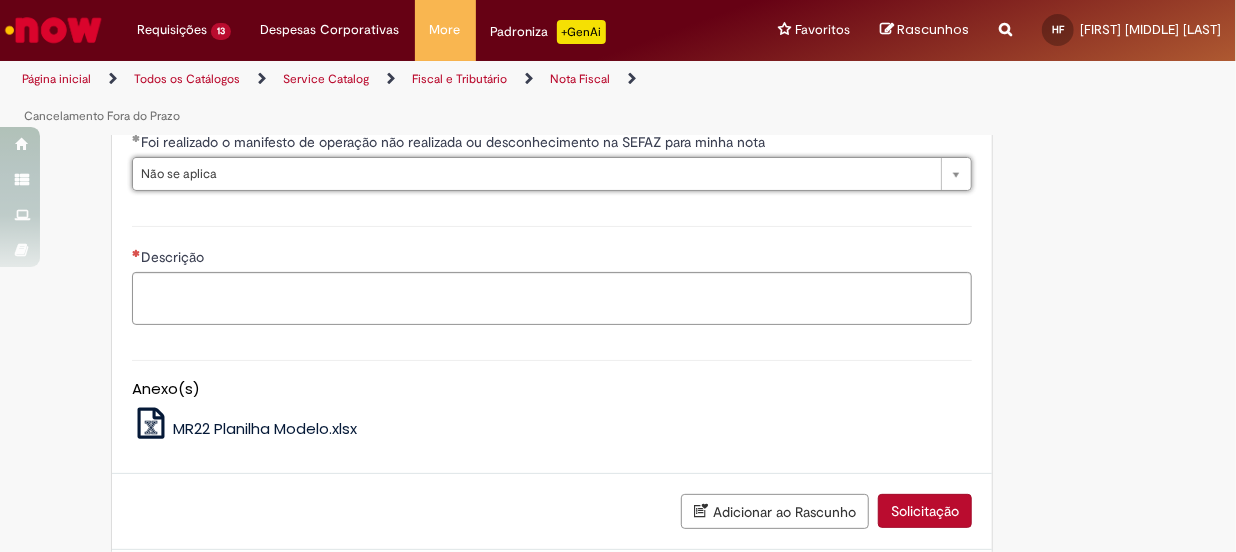 scroll, scrollTop: 3181, scrollLeft: 0, axis: vertical 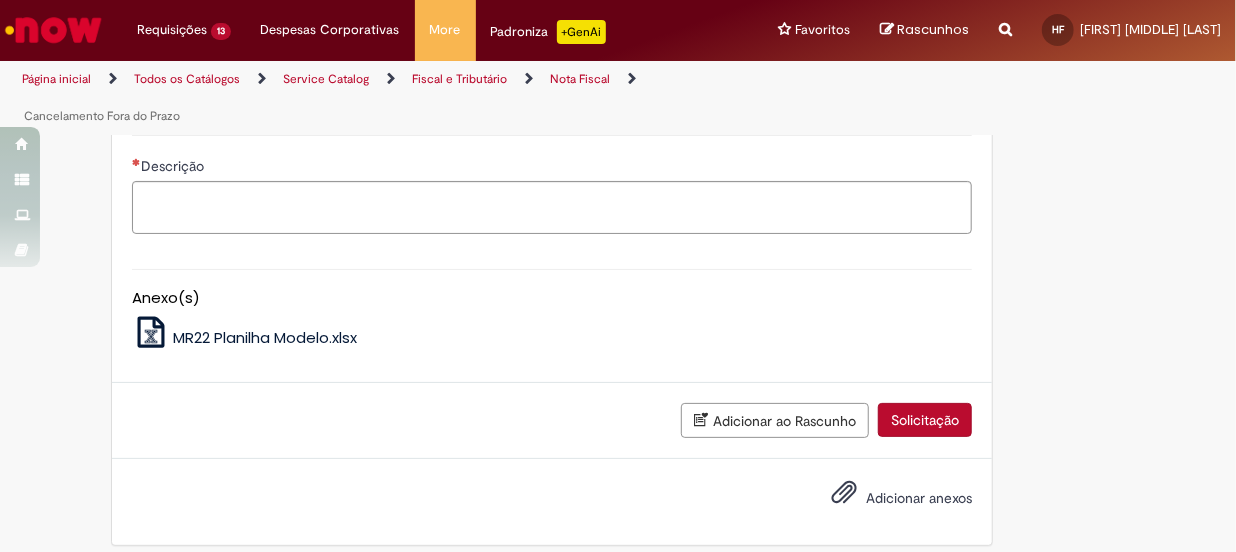 click on "Descrição" at bounding box center (552, 182) 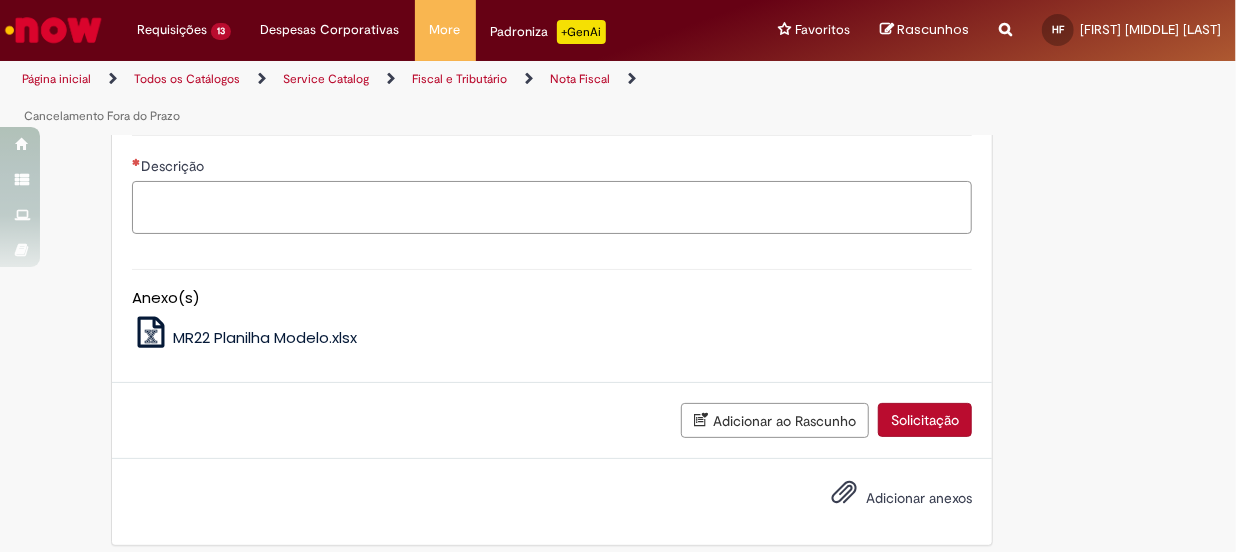 click on "Descrição" at bounding box center [552, 208] 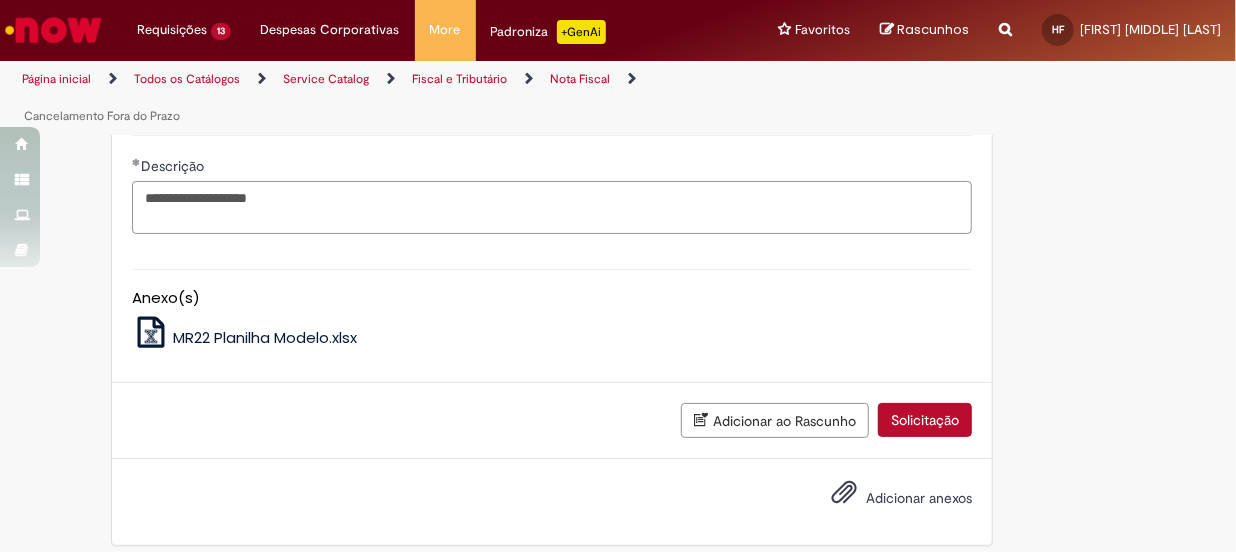 paste on "*******" 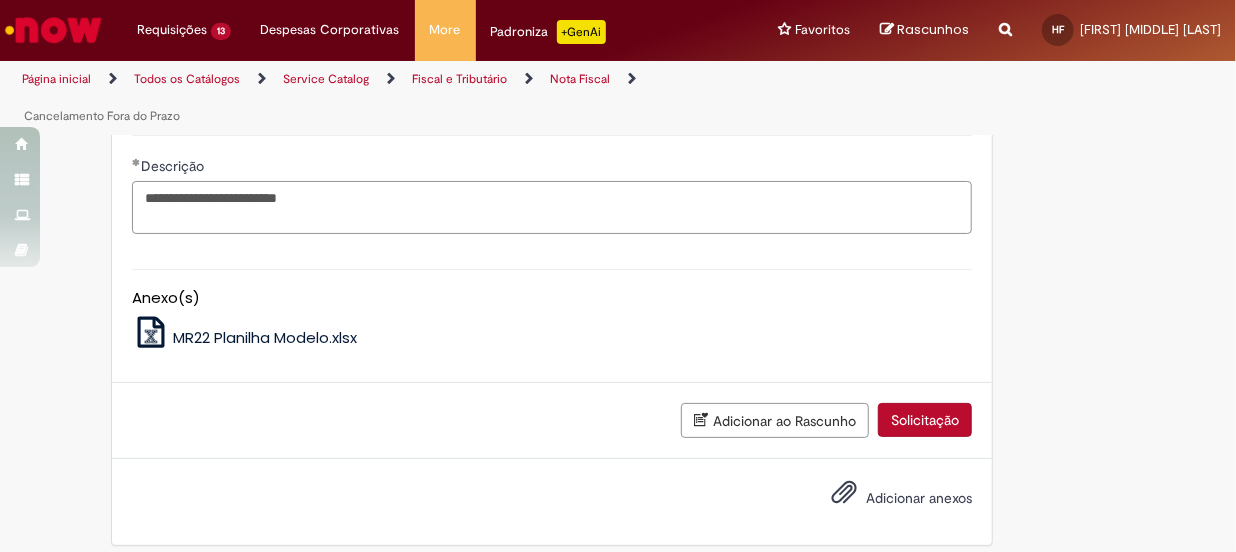 type on "**********" 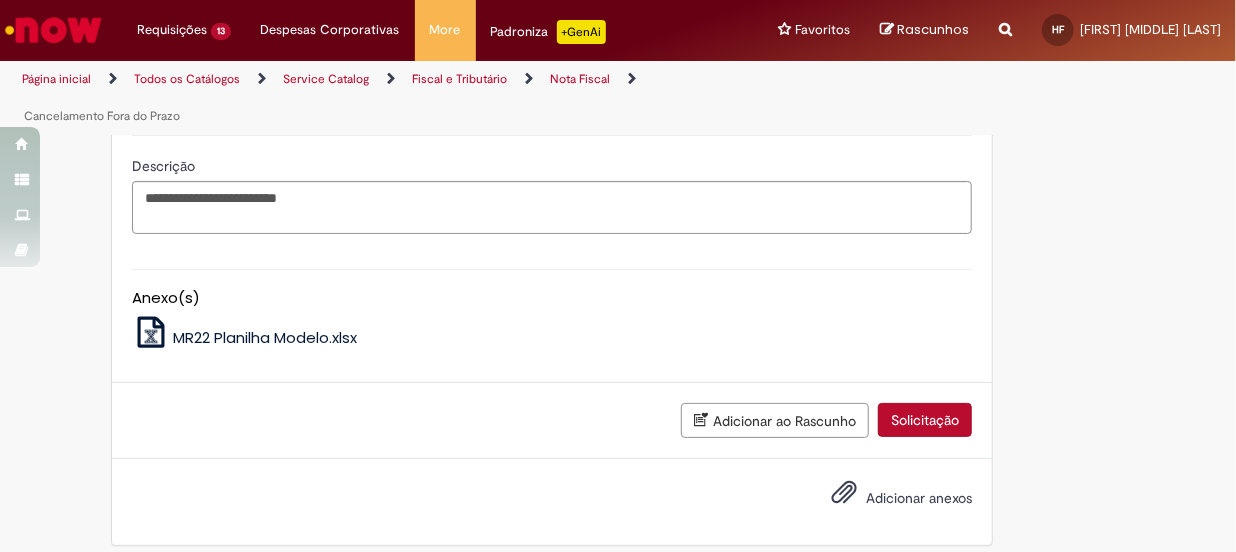 click on "Adicionar anexos" at bounding box center (919, 498) 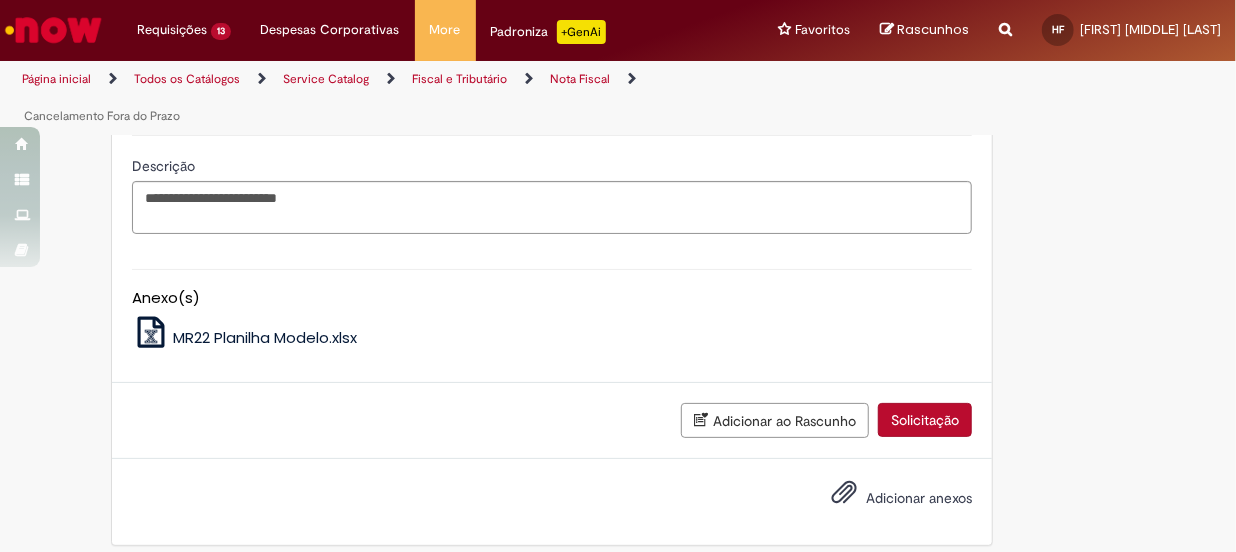 scroll, scrollTop: 3211, scrollLeft: 0, axis: vertical 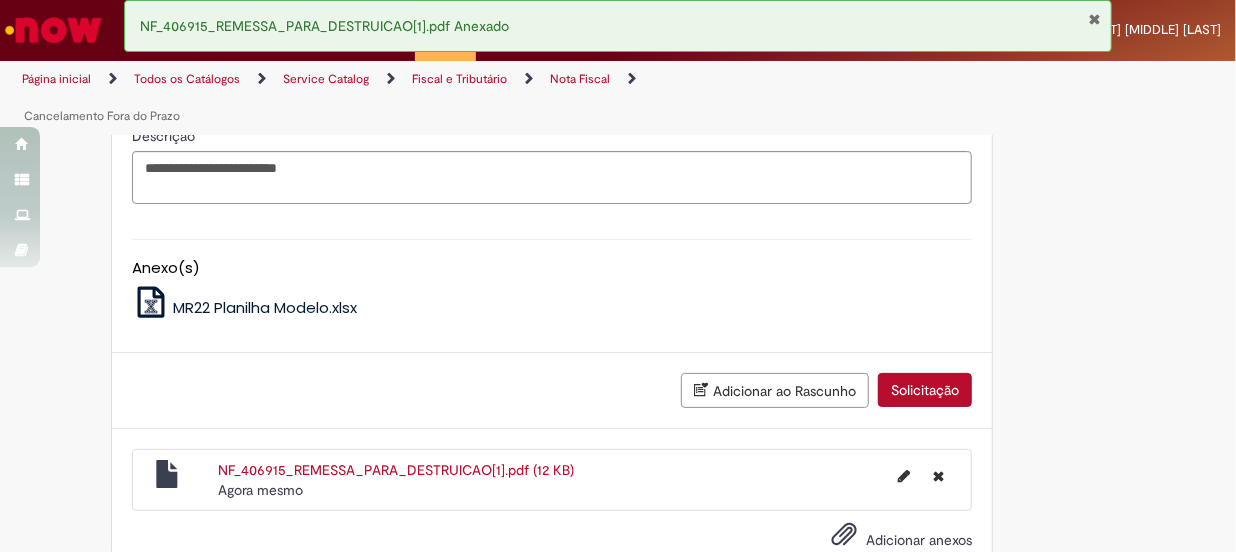 click on "Solicitação" at bounding box center [925, 390] 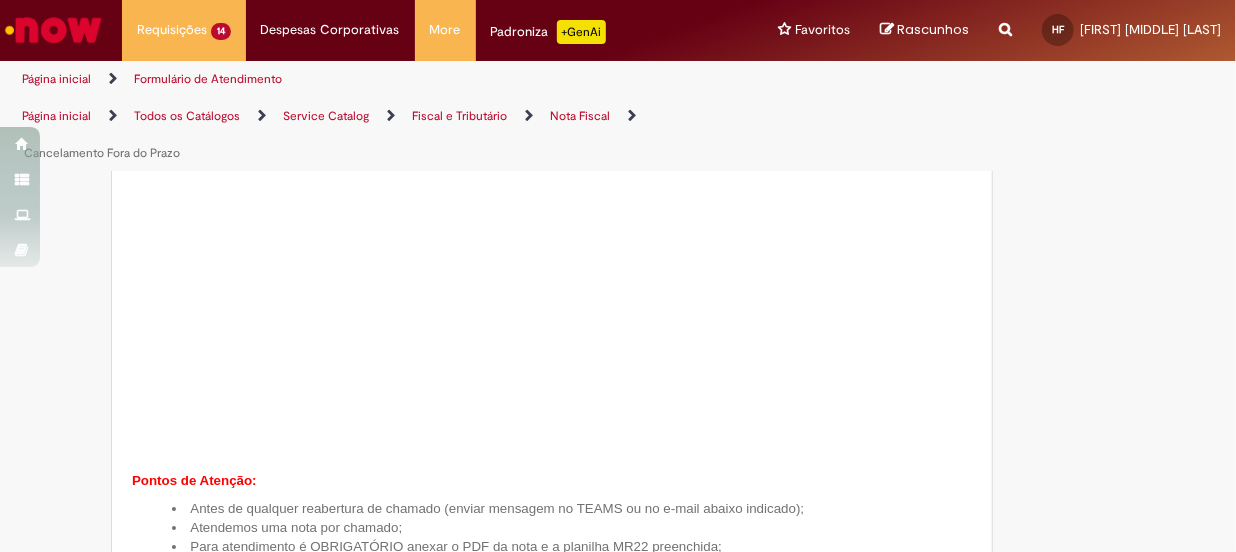 scroll, scrollTop: 0, scrollLeft: 0, axis: both 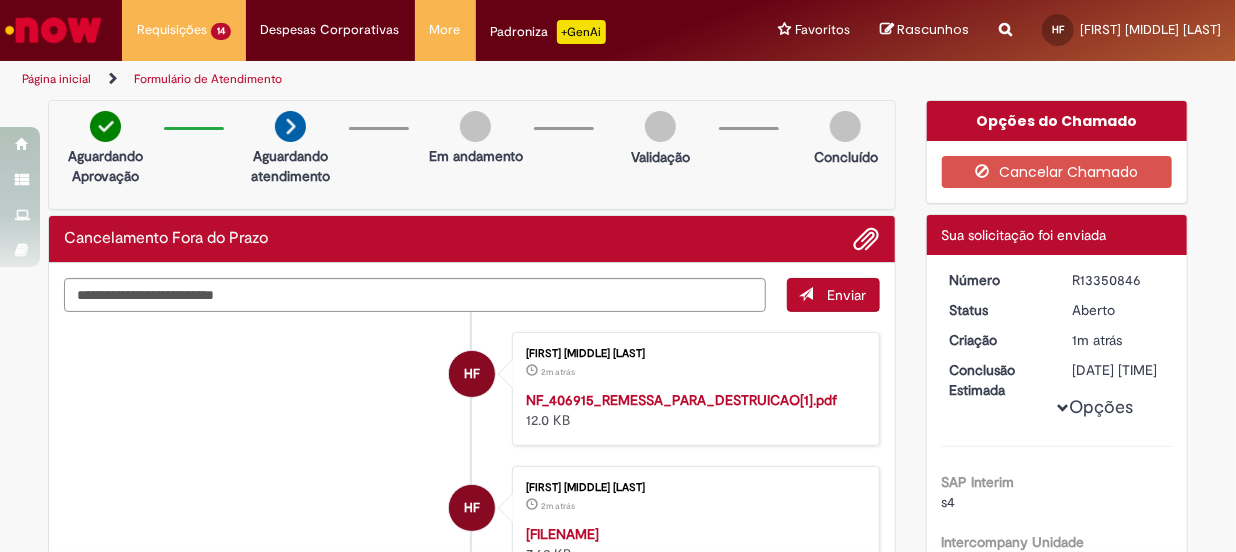 click at bounding box center (53, 30) 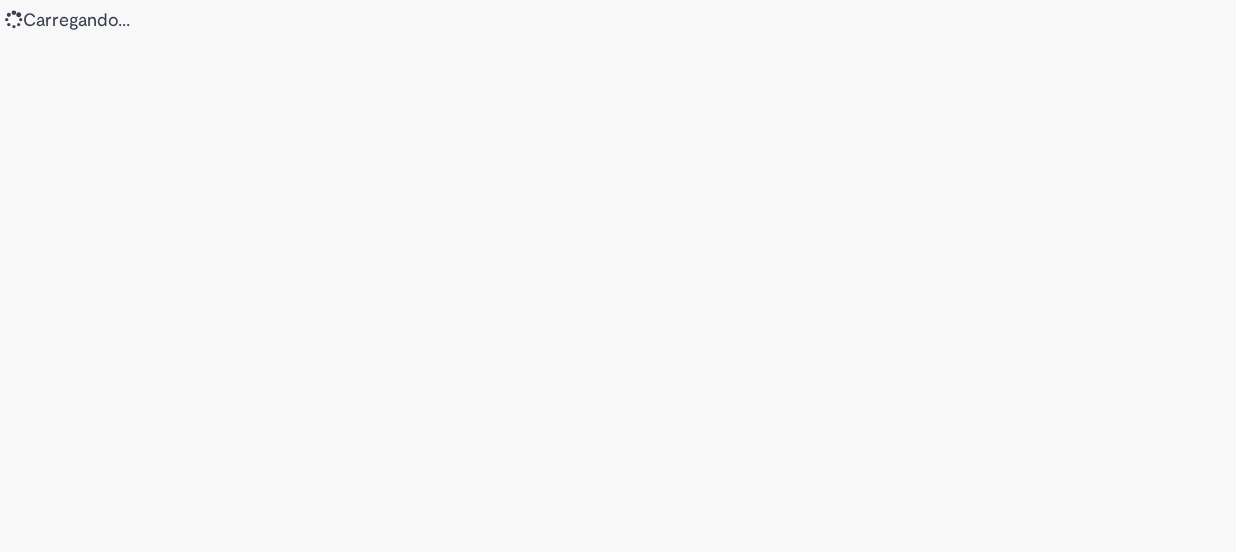 scroll, scrollTop: 0, scrollLeft: 0, axis: both 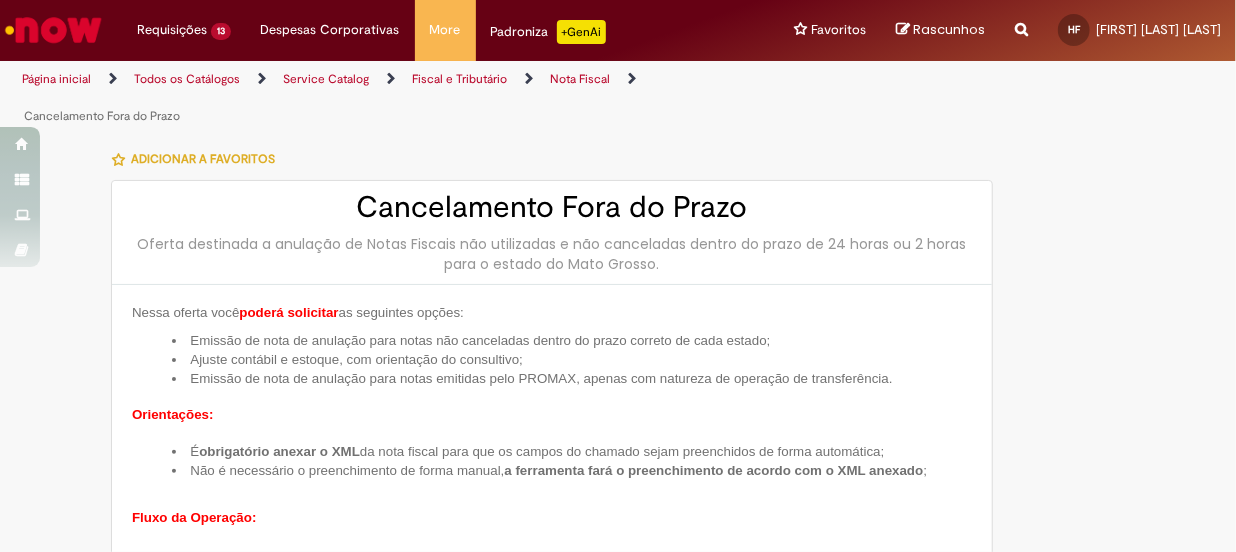 type on "**********" 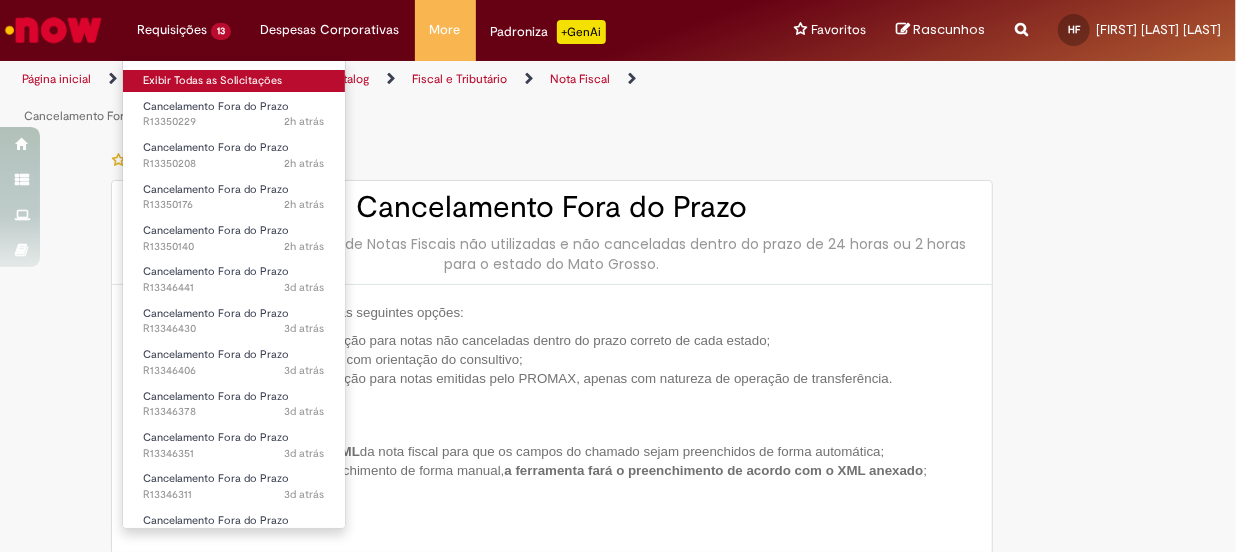 click on "Exibir Todas as Solicitações" at bounding box center [234, 81] 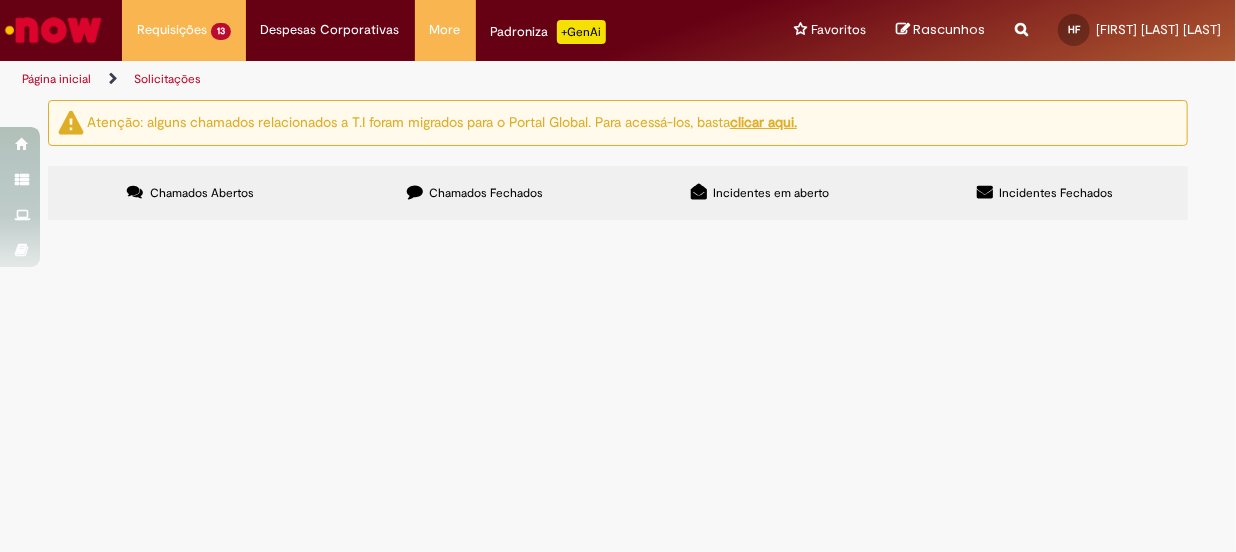 scroll, scrollTop: 356, scrollLeft: 0, axis: vertical 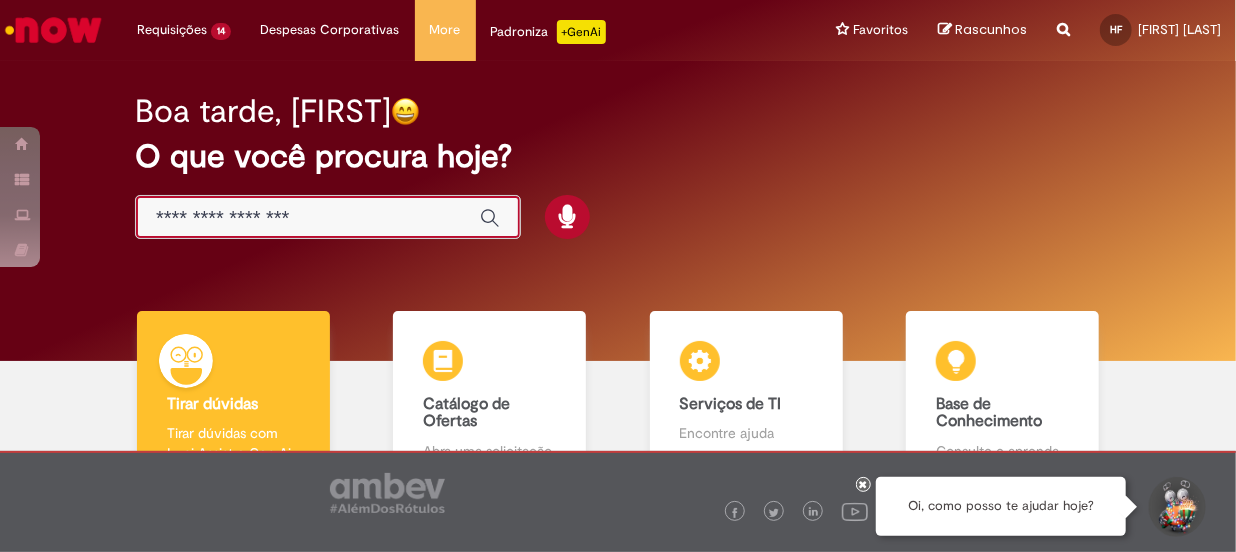 click at bounding box center (308, 218) 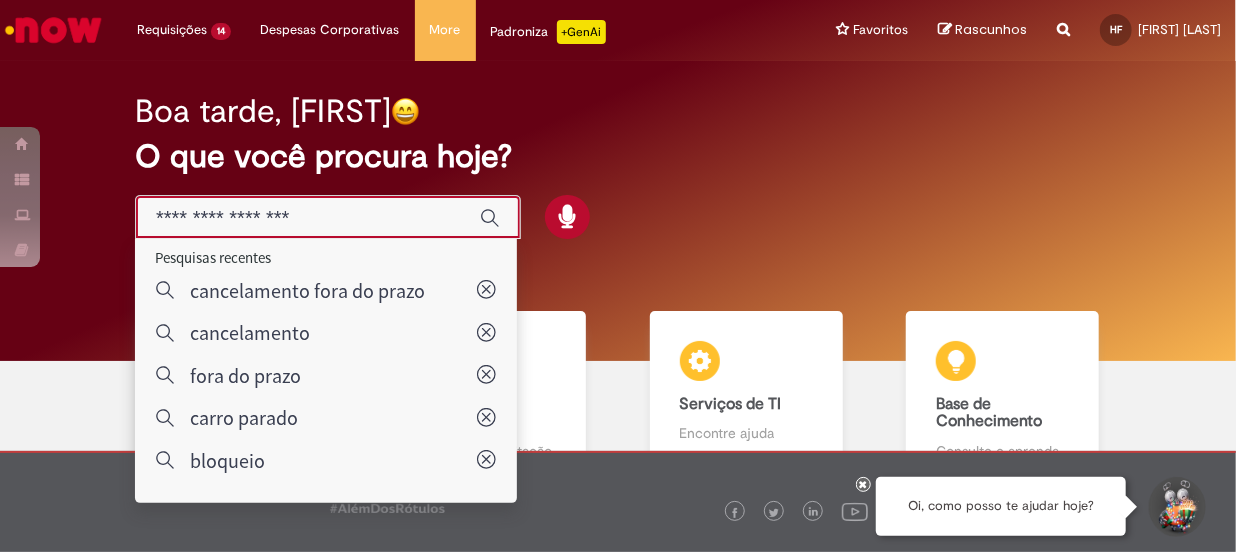 type on "**********" 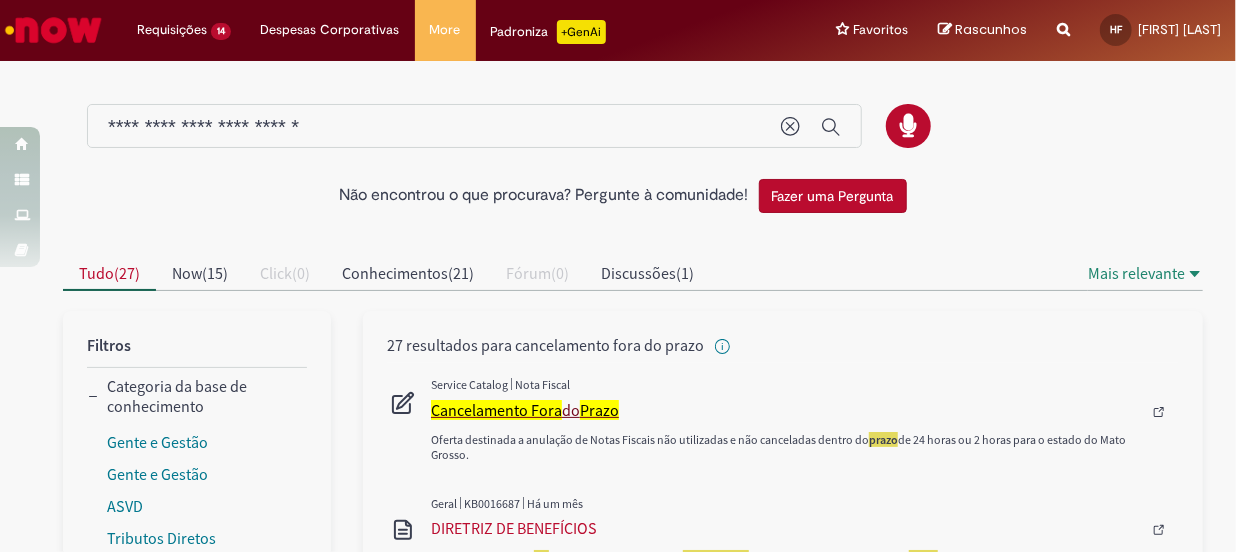 click on "Cancelamento Fora" at bounding box center [496, 410] 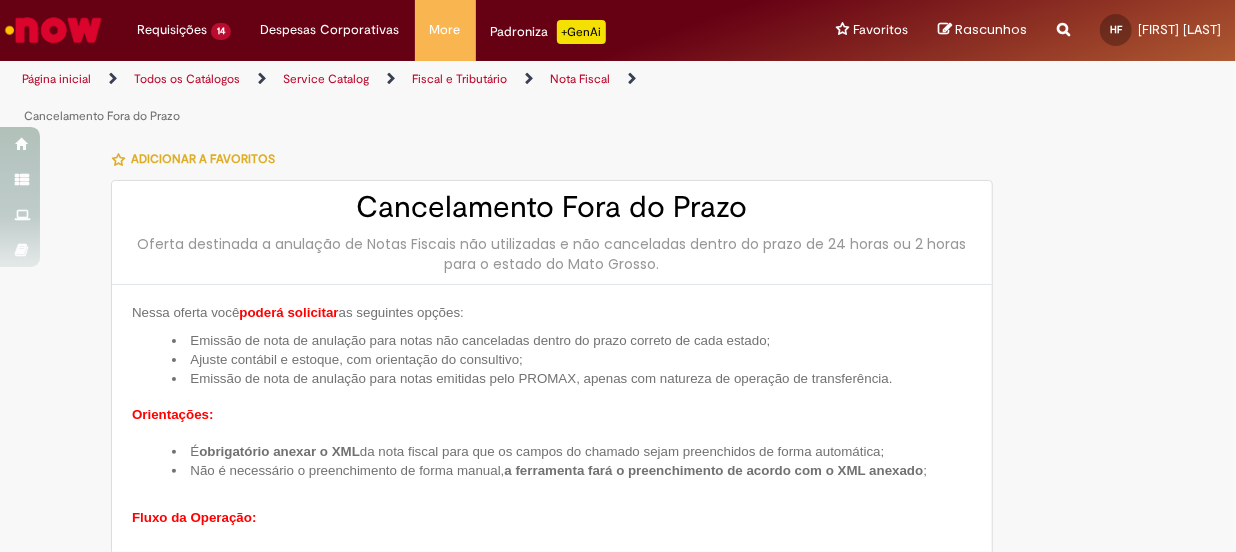 type on "**********" 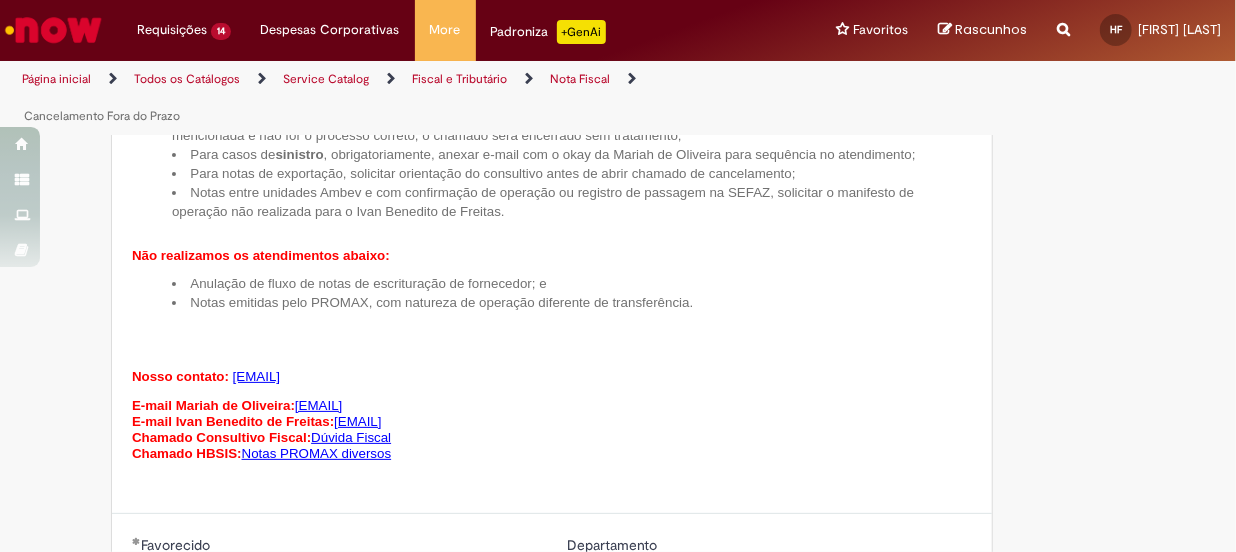 scroll, scrollTop: 1454, scrollLeft: 0, axis: vertical 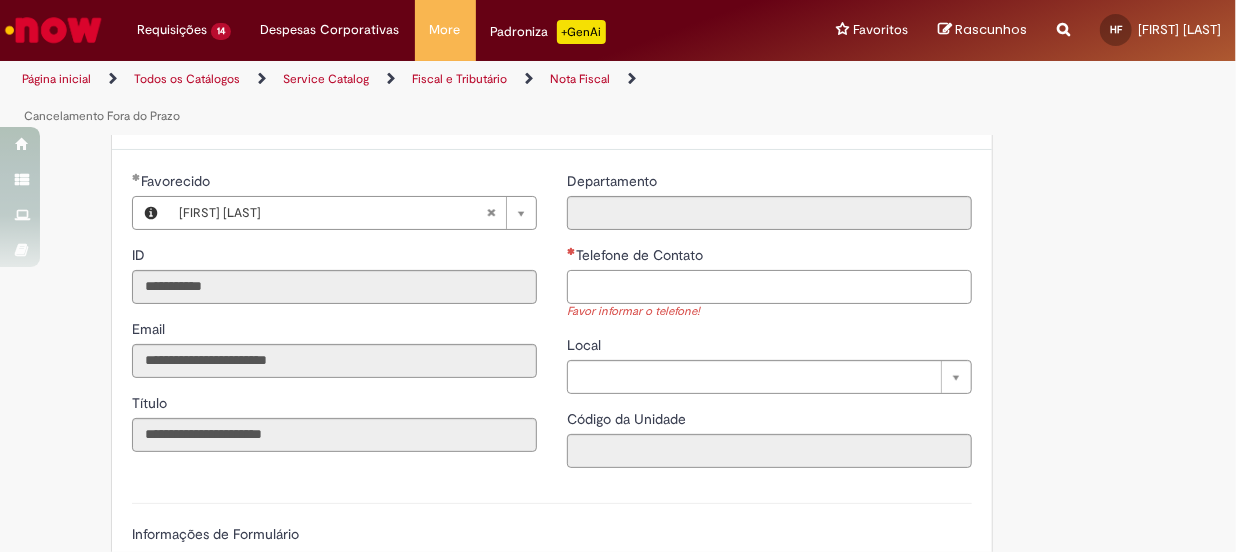 click on "Telefone de Contato" at bounding box center [769, 287] 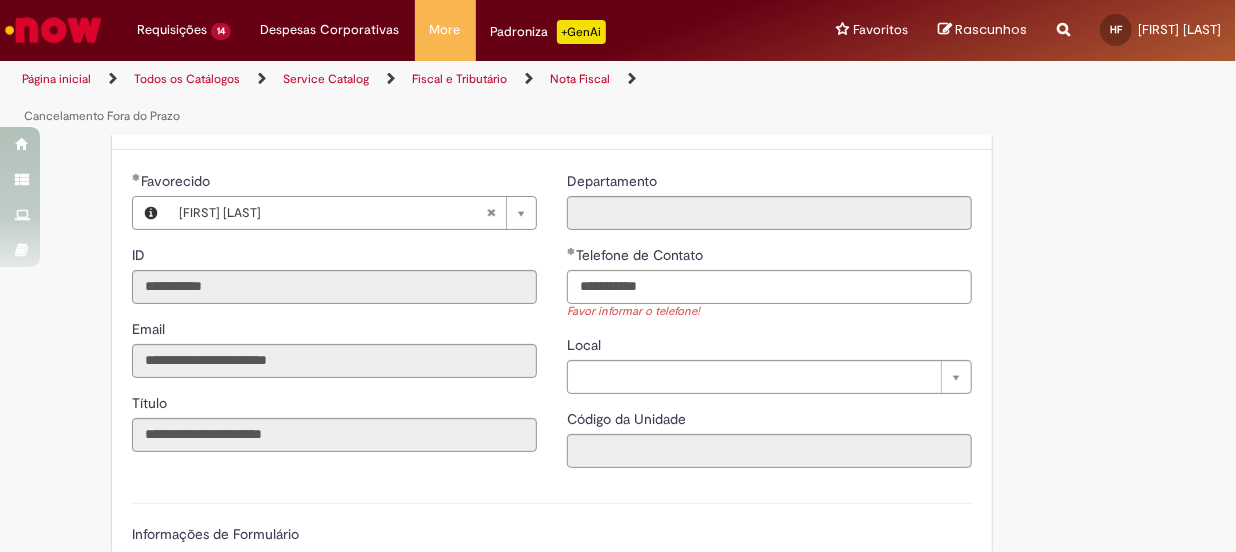 type on "**********" 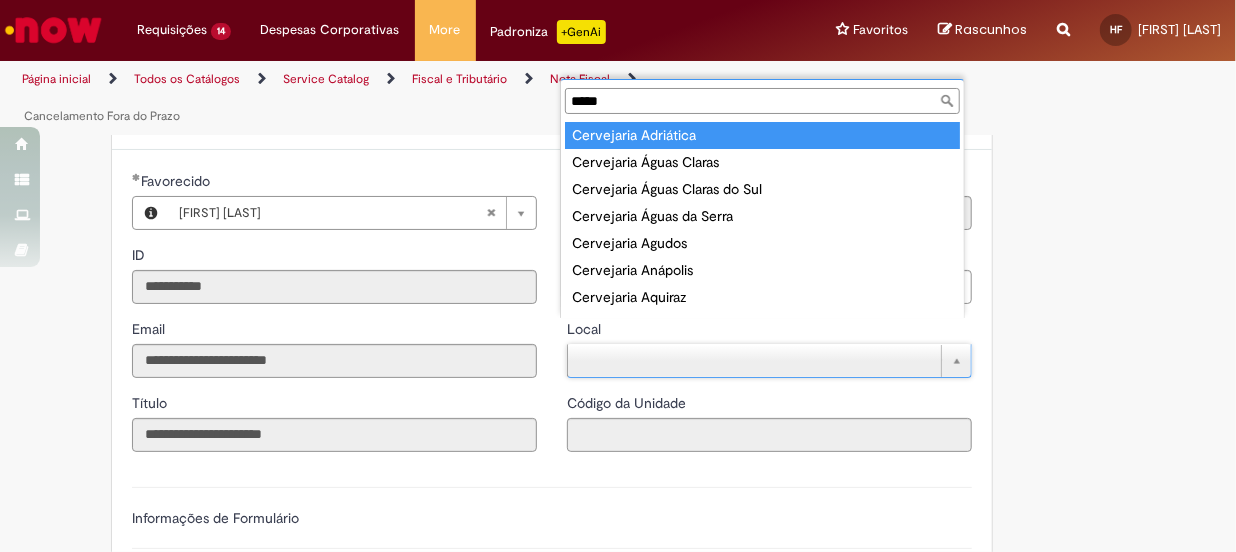 type on "*****" 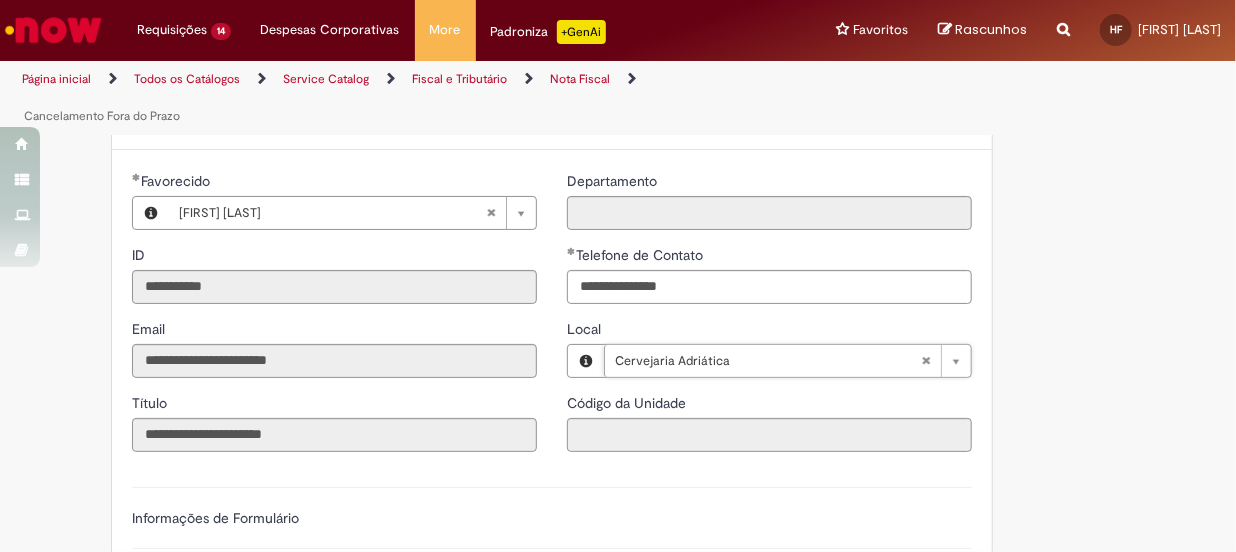 type on "****" 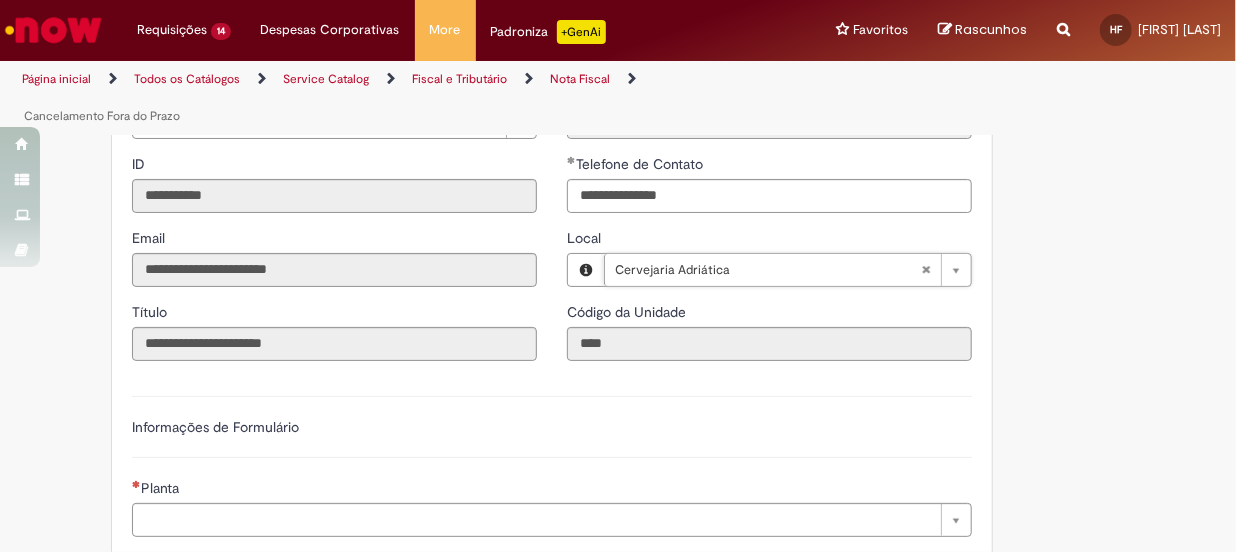 scroll, scrollTop: 1727, scrollLeft: 0, axis: vertical 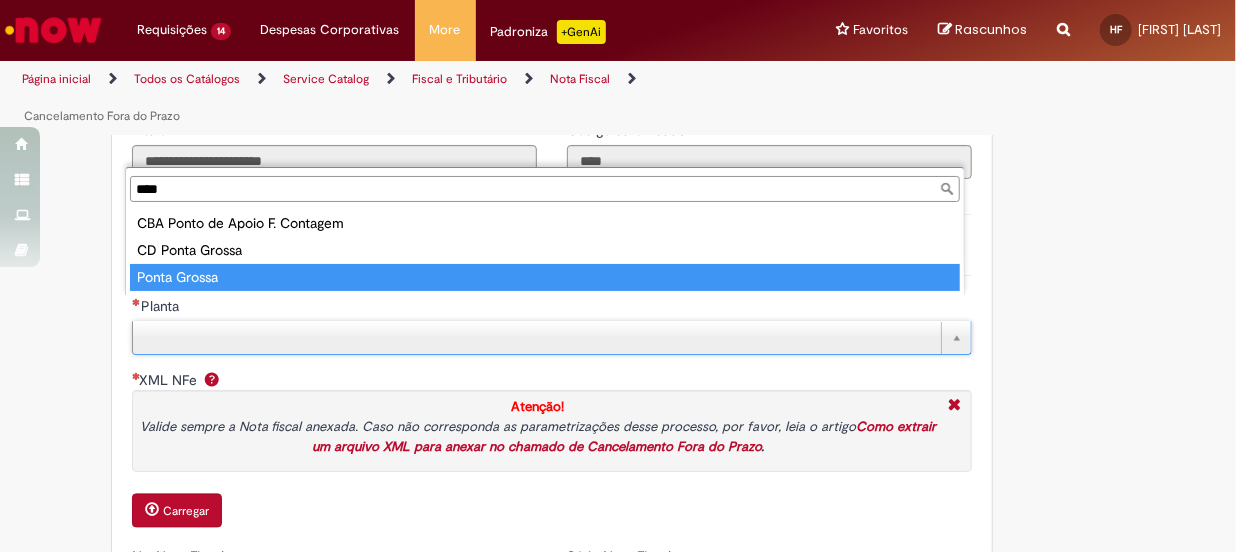 type on "****" 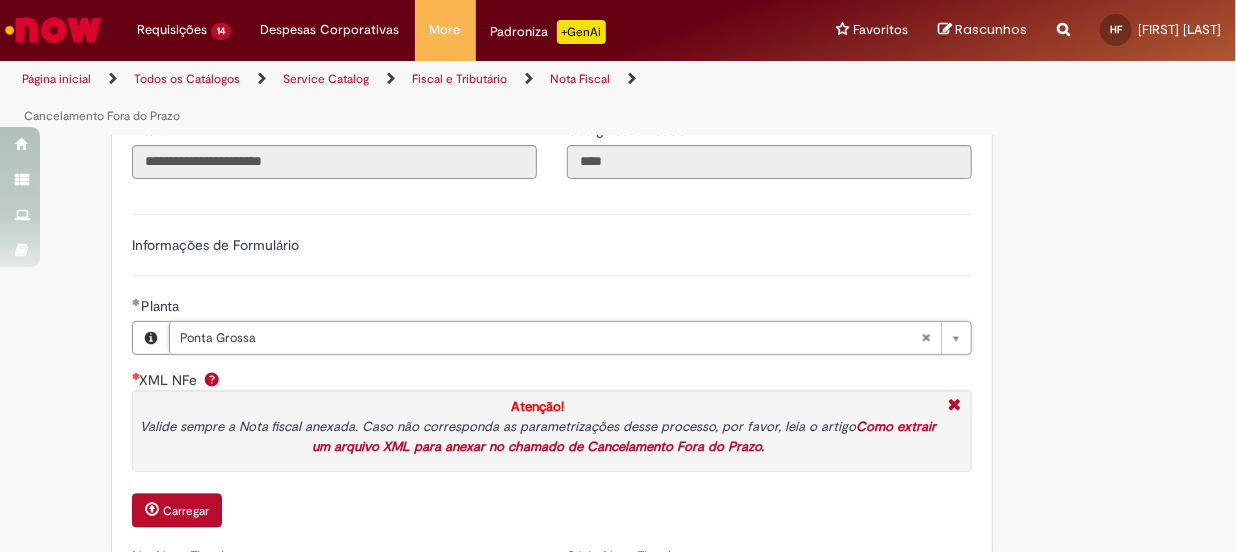 click on "Carregar" at bounding box center [186, 512] 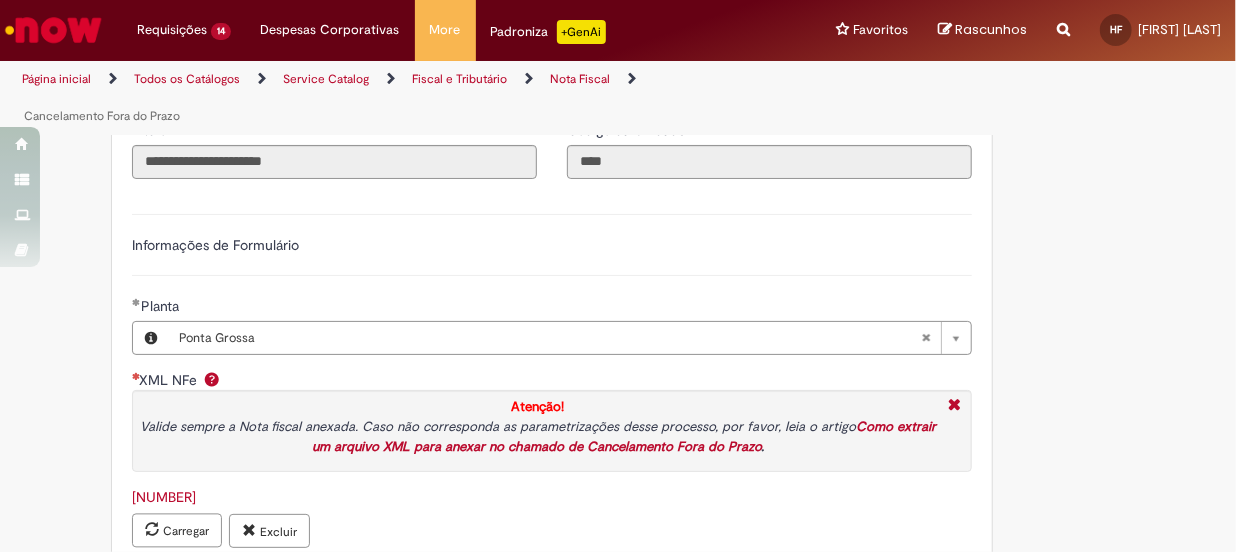 type on "******" 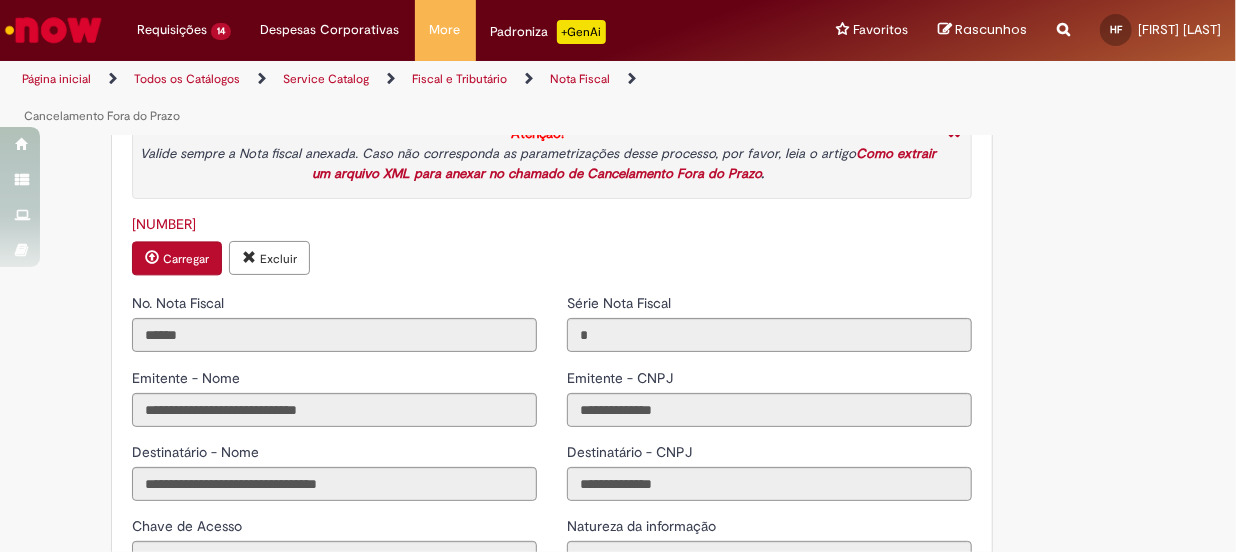 scroll, scrollTop: 2090, scrollLeft: 0, axis: vertical 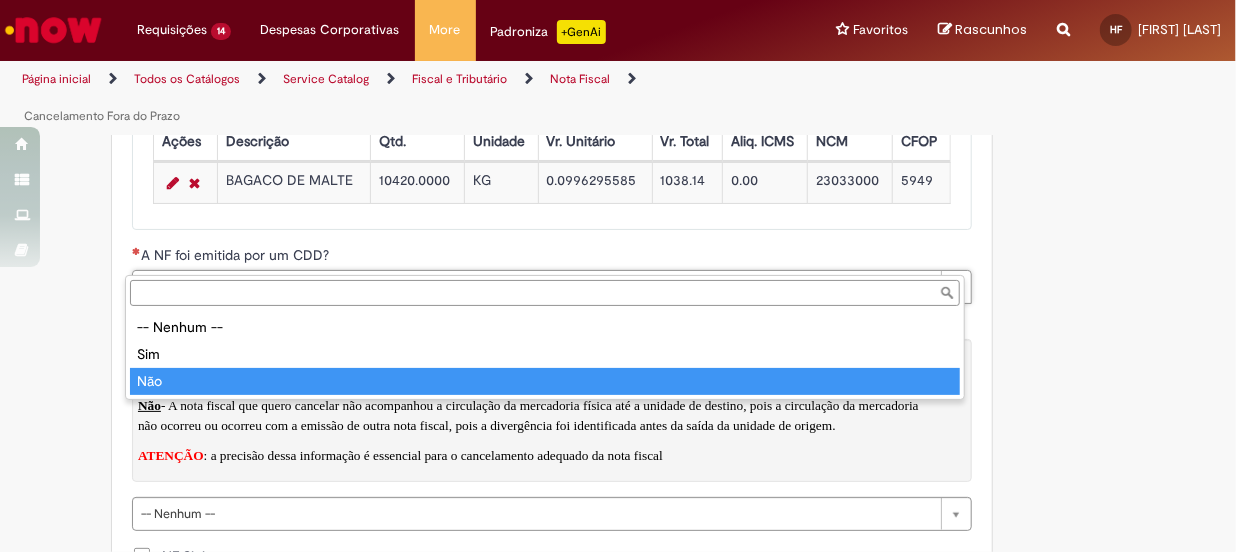 type on "***" 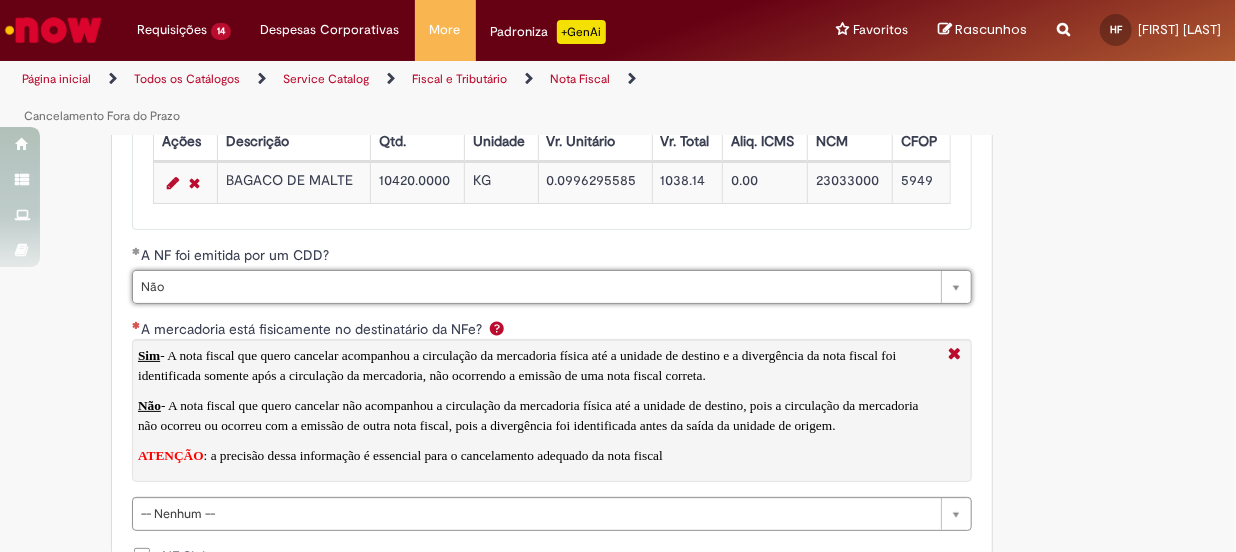 scroll, scrollTop: 2818, scrollLeft: 0, axis: vertical 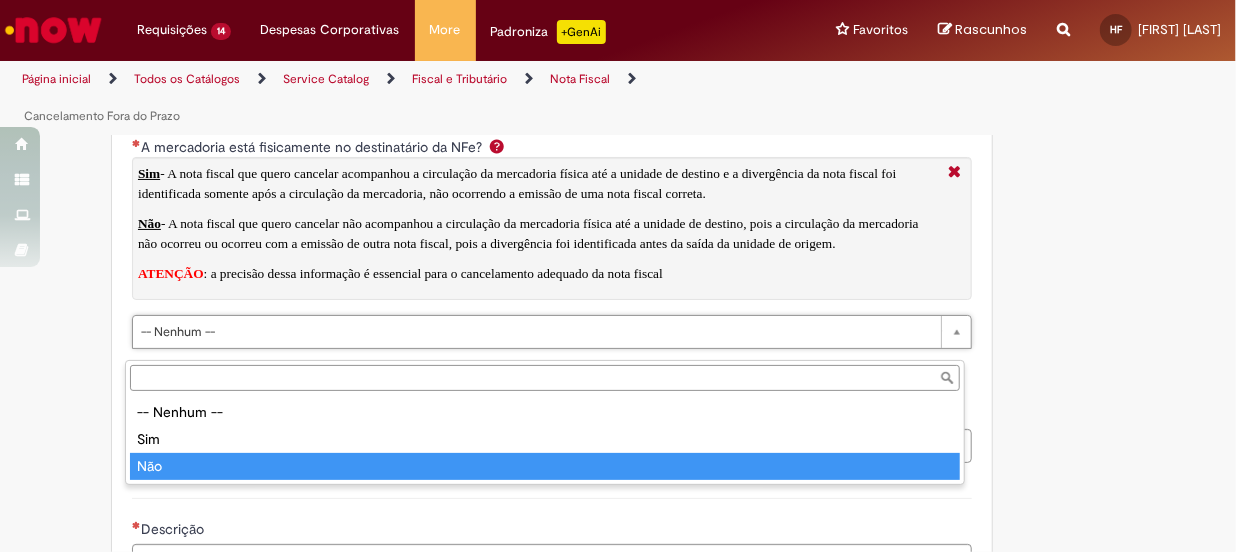 type on "***" 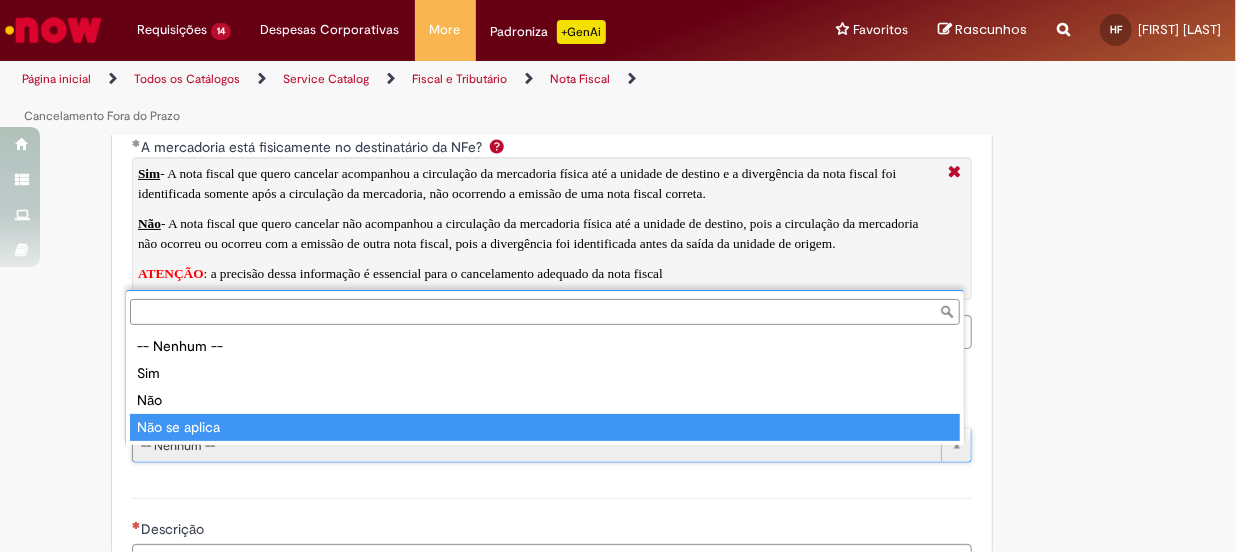 type on "**********" 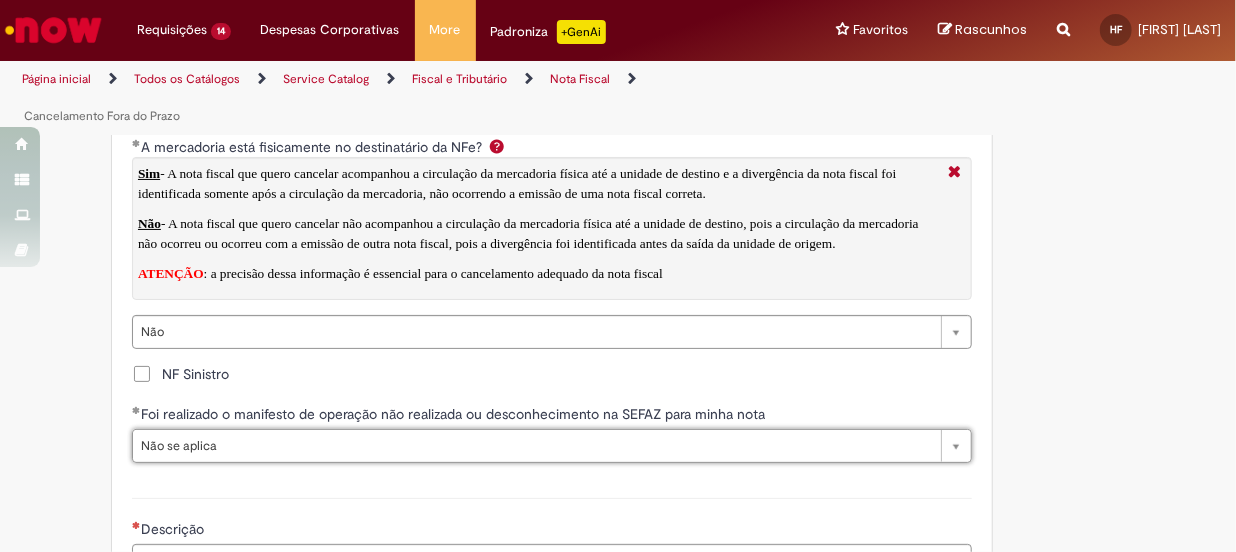 scroll, scrollTop: 3000, scrollLeft: 0, axis: vertical 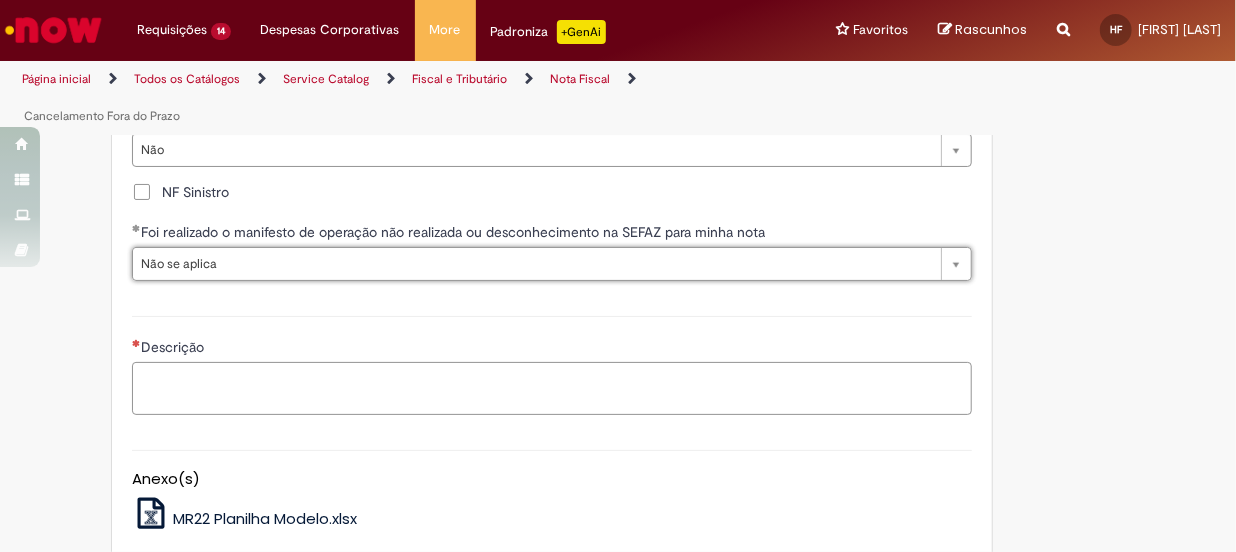 click on "Descrição" at bounding box center (552, 389) 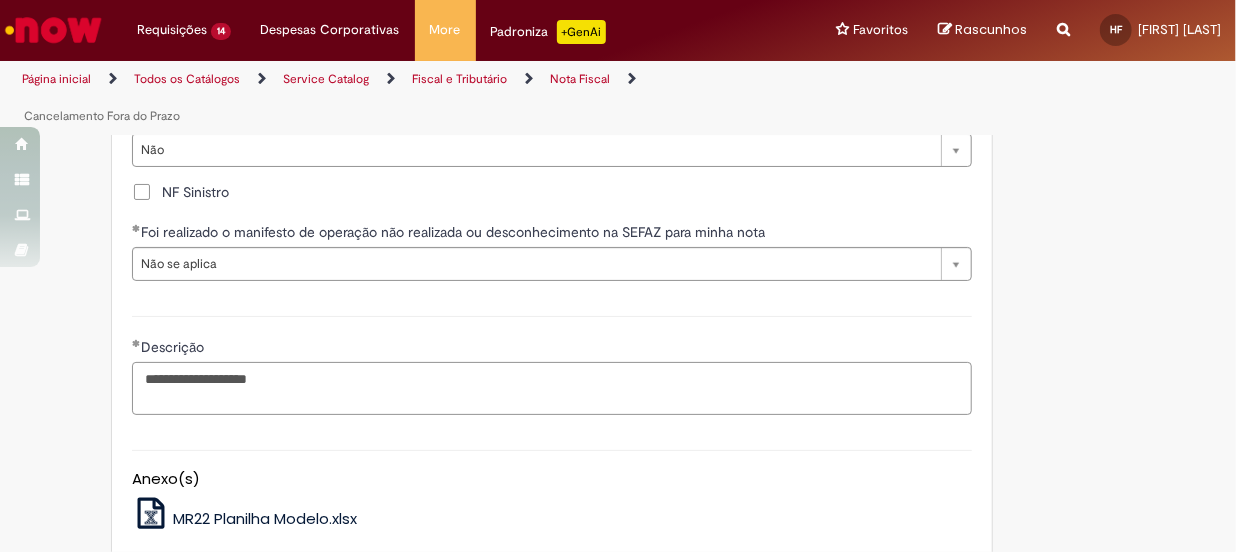 paste on "*******" 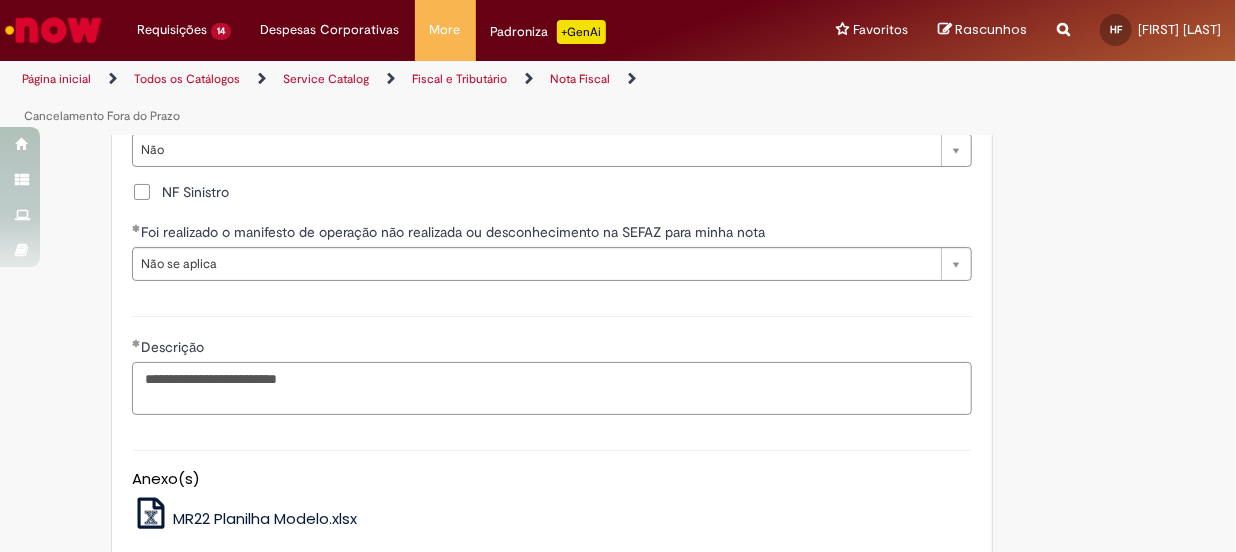 scroll, scrollTop: 3211, scrollLeft: 0, axis: vertical 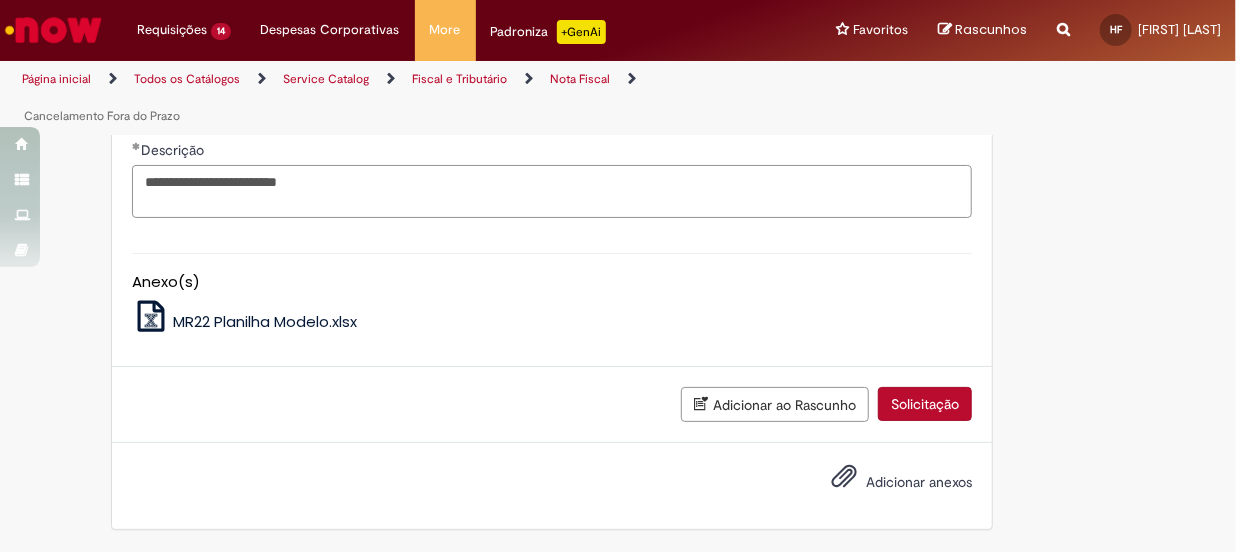 type on "**********" 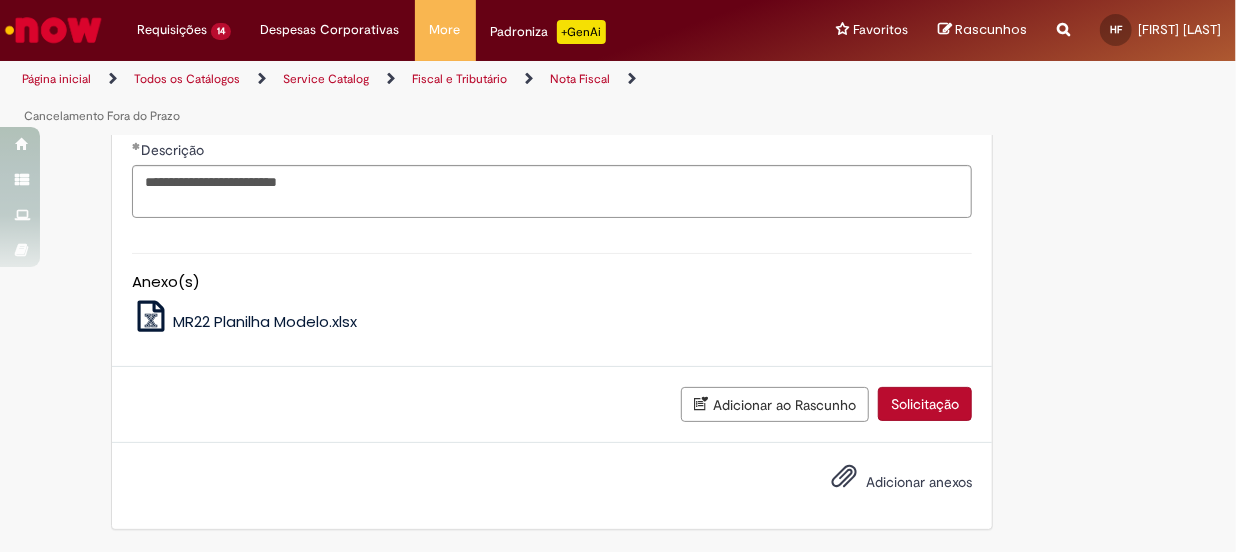 click on "Adicionar anexos" at bounding box center (919, 482) 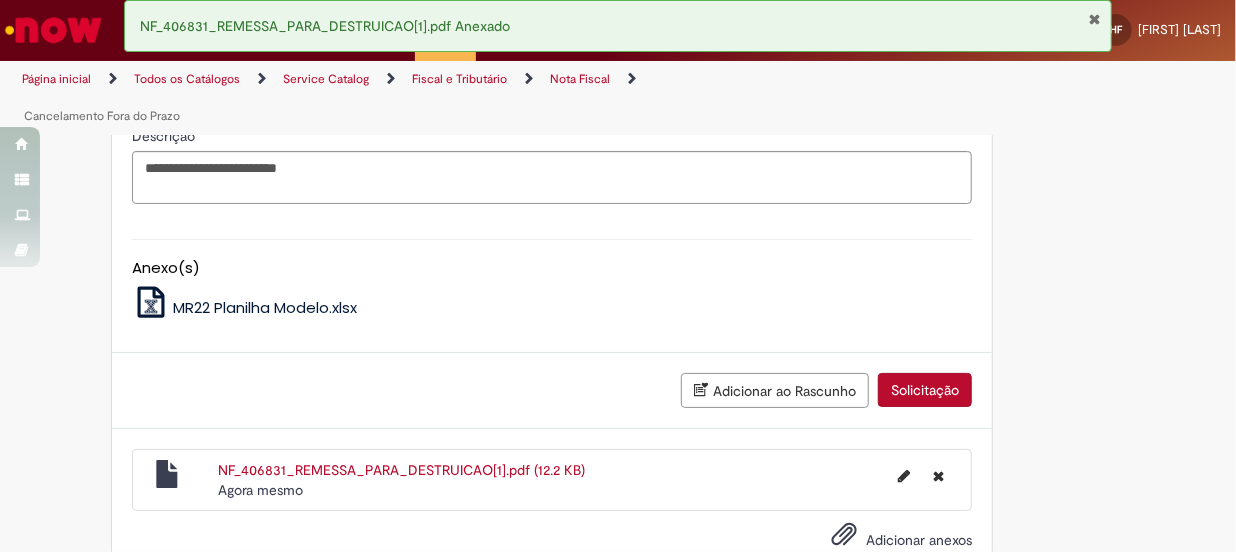 click on "Solicitação" at bounding box center (925, 390) 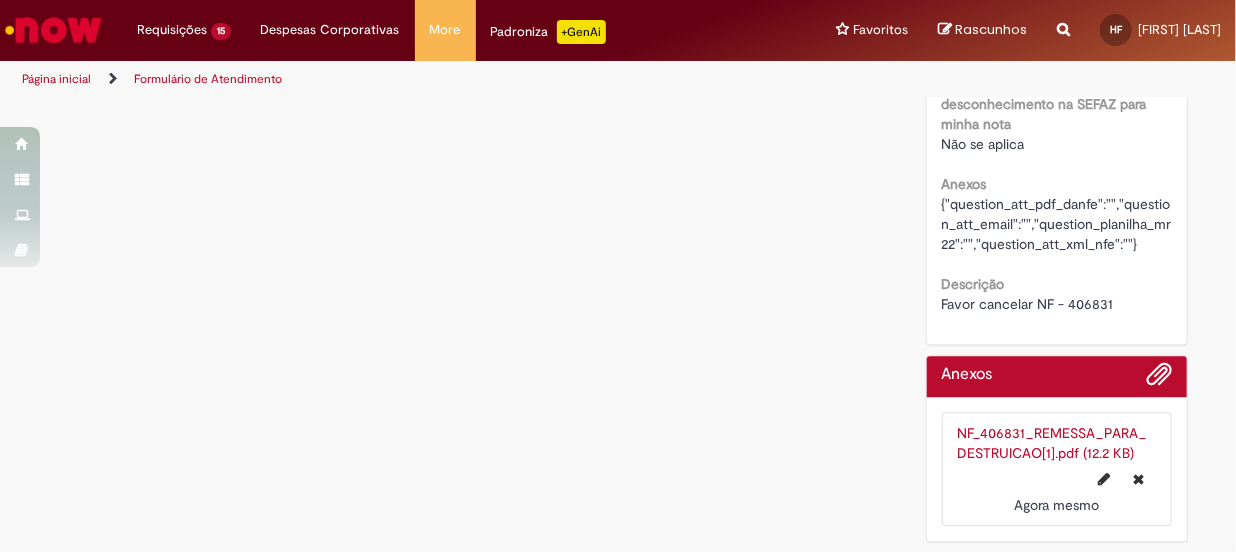 scroll, scrollTop: 0, scrollLeft: 0, axis: both 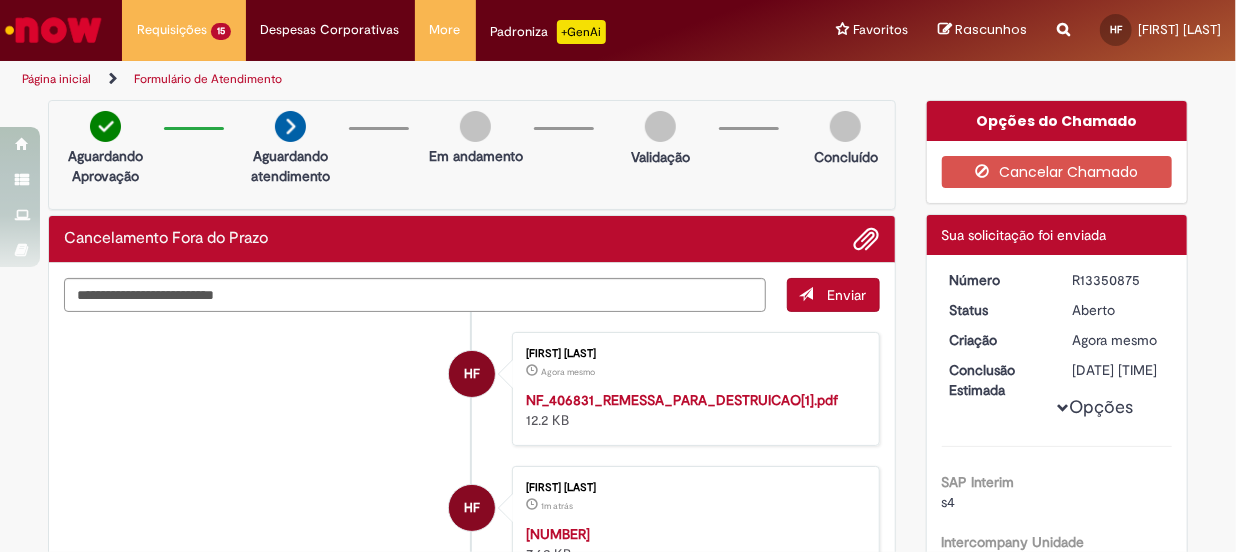 click at bounding box center (53, 30) 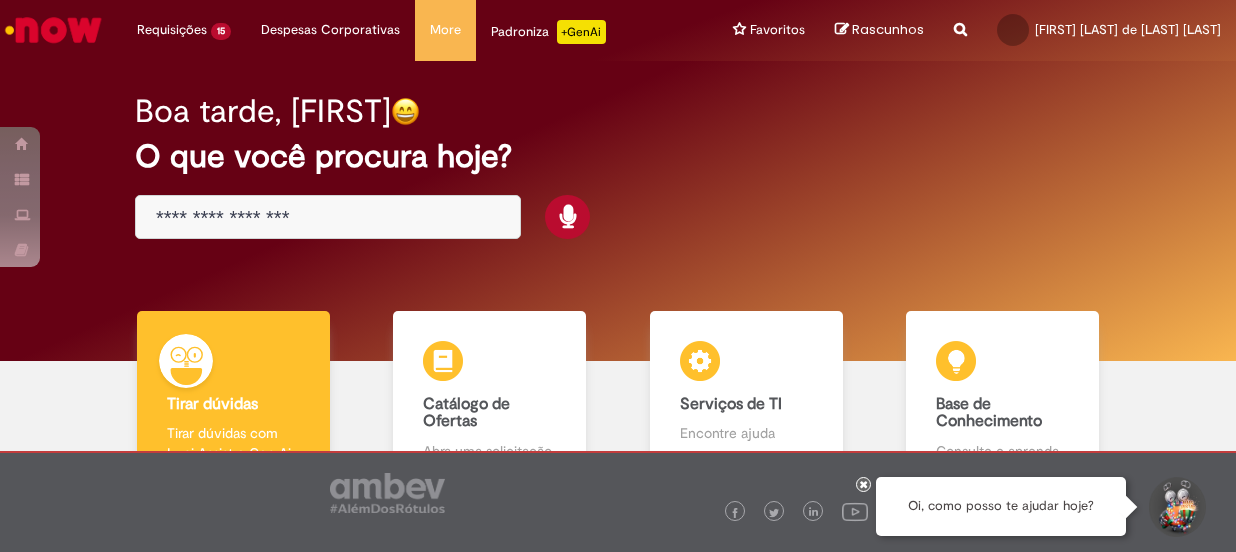 scroll, scrollTop: 0, scrollLeft: 0, axis: both 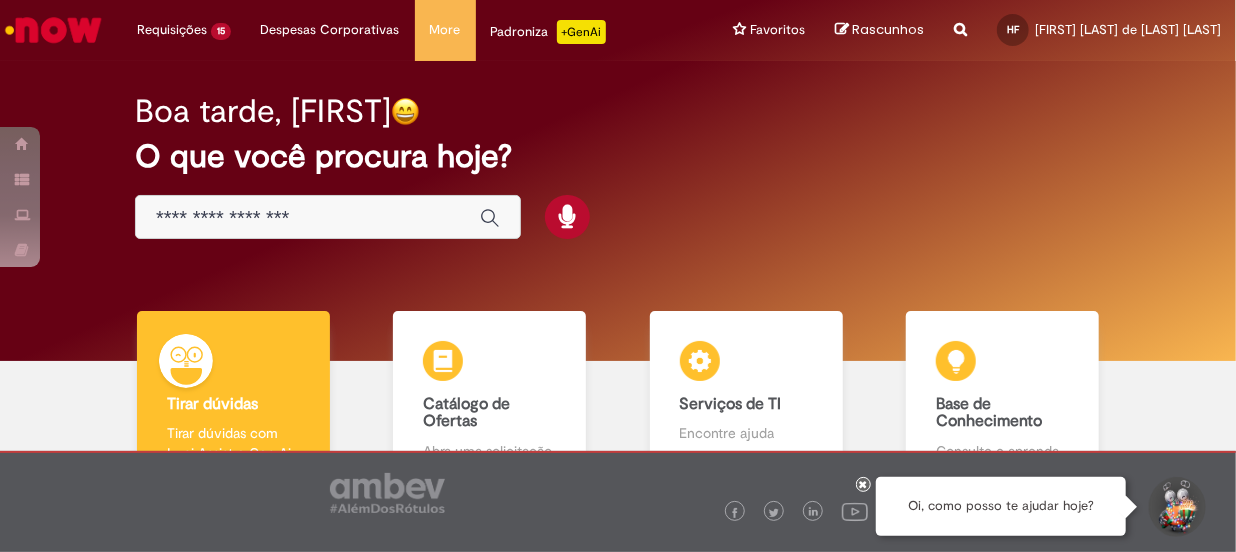 click at bounding box center (308, 218) 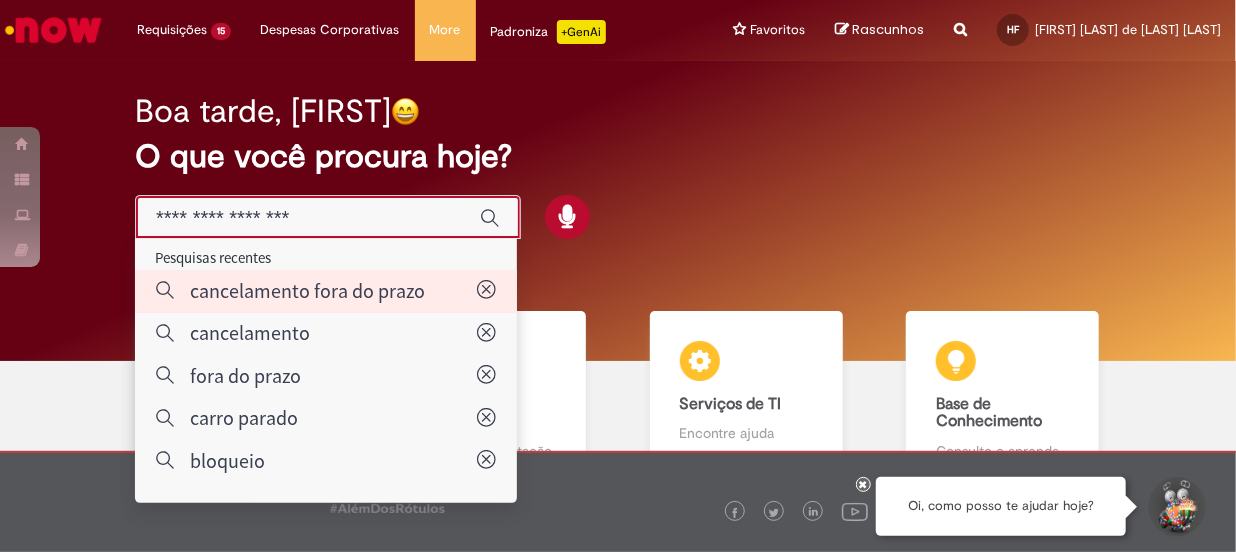 type on "**********" 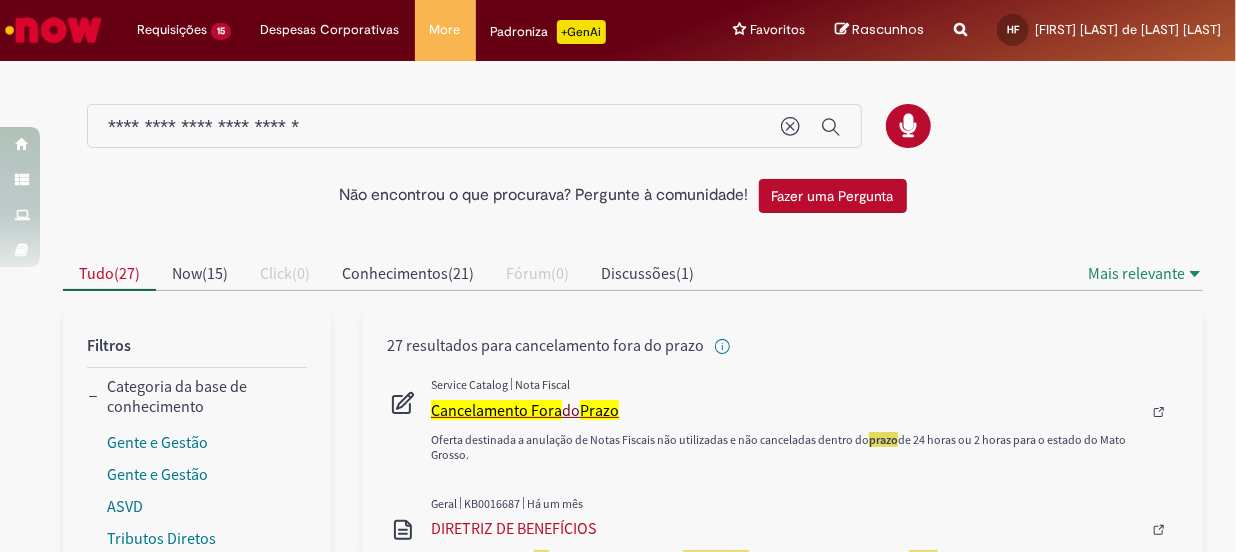 click on "Cancelamento Fora" at bounding box center (496, 410) 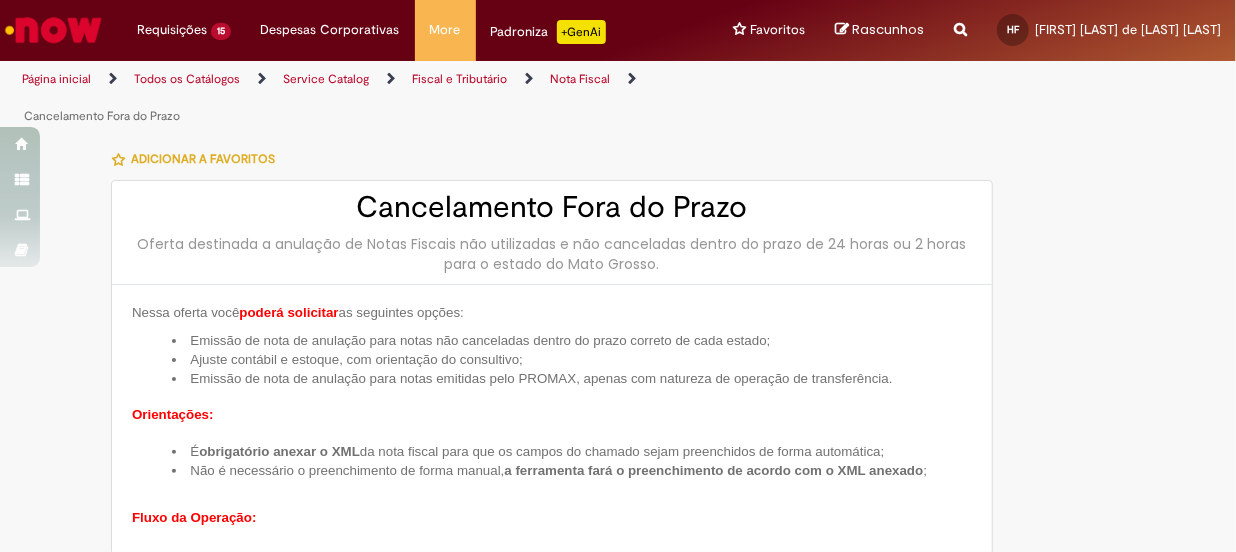 type on "**********" 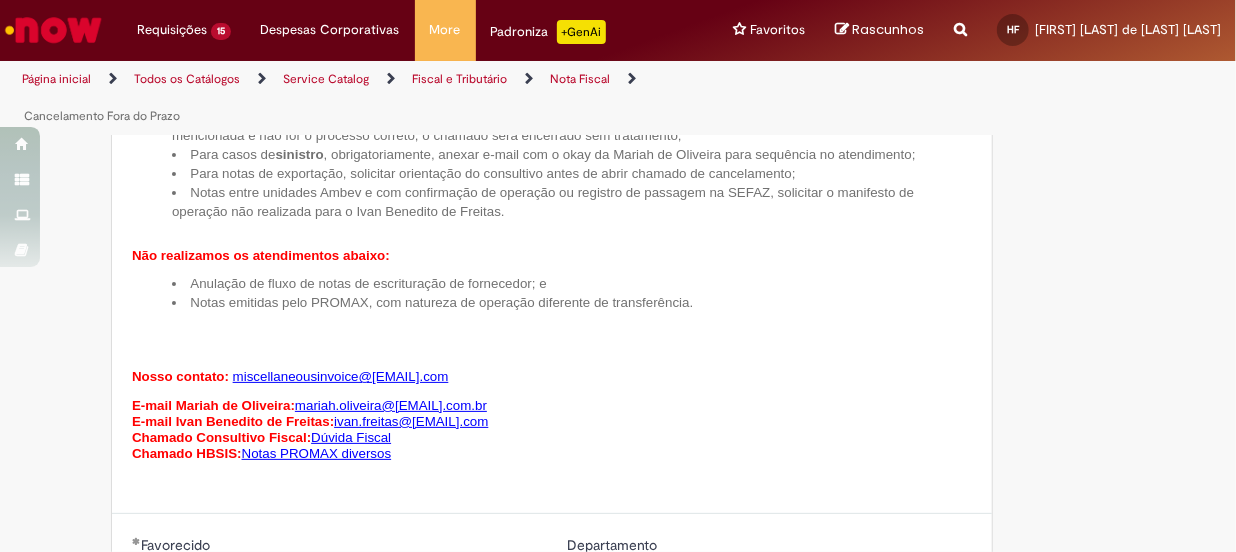 scroll, scrollTop: 1363, scrollLeft: 0, axis: vertical 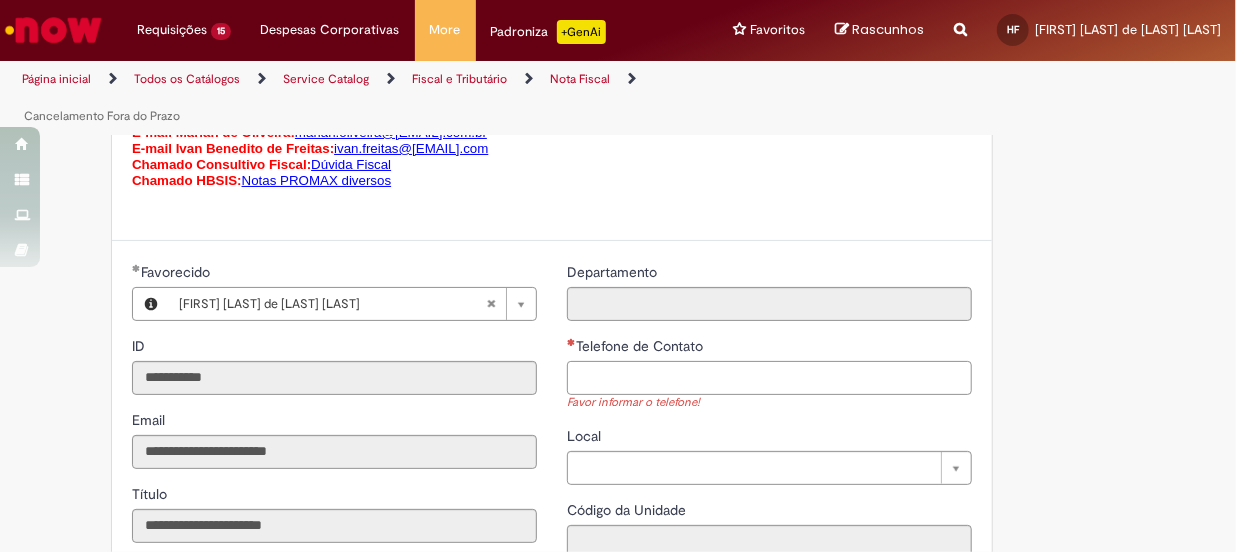 click on "Telefone de Contato" at bounding box center (769, 378) 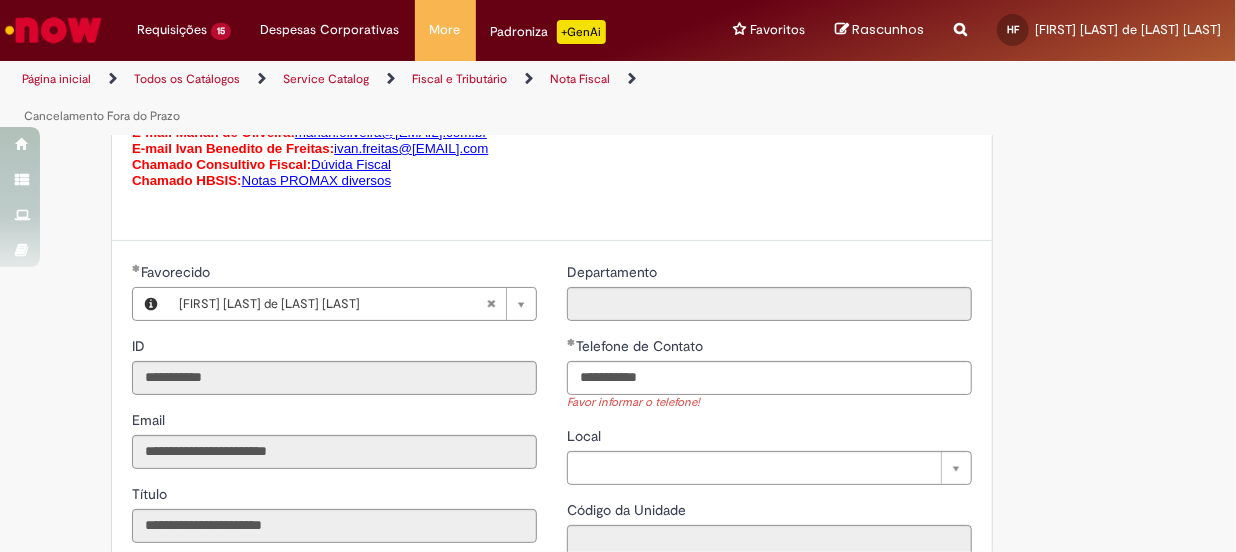 type on "**********" 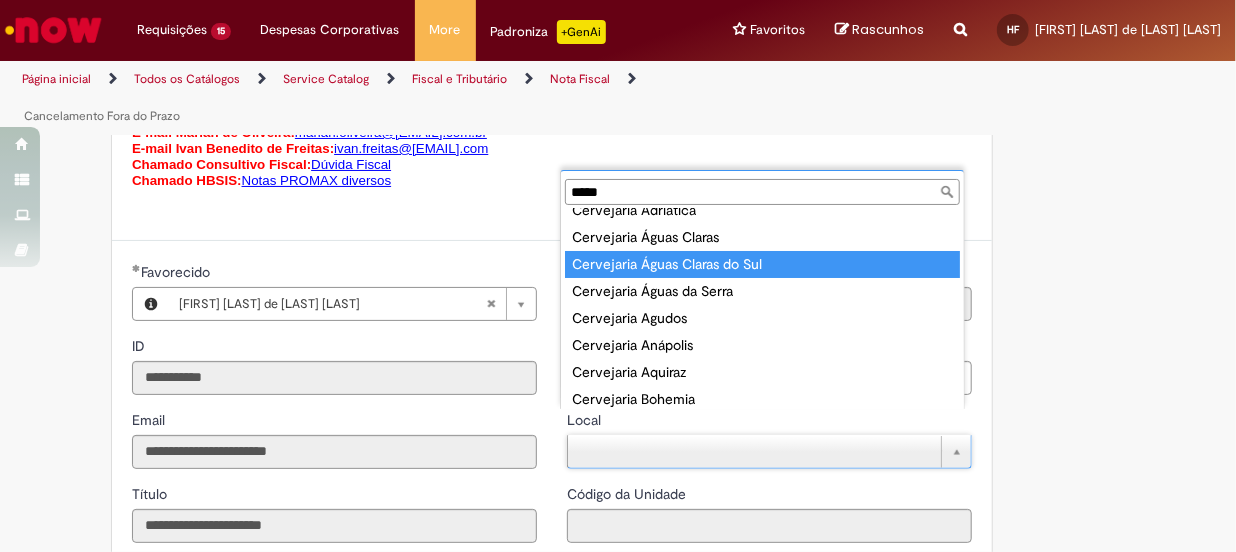 scroll, scrollTop: 0, scrollLeft: 0, axis: both 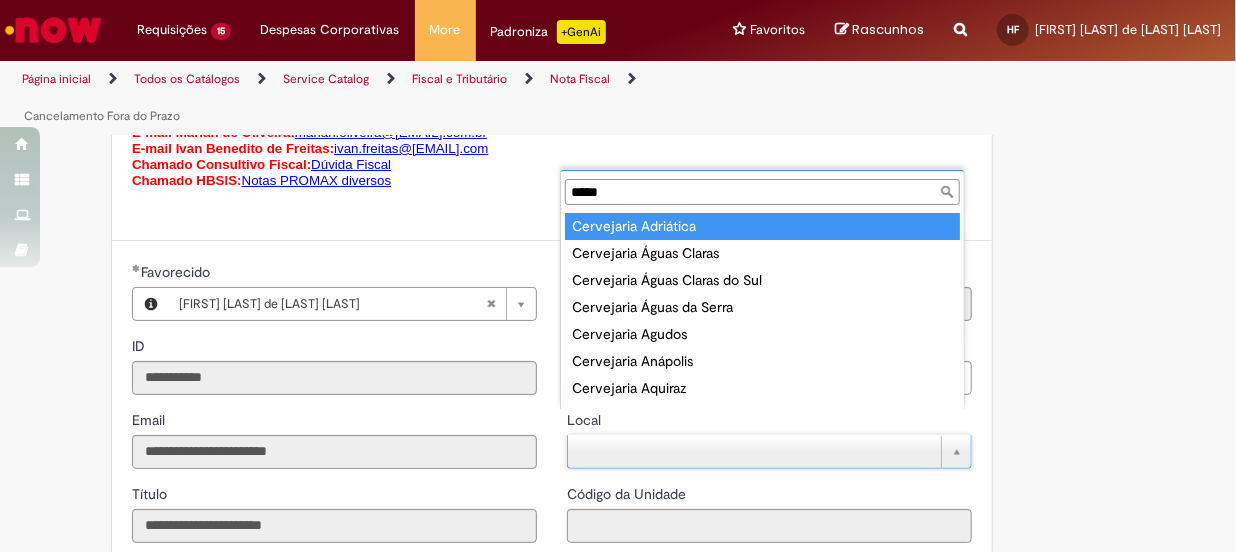 type on "*****" 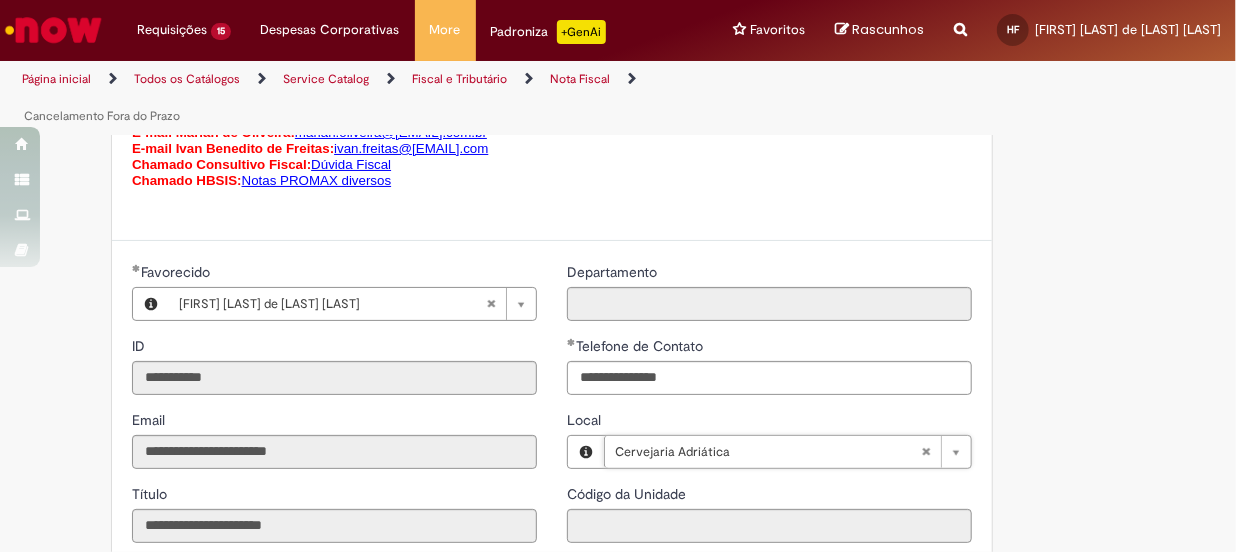 type on "****" 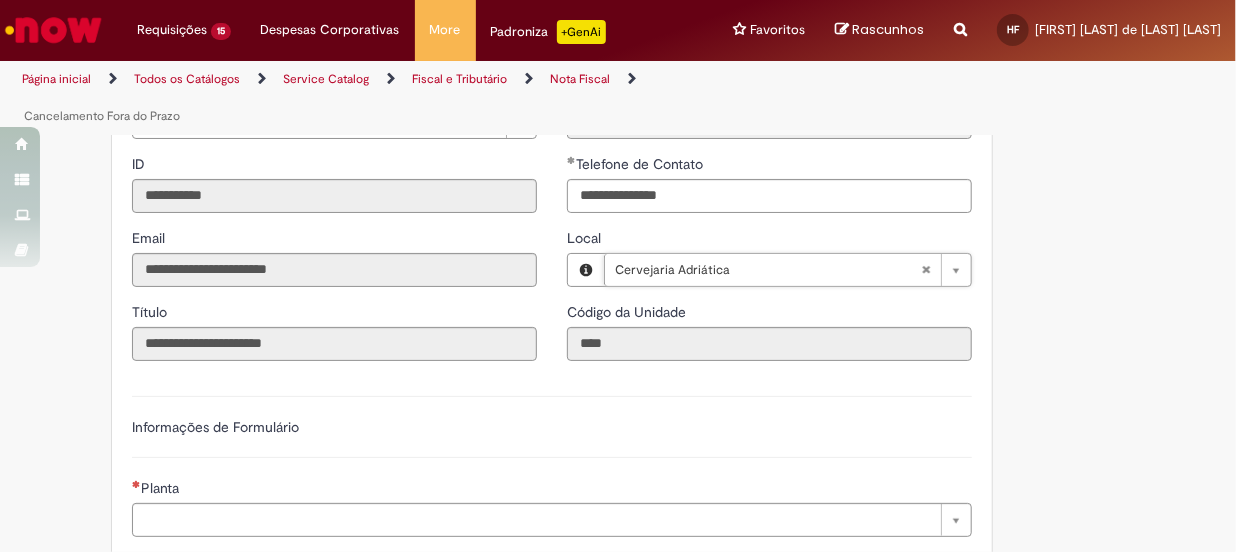 scroll, scrollTop: 1727, scrollLeft: 0, axis: vertical 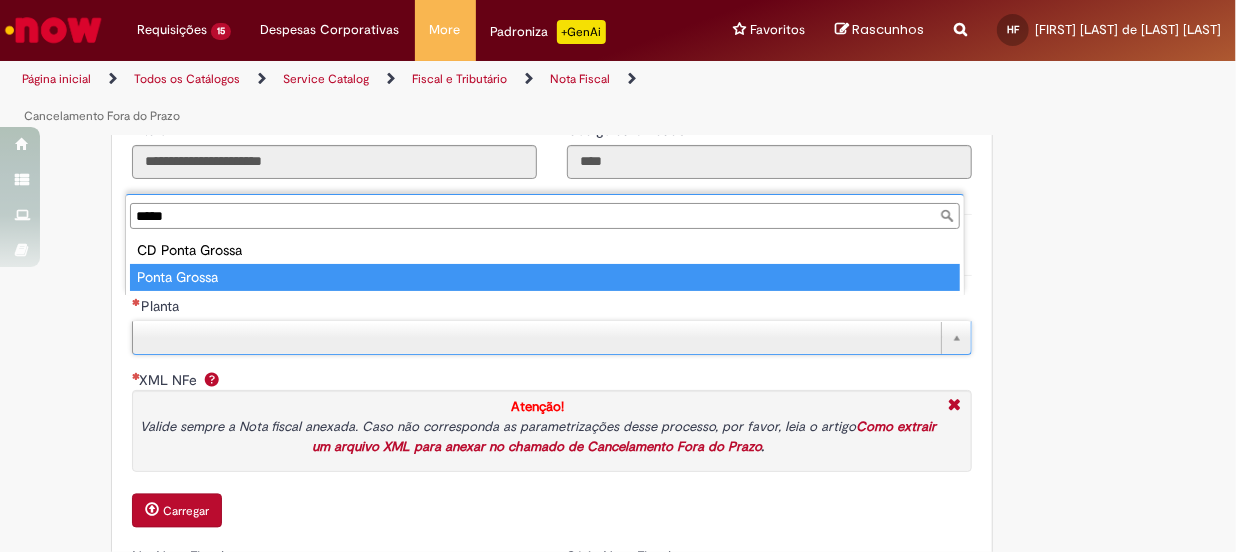 type on "*****" 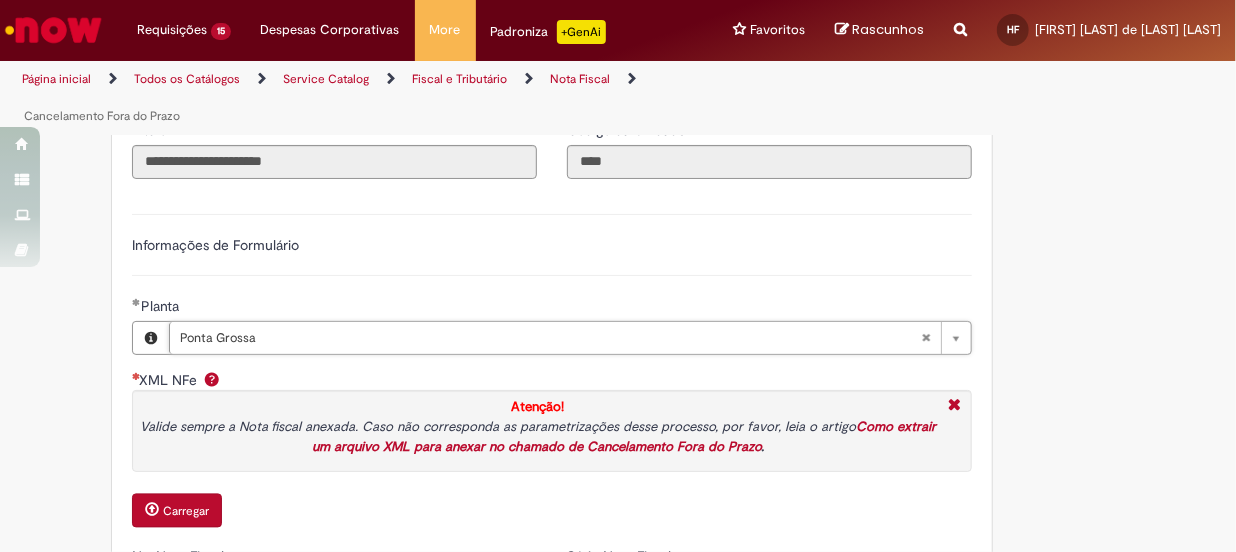 click on "Carregar" at bounding box center [186, 512] 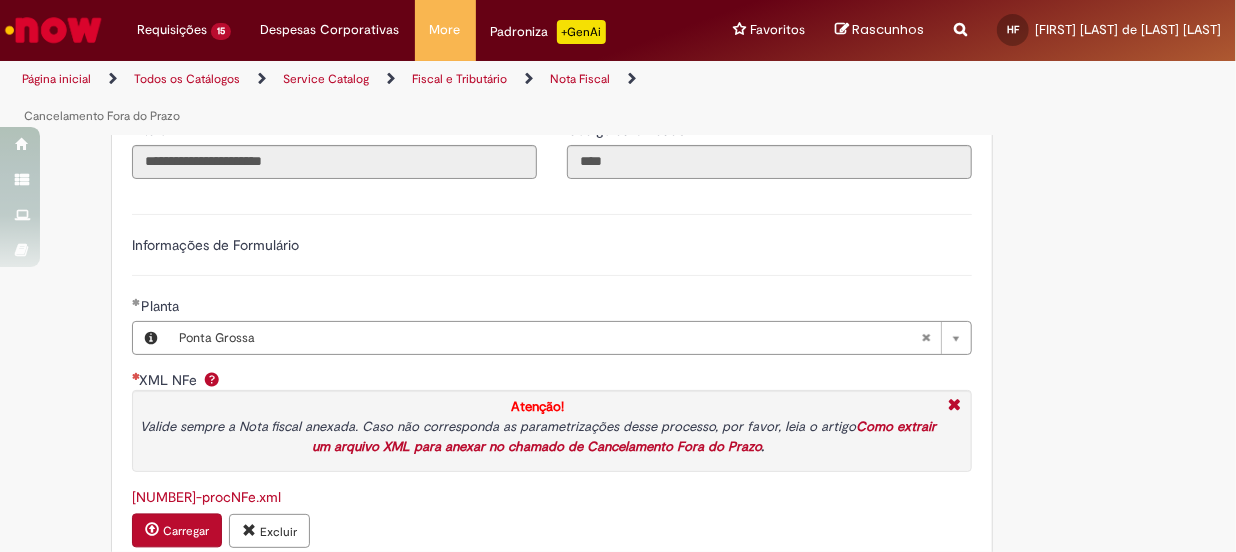 type on "******" 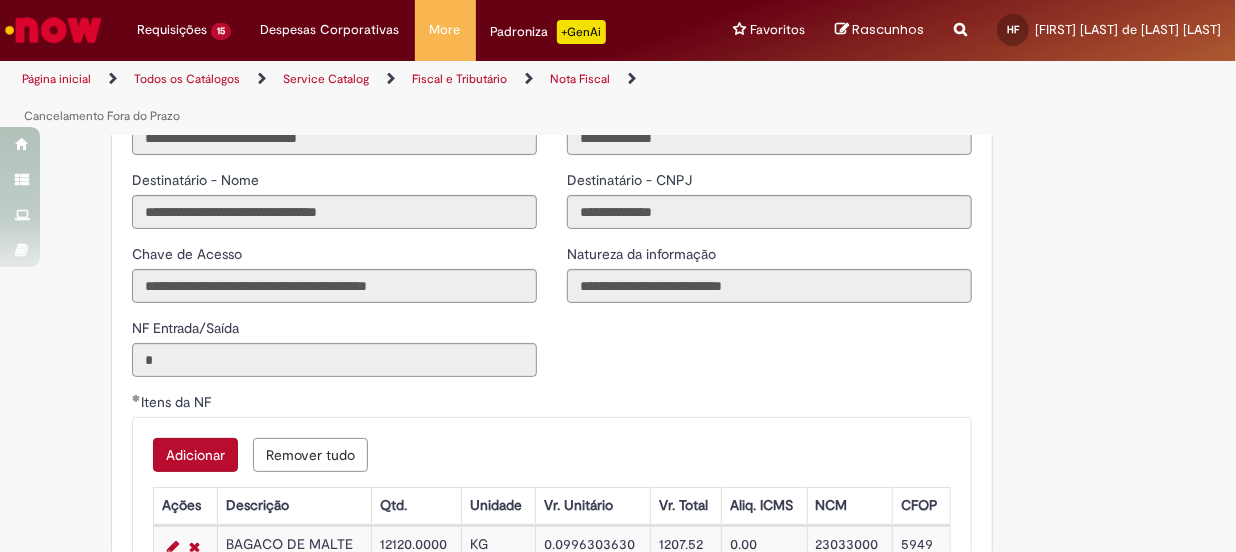 scroll, scrollTop: 2545, scrollLeft: 0, axis: vertical 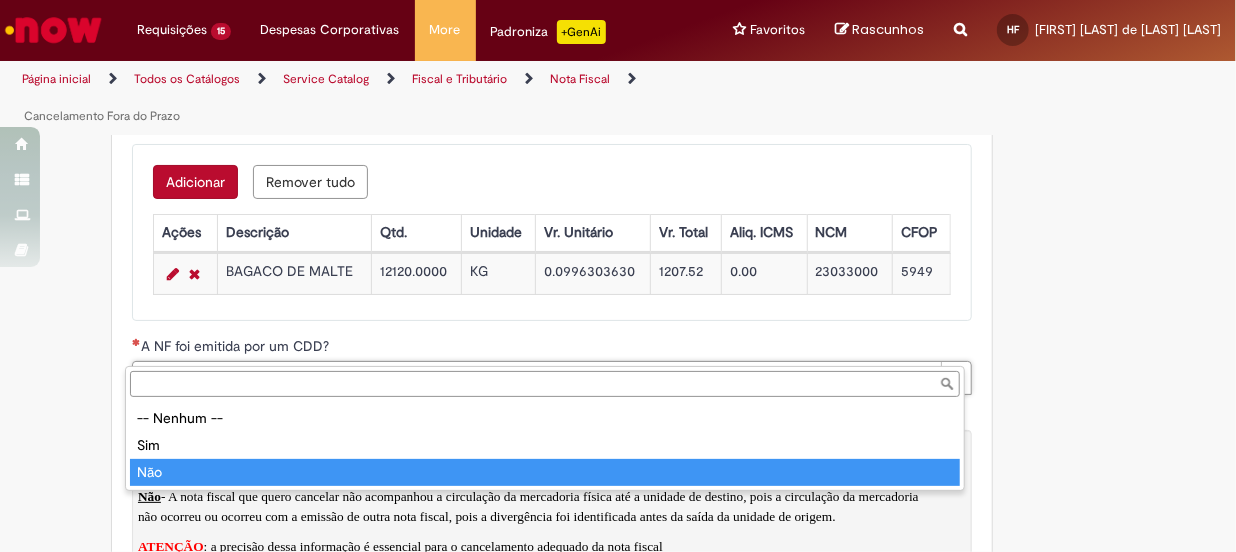 type on "***" 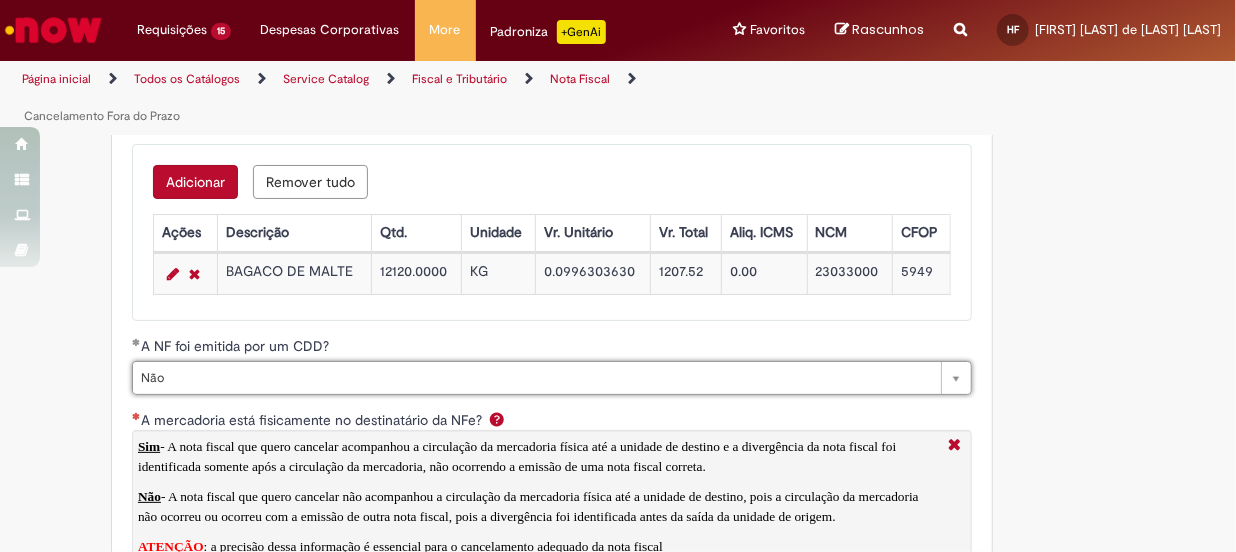 scroll, scrollTop: 2818, scrollLeft: 0, axis: vertical 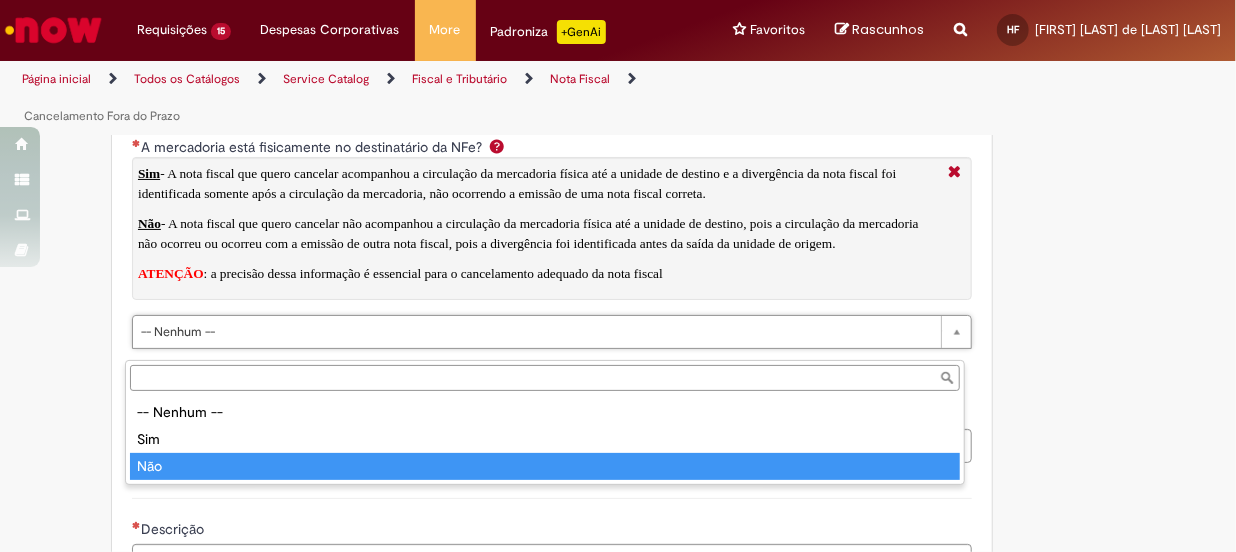 type on "***" 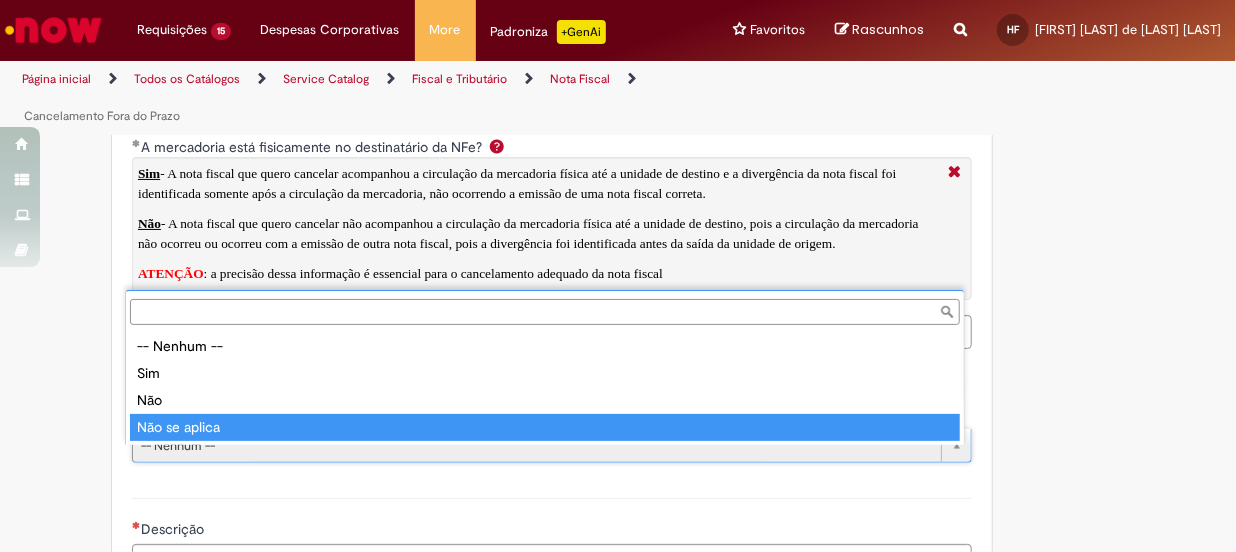 type on "**********" 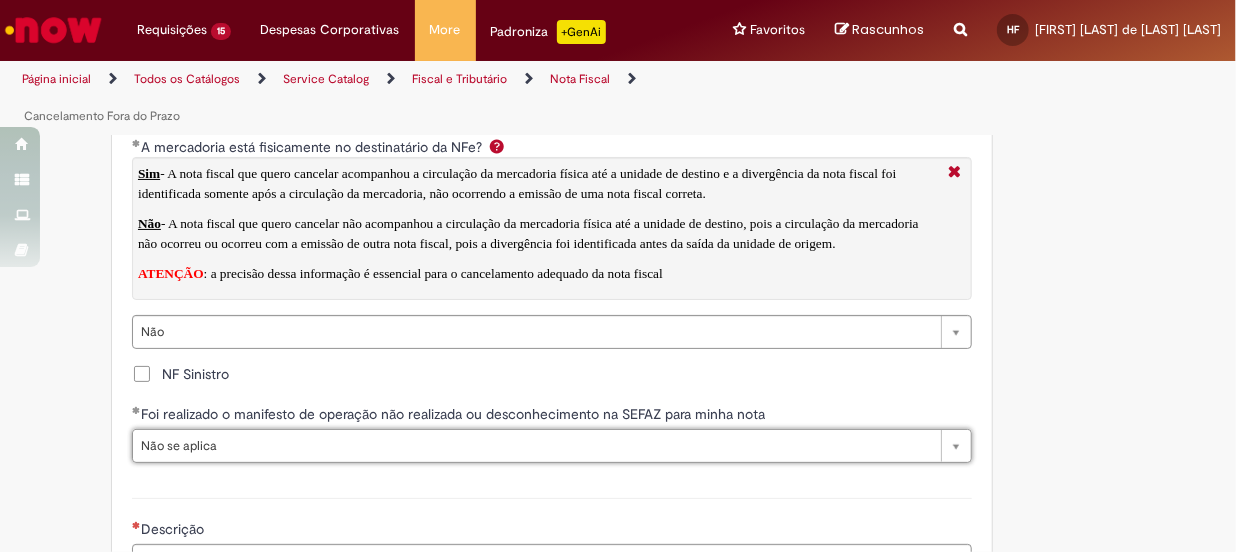 scroll, scrollTop: 3181, scrollLeft: 0, axis: vertical 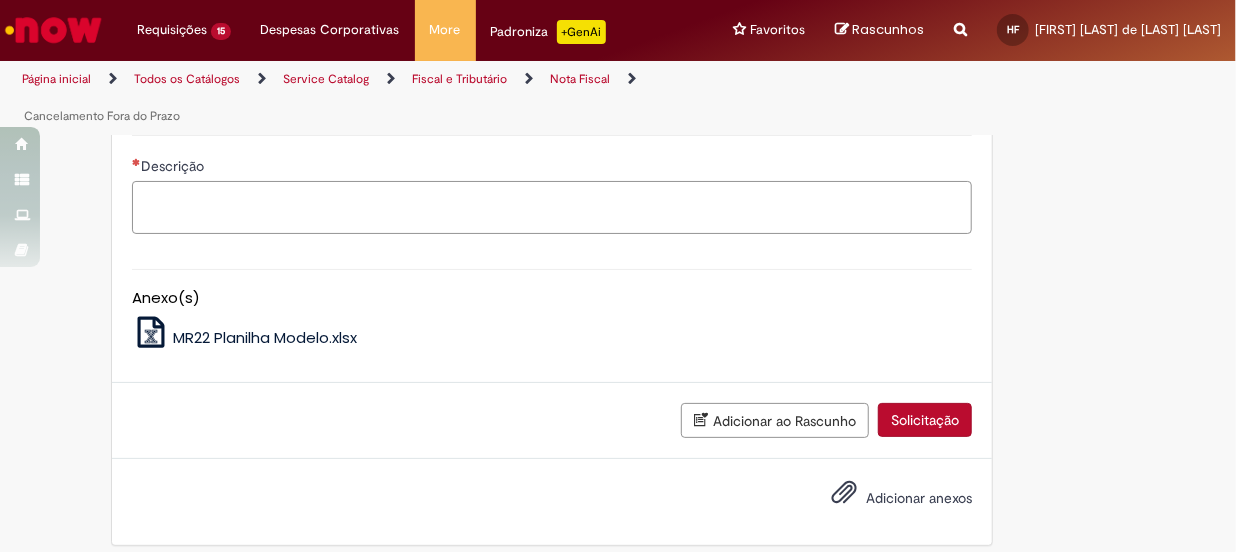 click on "Descrição" at bounding box center (552, 208) 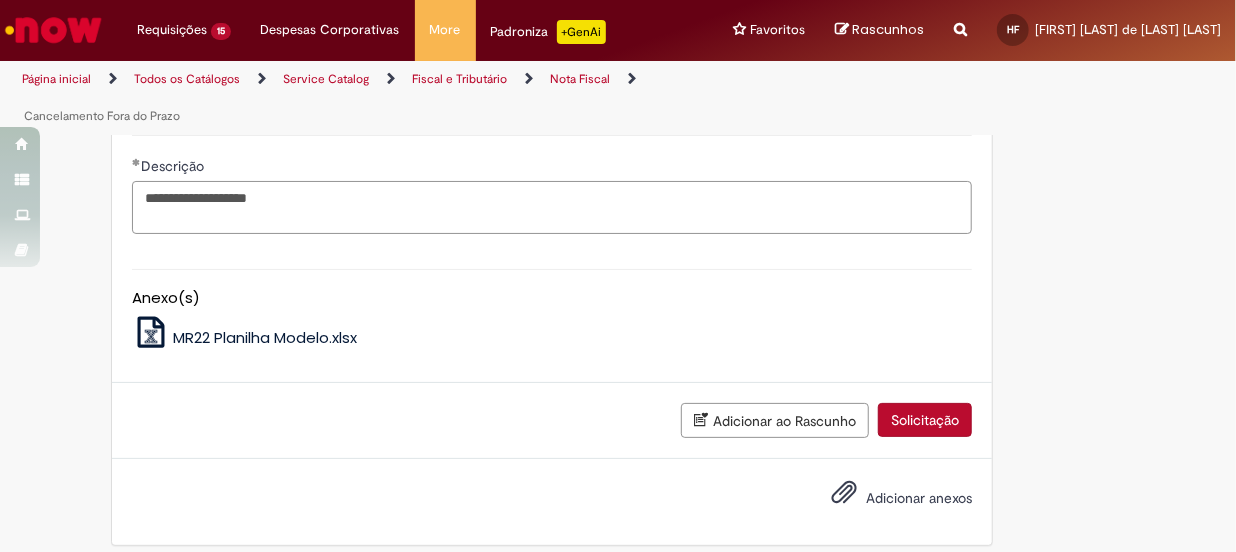 paste on "*******" 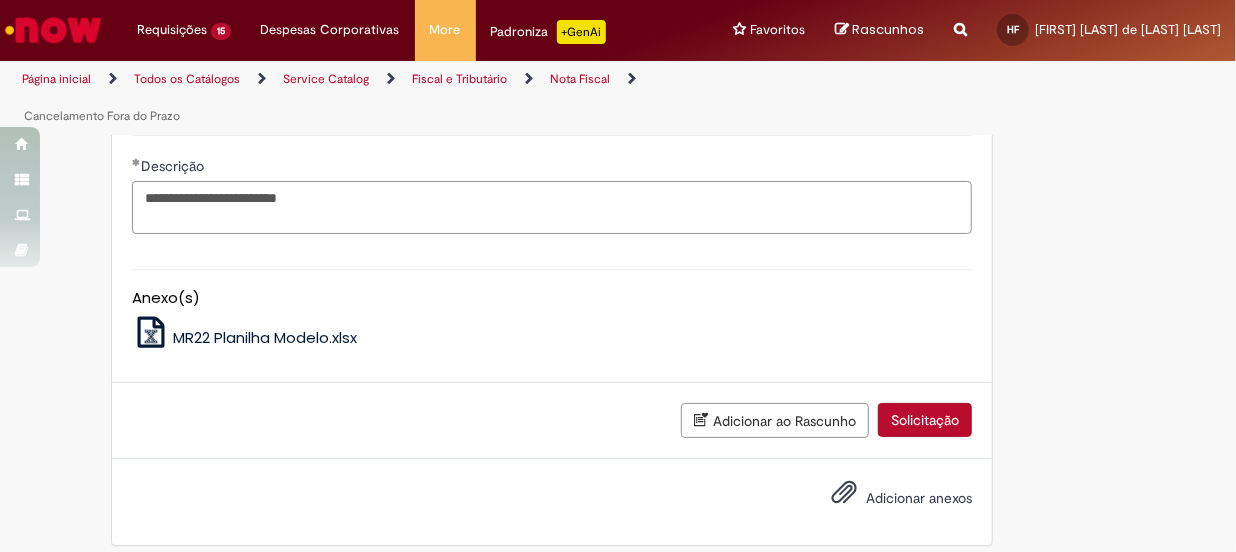 type on "**********" 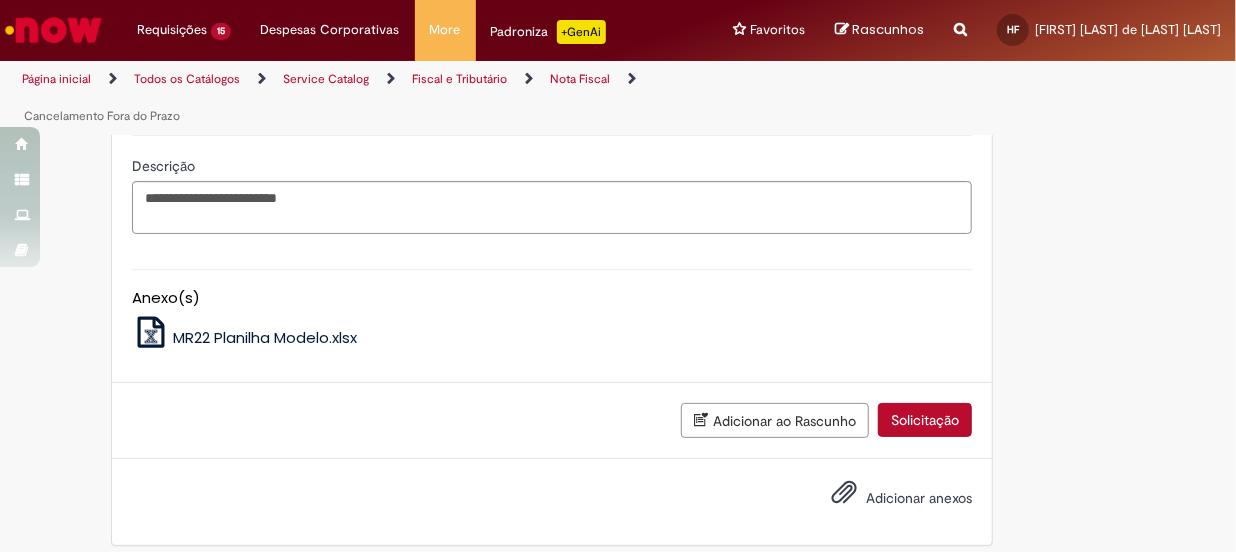 click on "Adicionar anexos" at bounding box center [919, 498] 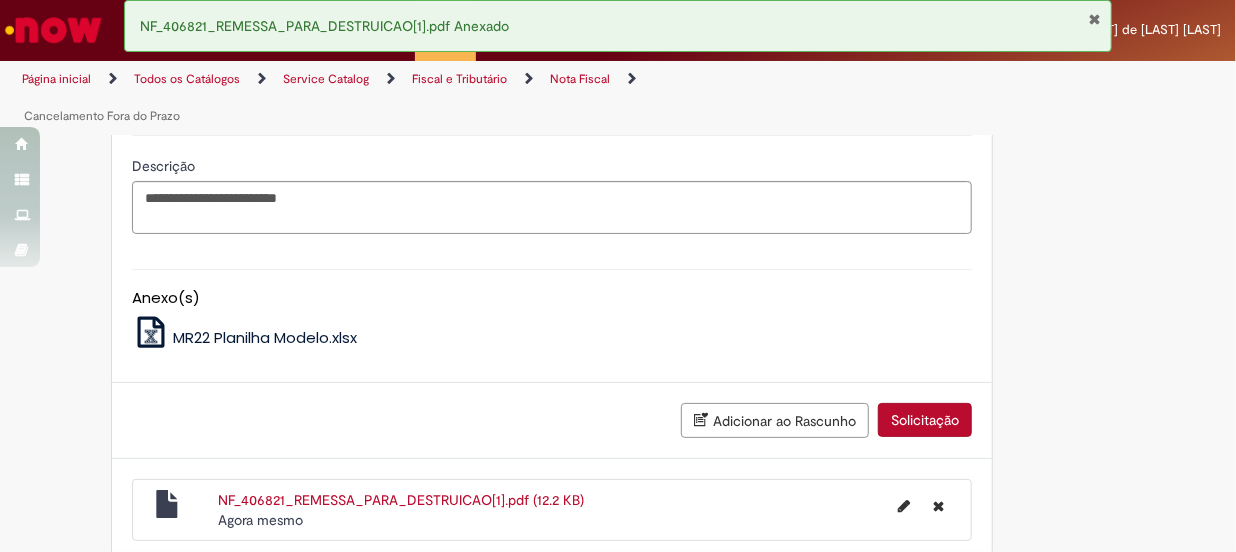 scroll, scrollTop: 3283, scrollLeft: 0, axis: vertical 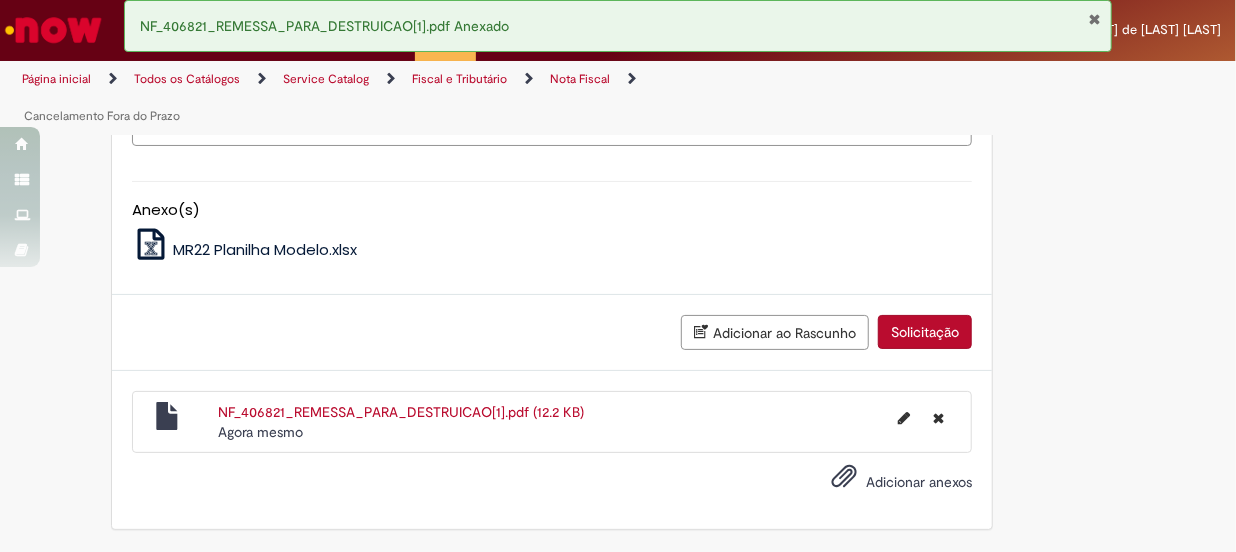click on "Solicitação" at bounding box center (925, 332) 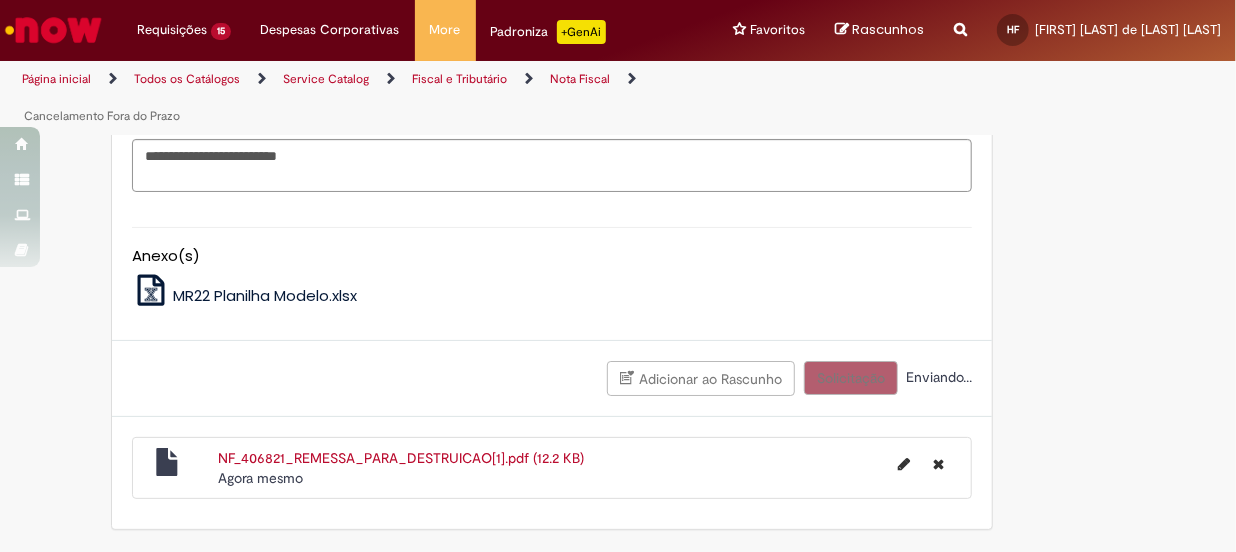 scroll, scrollTop: 3238, scrollLeft: 0, axis: vertical 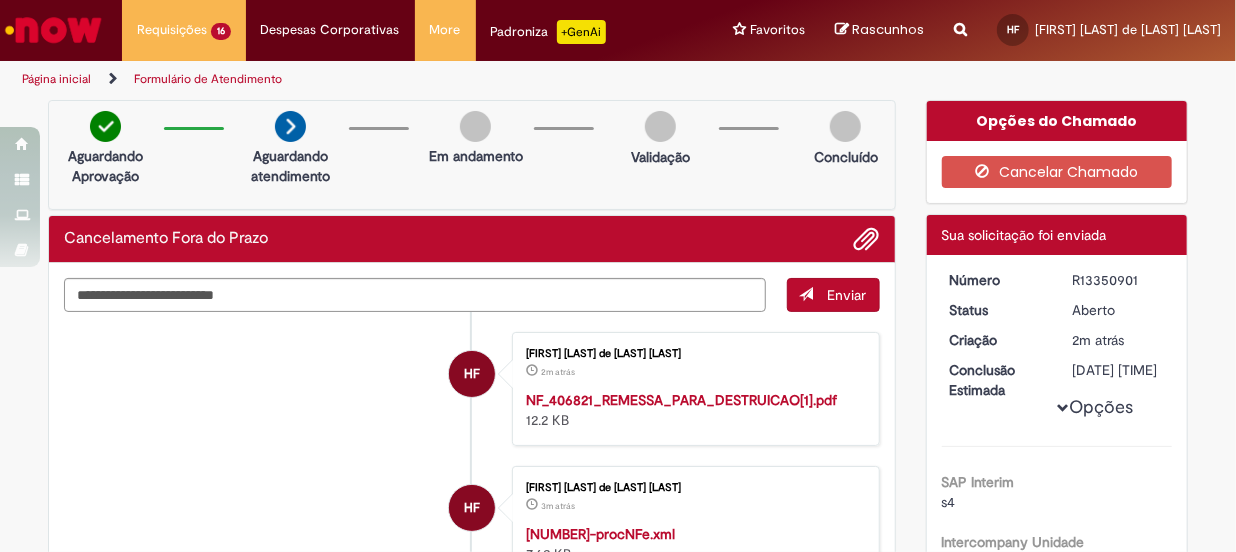 click at bounding box center [53, 30] 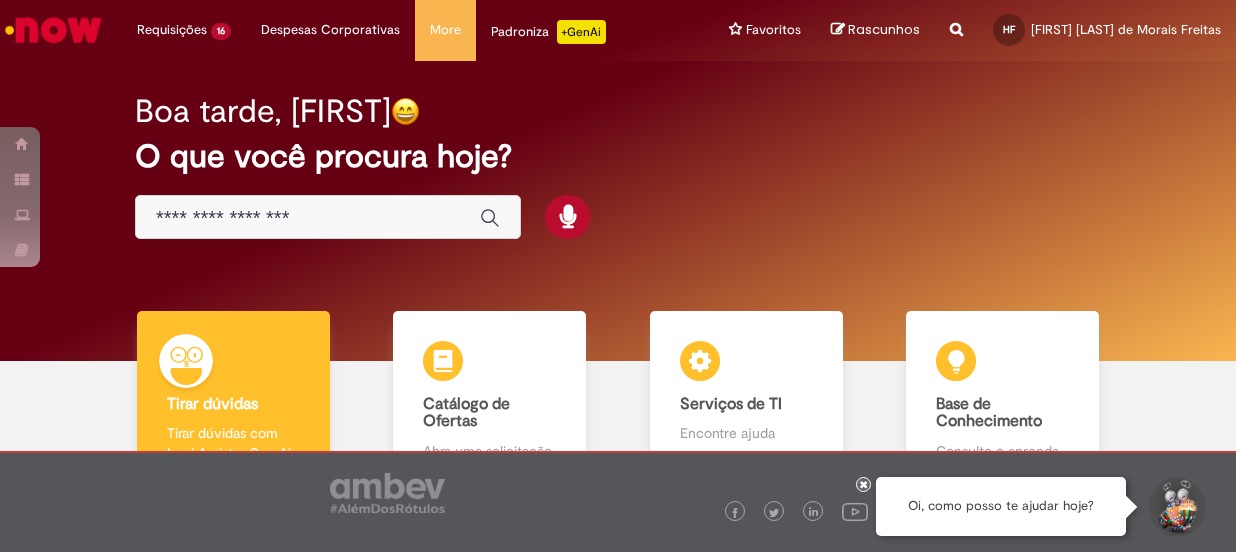 scroll, scrollTop: 0, scrollLeft: 0, axis: both 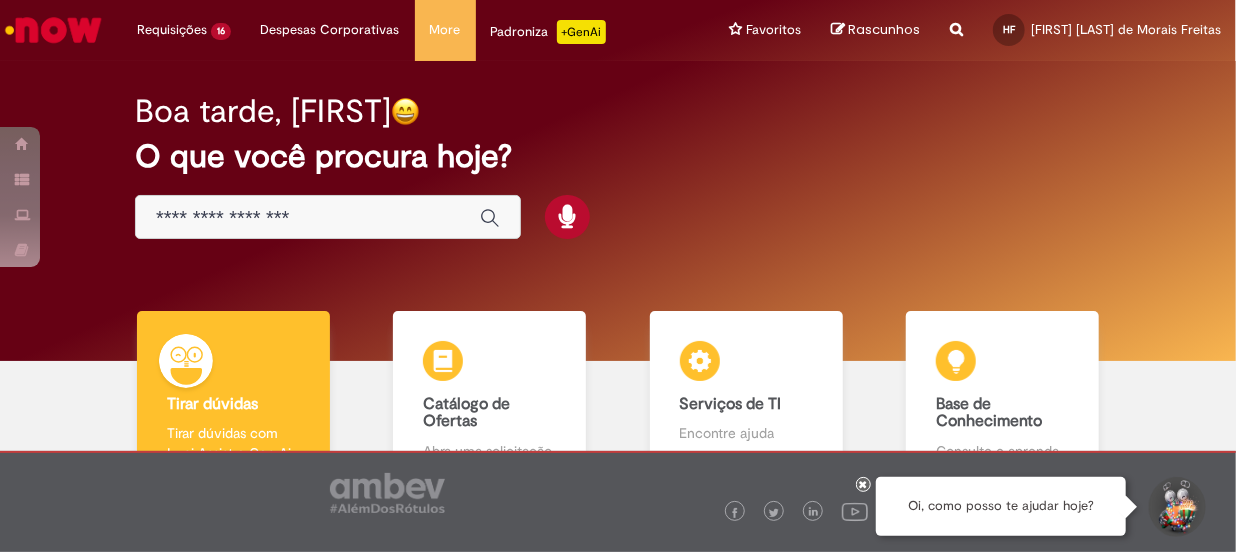 click at bounding box center [308, 218] 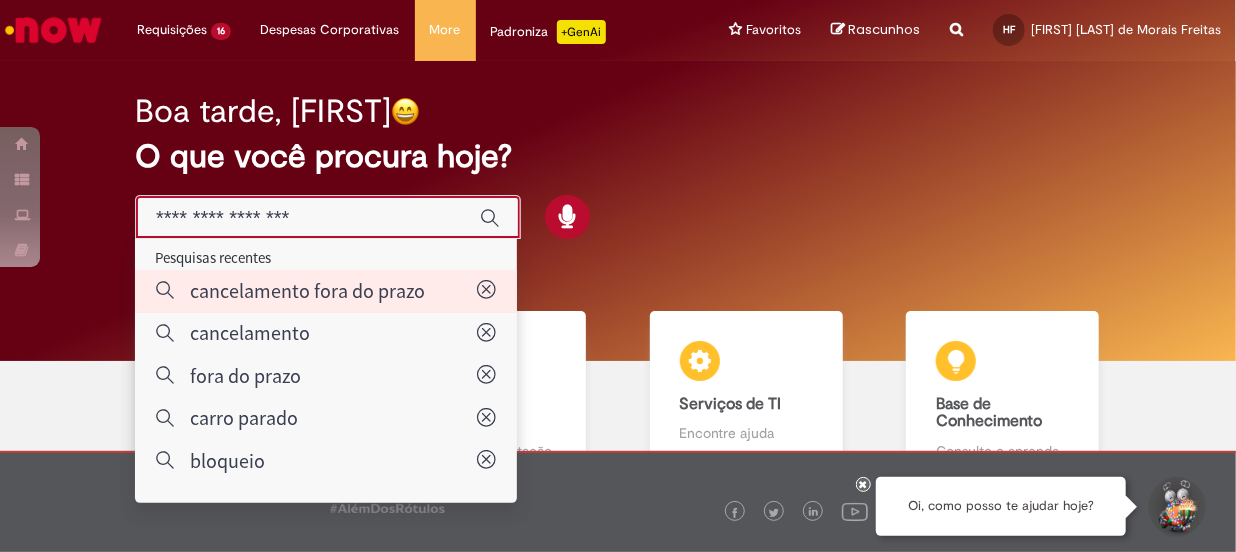 type on "**********" 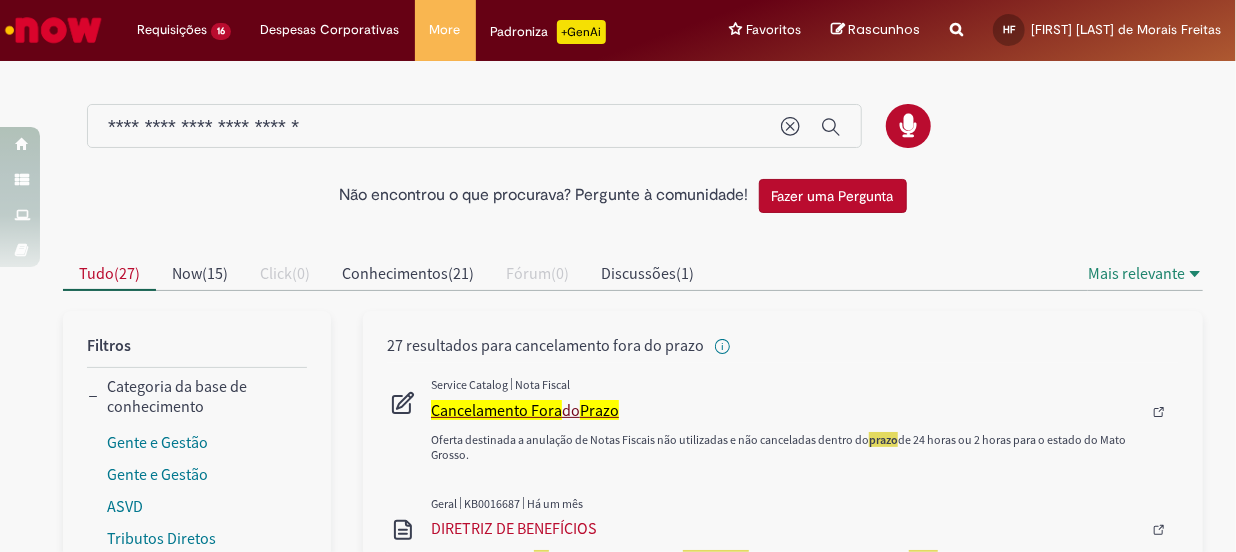 click on "Cancelamento Fora" at bounding box center [496, 410] 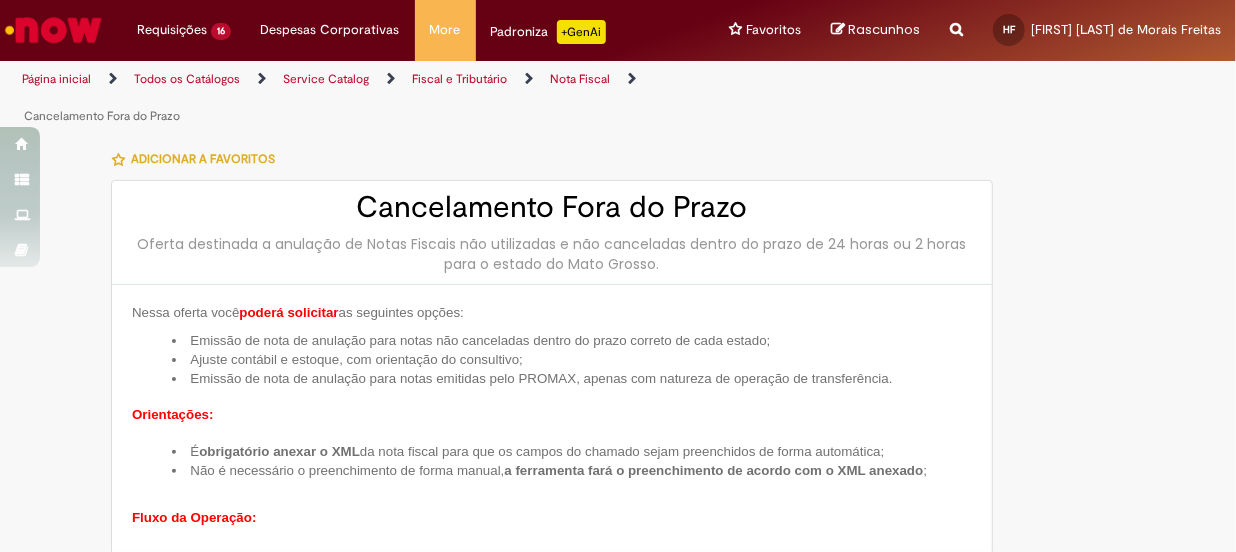 type on "**********" 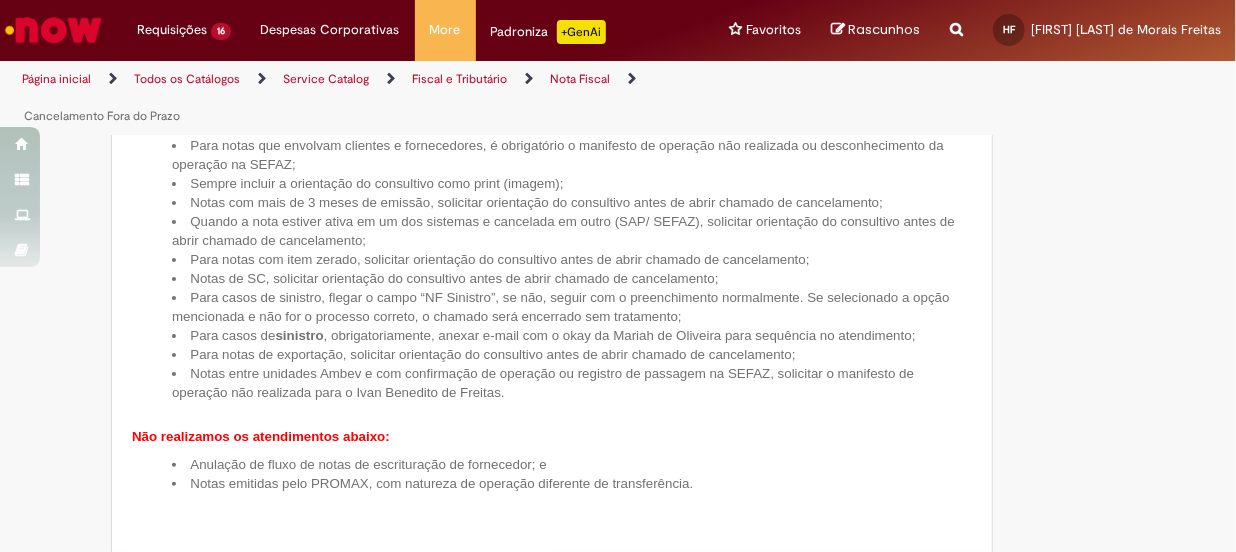 scroll, scrollTop: 1272, scrollLeft: 0, axis: vertical 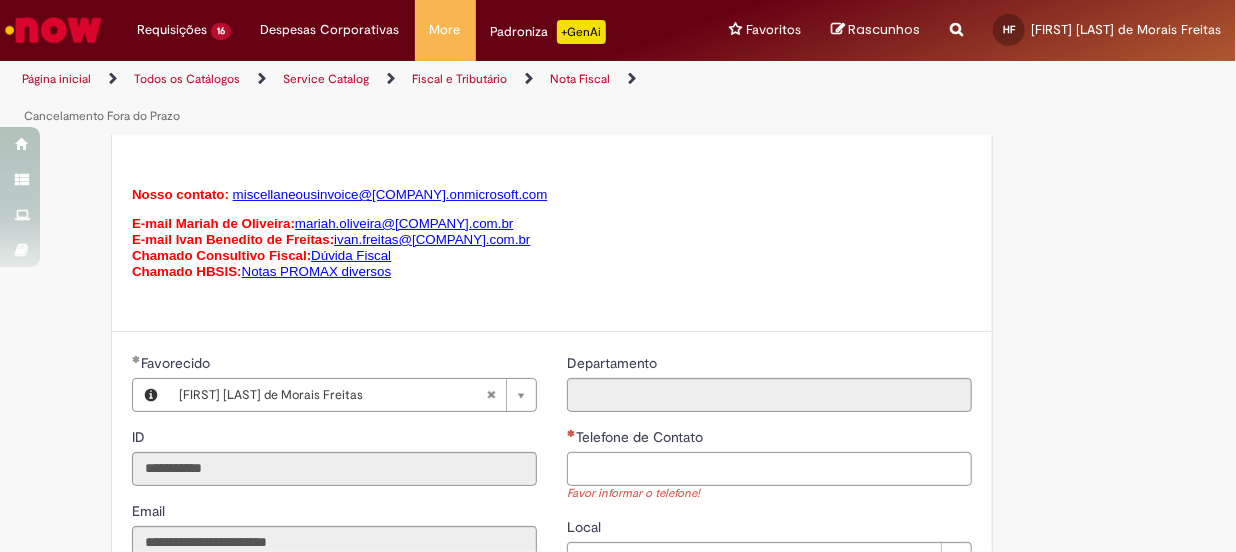 click on "Telefone de Contato" at bounding box center (769, 469) 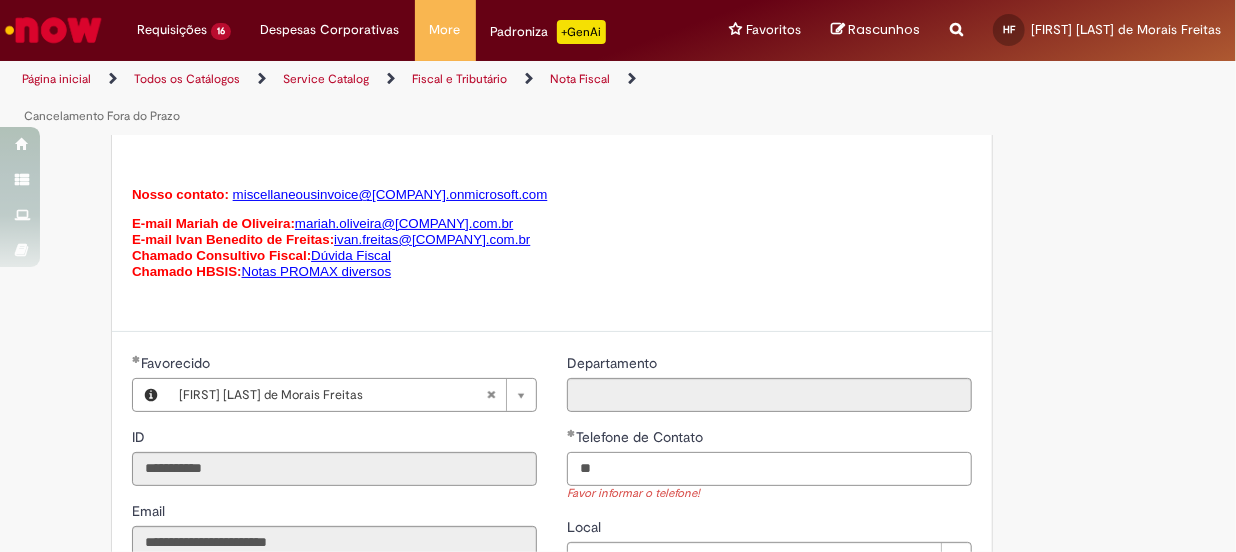 type on "*" 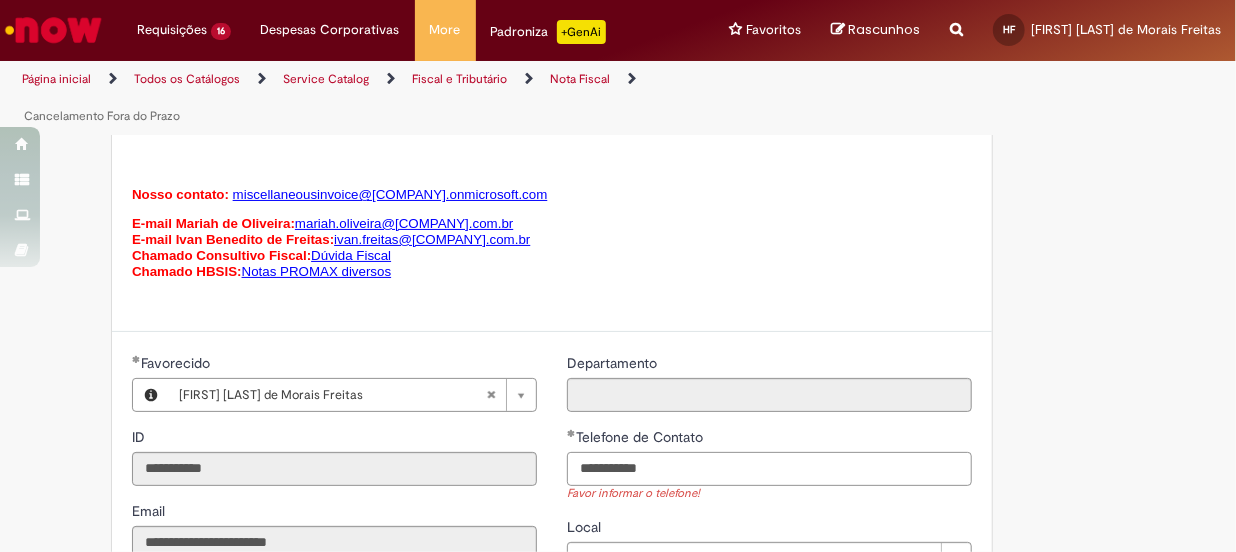 scroll, scrollTop: 1545, scrollLeft: 0, axis: vertical 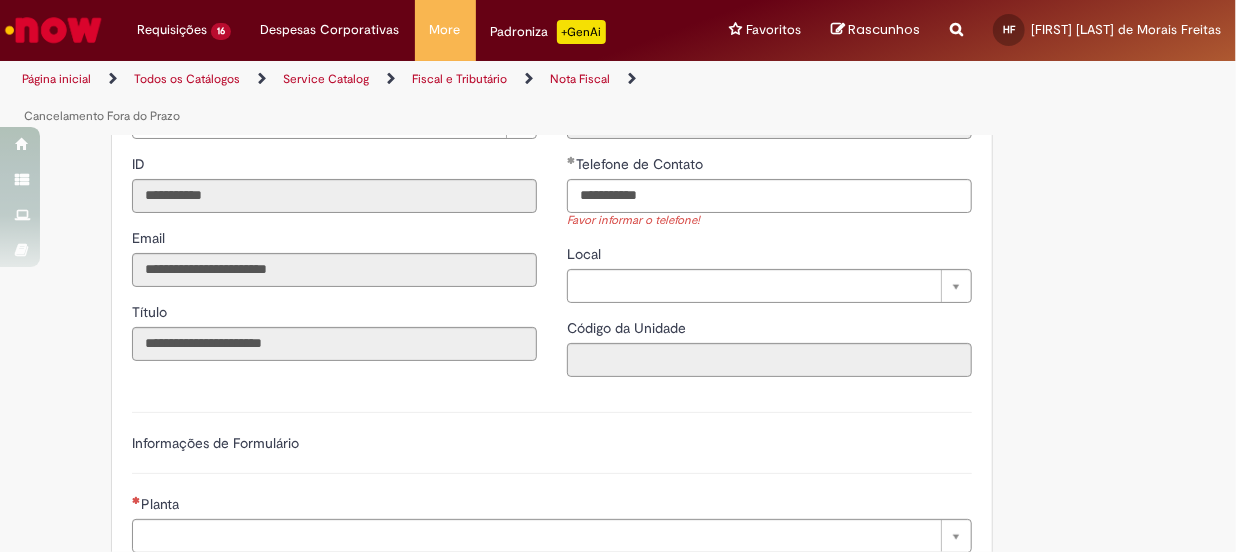 type on "**********" 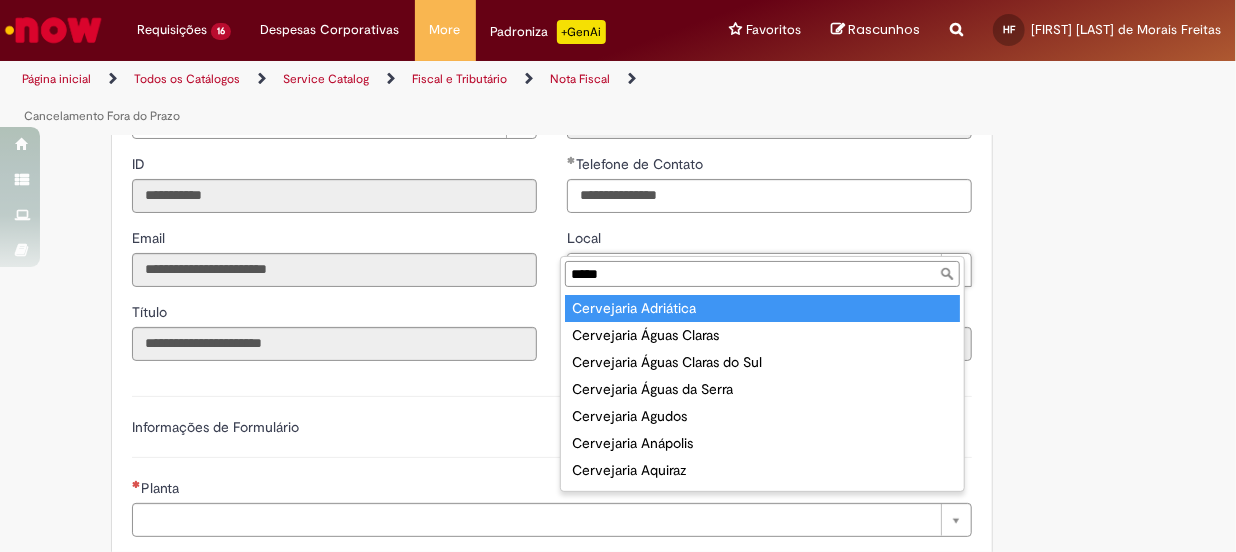 type on "*****" 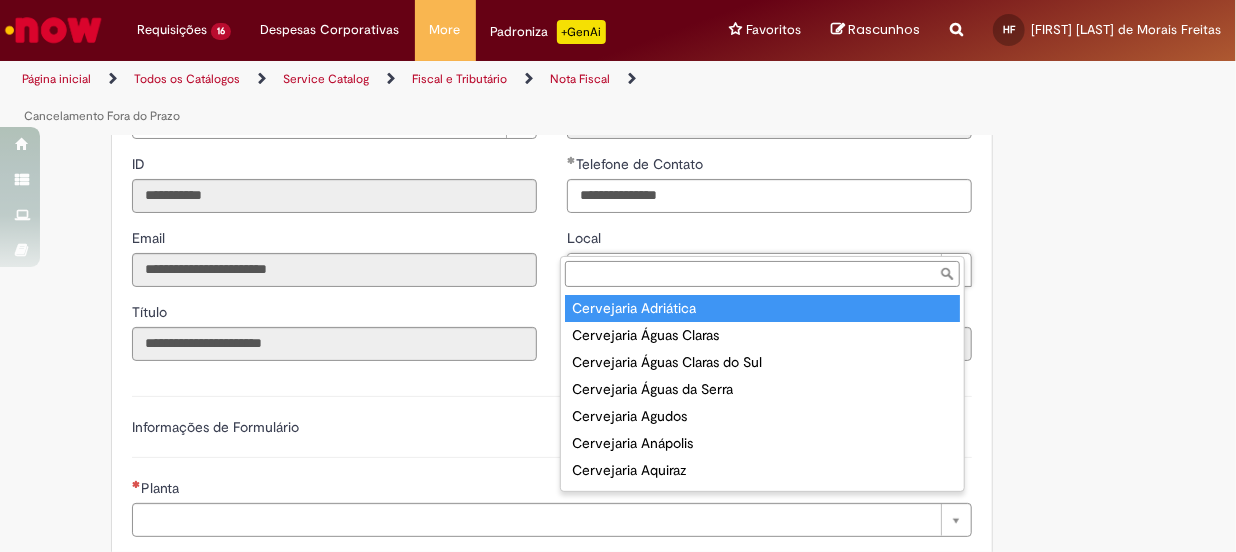 type on "****" 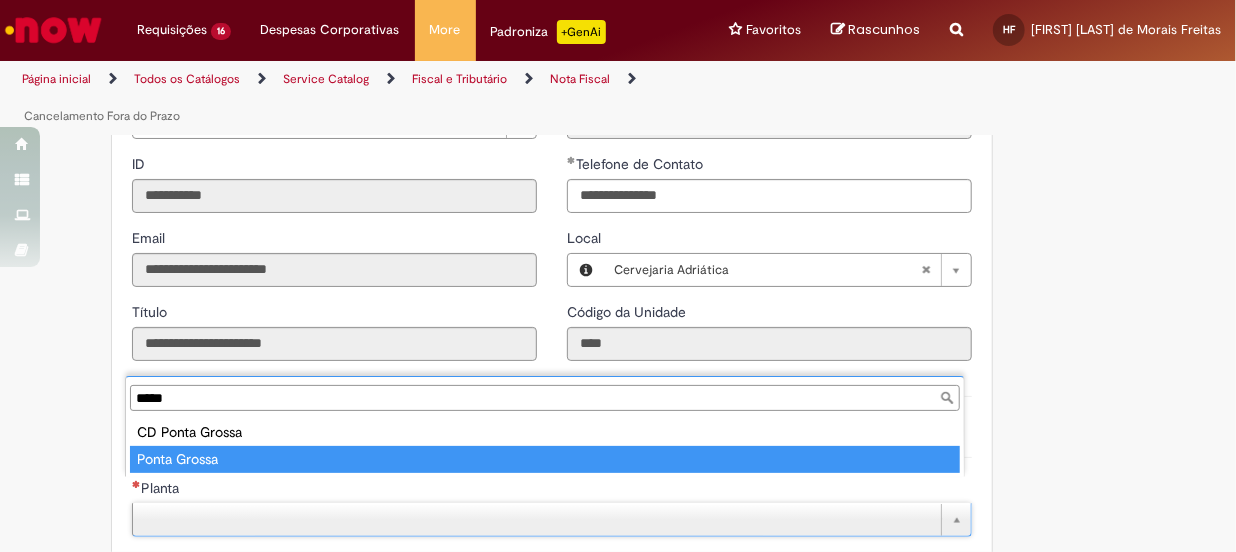 type on "*****" 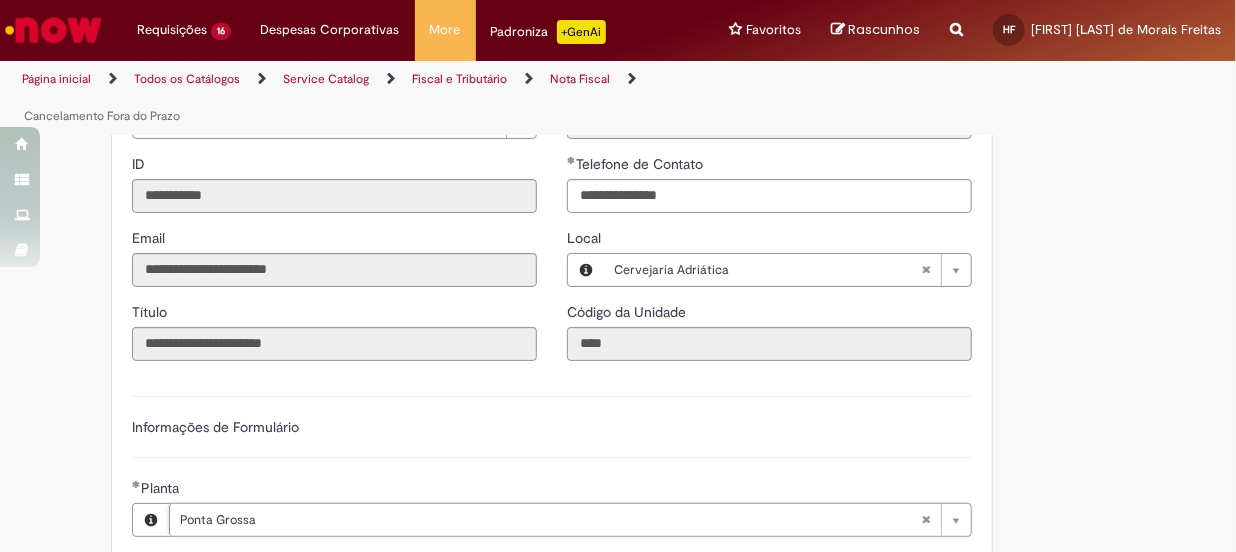 scroll, scrollTop: 1818, scrollLeft: 0, axis: vertical 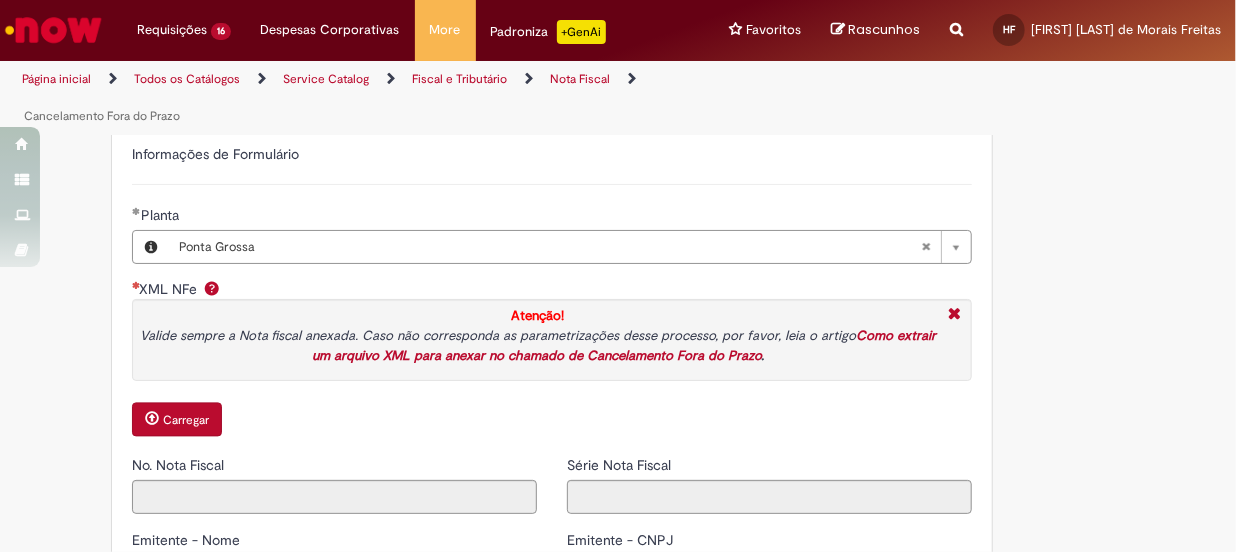 click on "Carregar" at bounding box center (186, 421) 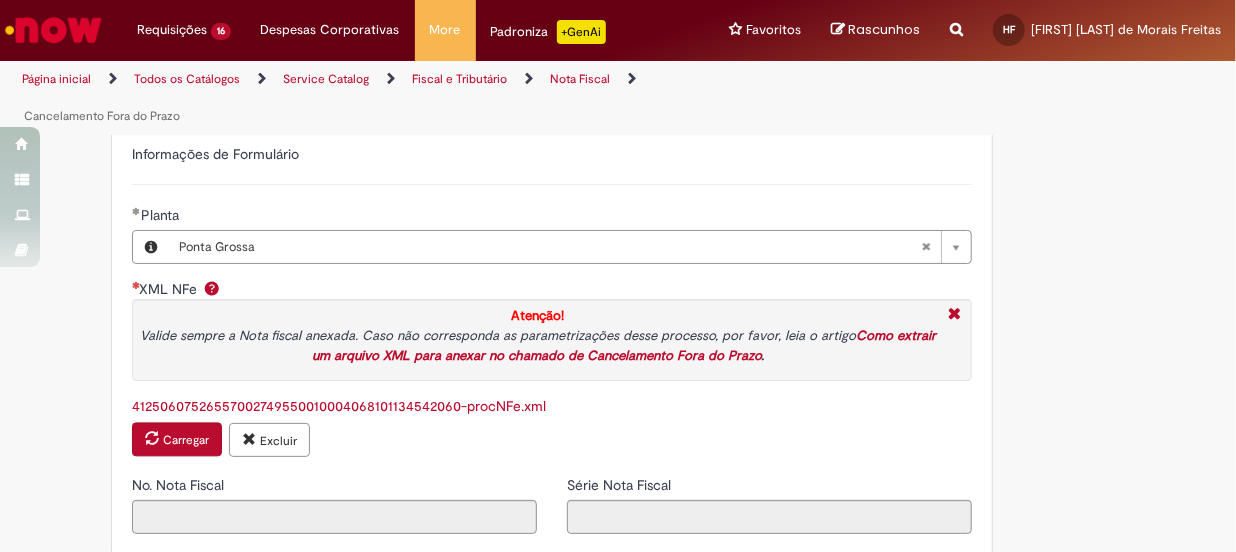 type on "******" 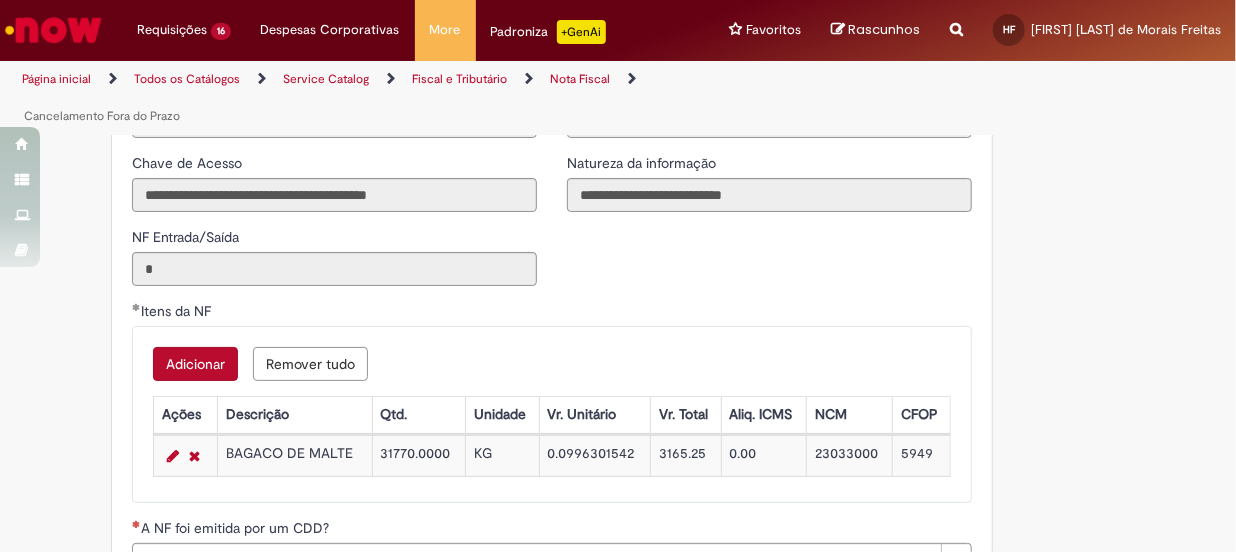 scroll, scrollTop: 2545, scrollLeft: 0, axis: vertical 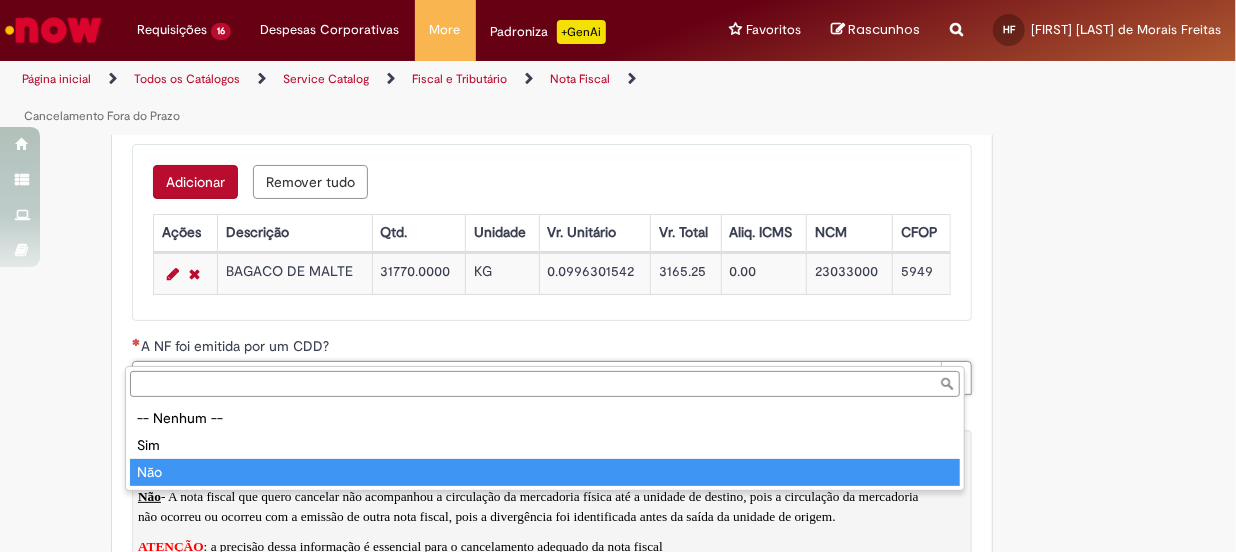 type on "***" 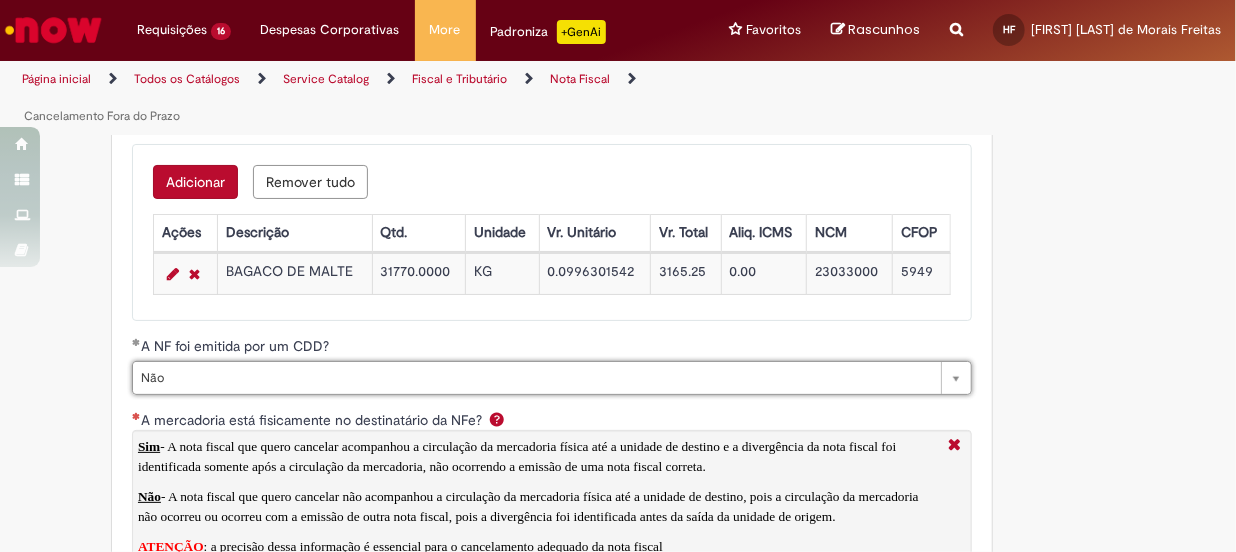 scroll, scrollTop: 2818, scrollLeft: 0, axis: vertical 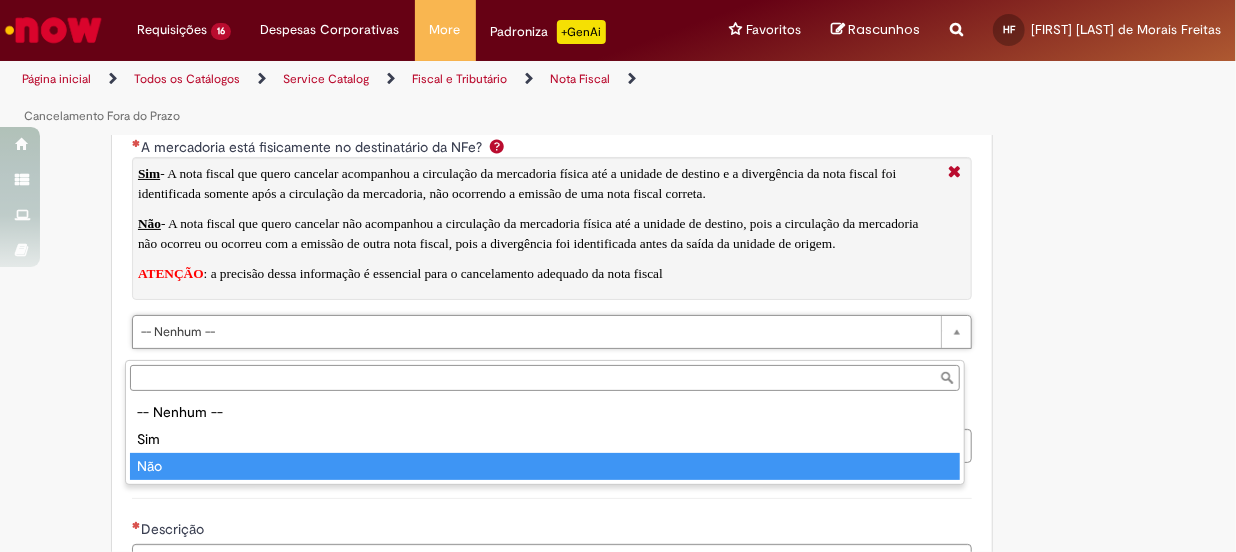 type on "***" 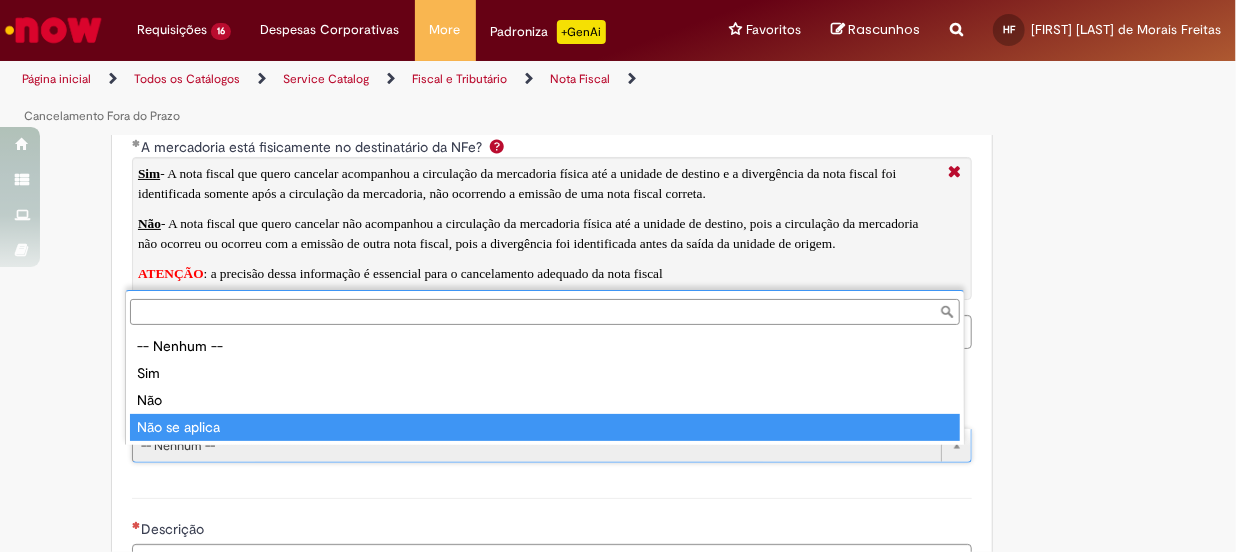 type on "**********" 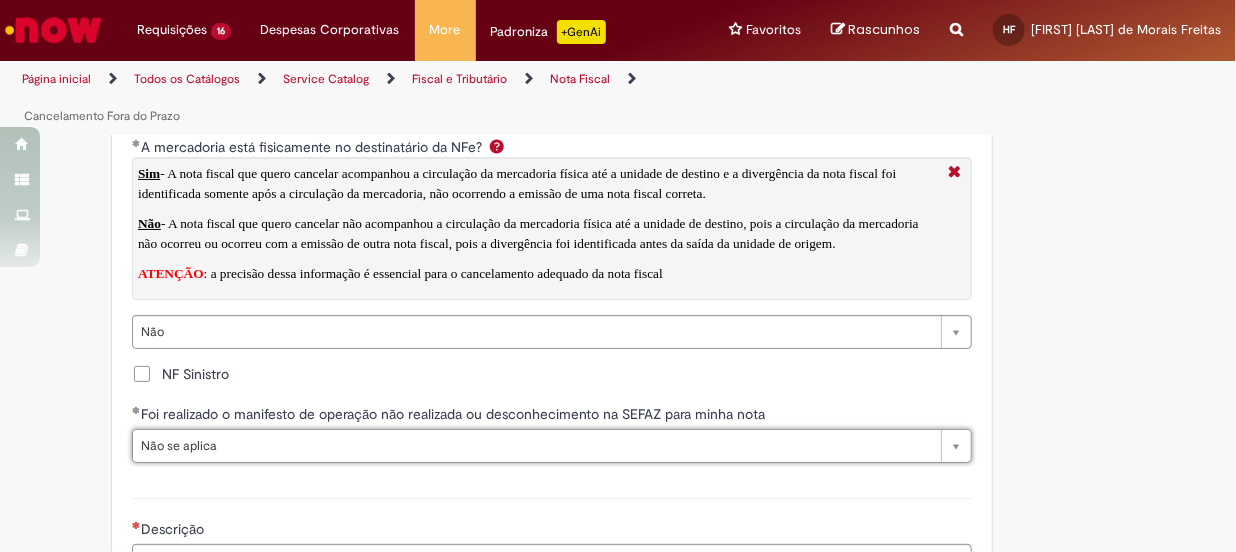 scroll, scrollTop: 3090, scrollLeft: 0, axis: vertical 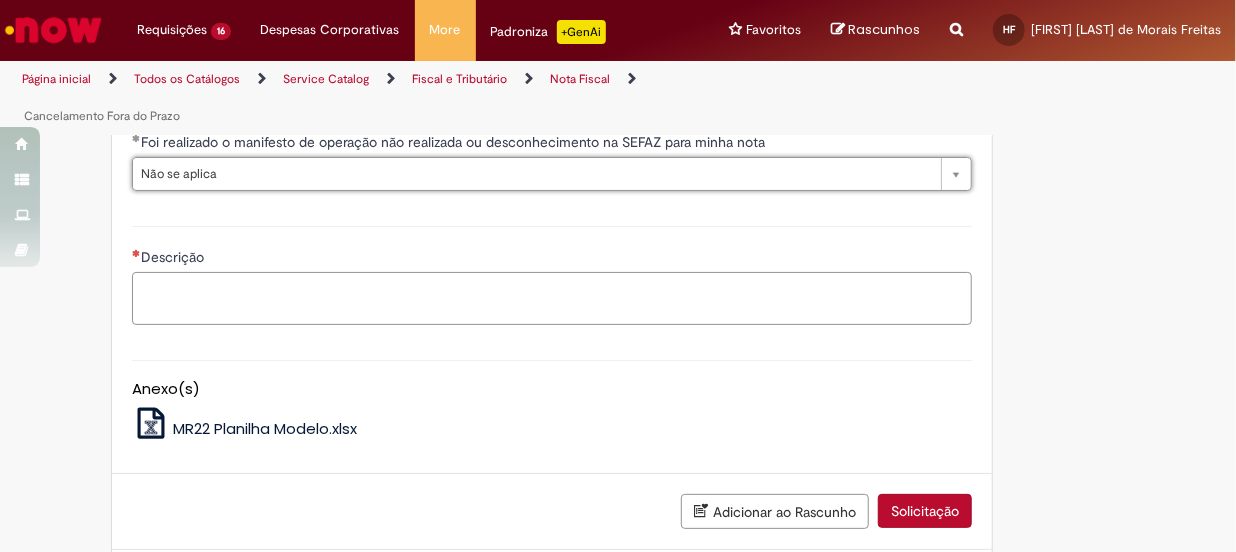 click on "Descrição" at bounding box center (552, 299) 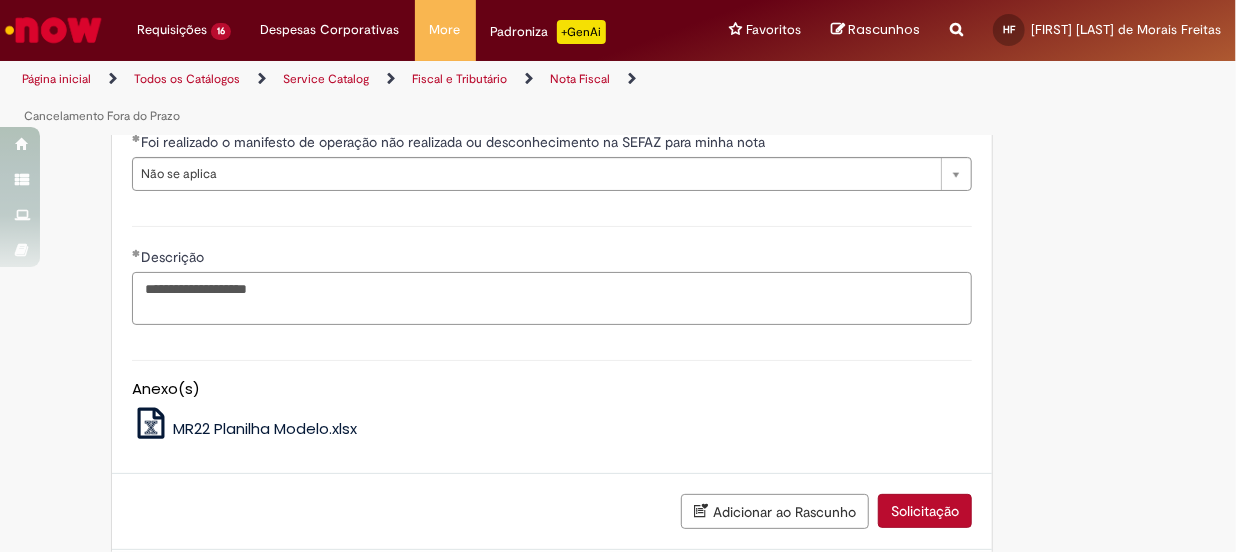 paste on "*******" 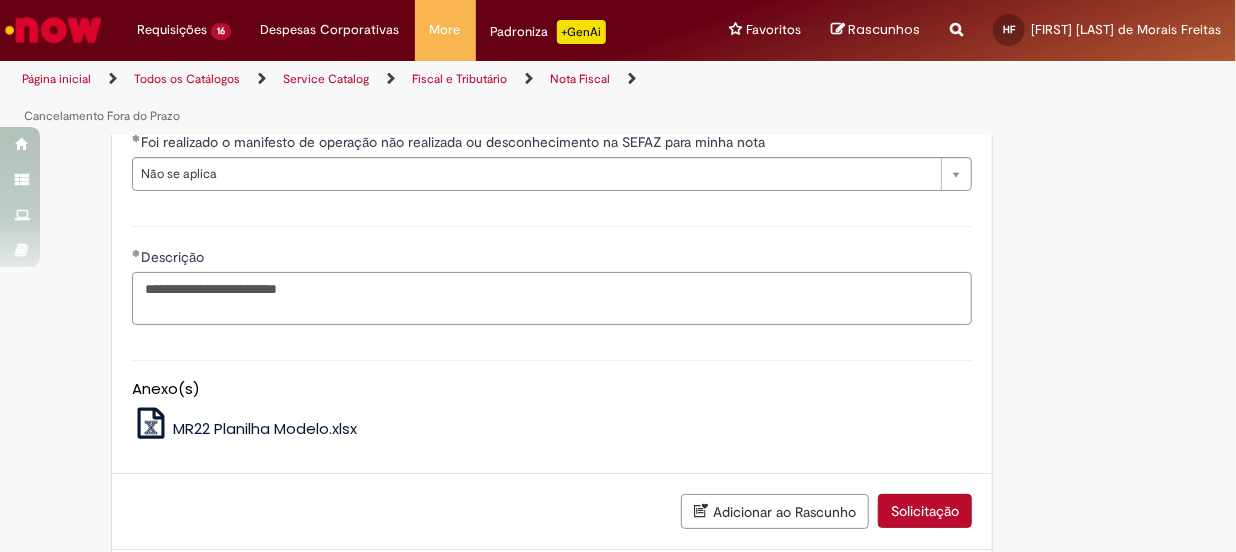 scroll, scrollTop: 3211, scrollLeft: 0, axis: vertical 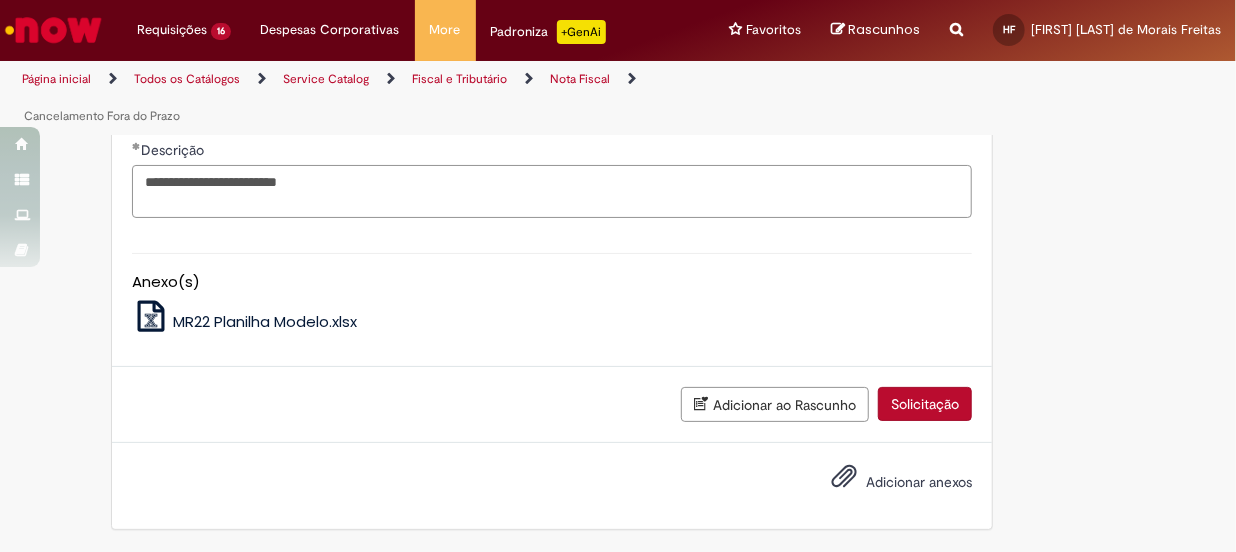 type on "**********" 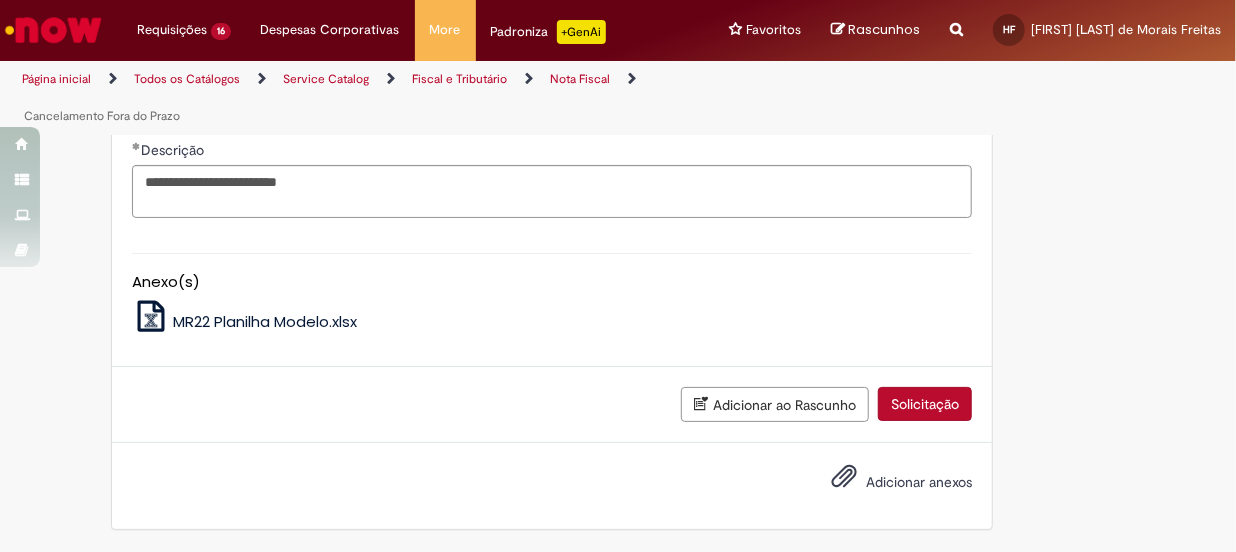 click on "Adicionar anexos" at bounding box center (919, 482) 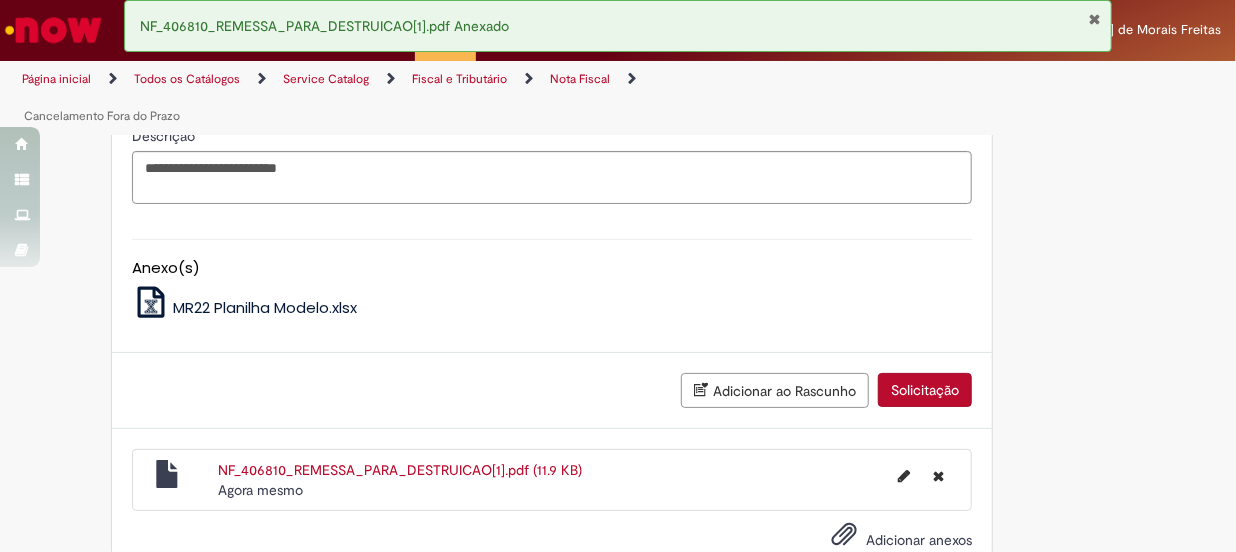 click on "Solicitação" at bounding box center (925, 390) 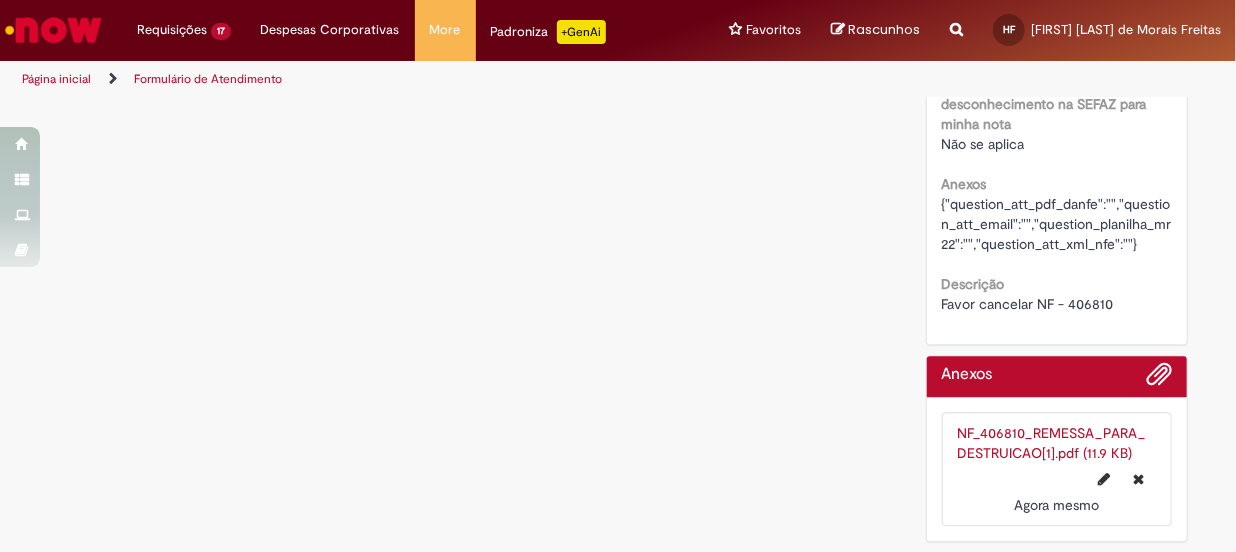 scroll, scrollTop: 0, scrollLeft: 0, axis: both 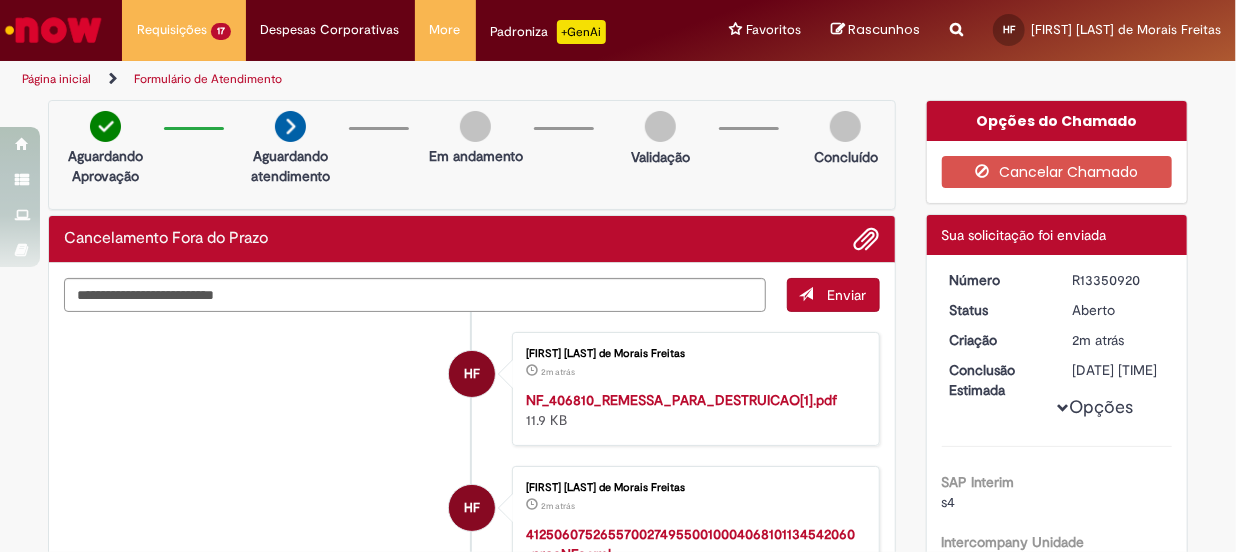 drag, startPoint x: 735, startPoint y: 370, endPoint x: 7, endPoint y: 401, distance: 728.6597 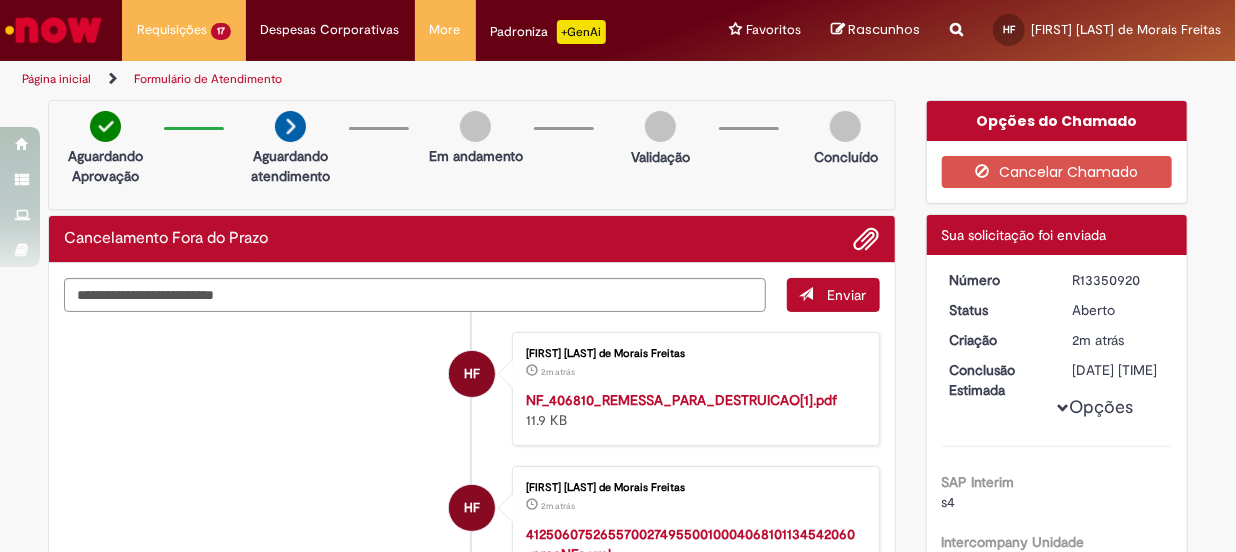 click at bounding box center [53, 30] 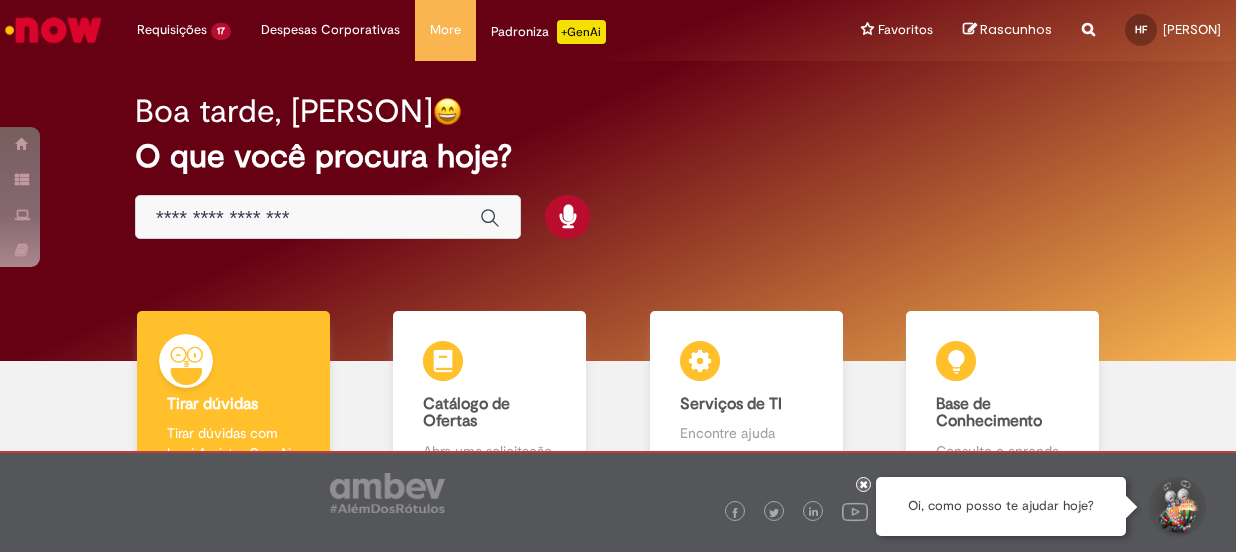 scroll, scrollTop: 0, scrollLeft: 0, axis: both 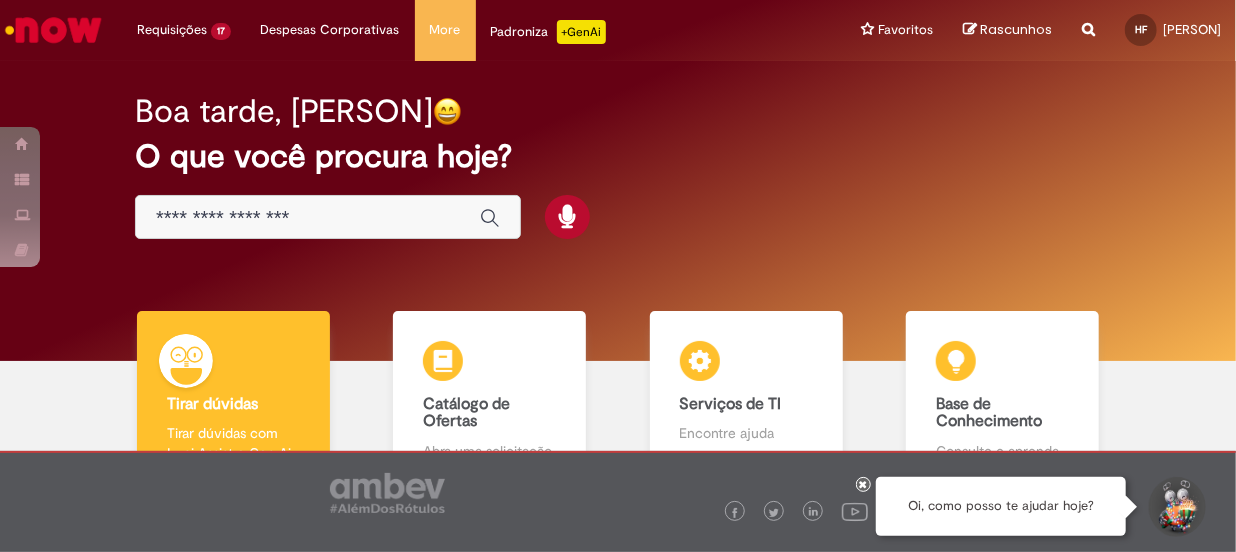 click at bounding box center (328, 217) 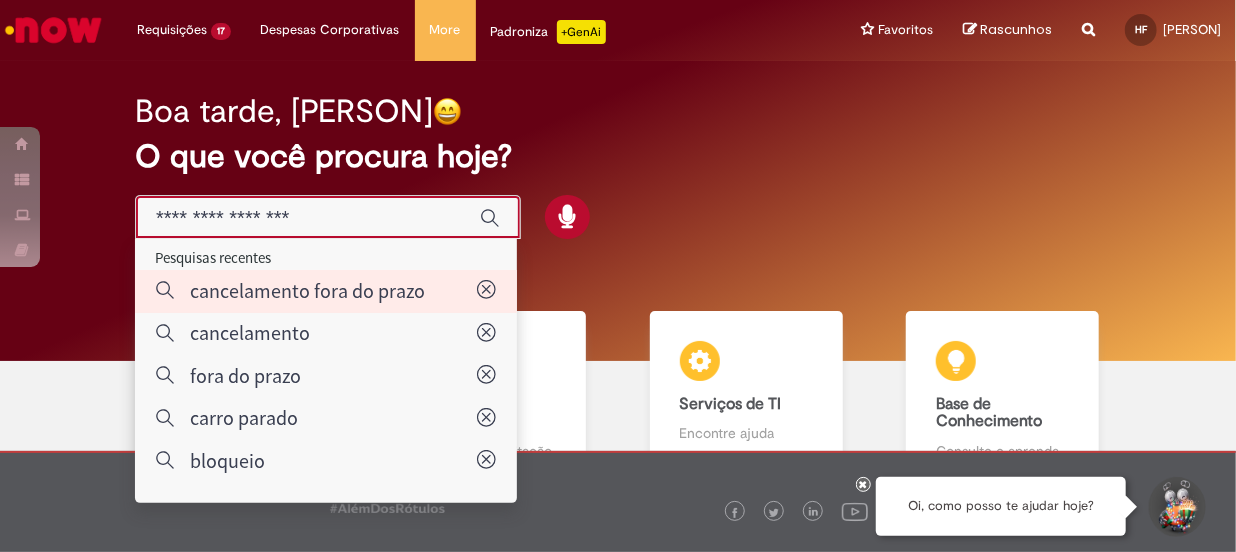 type on "**********" 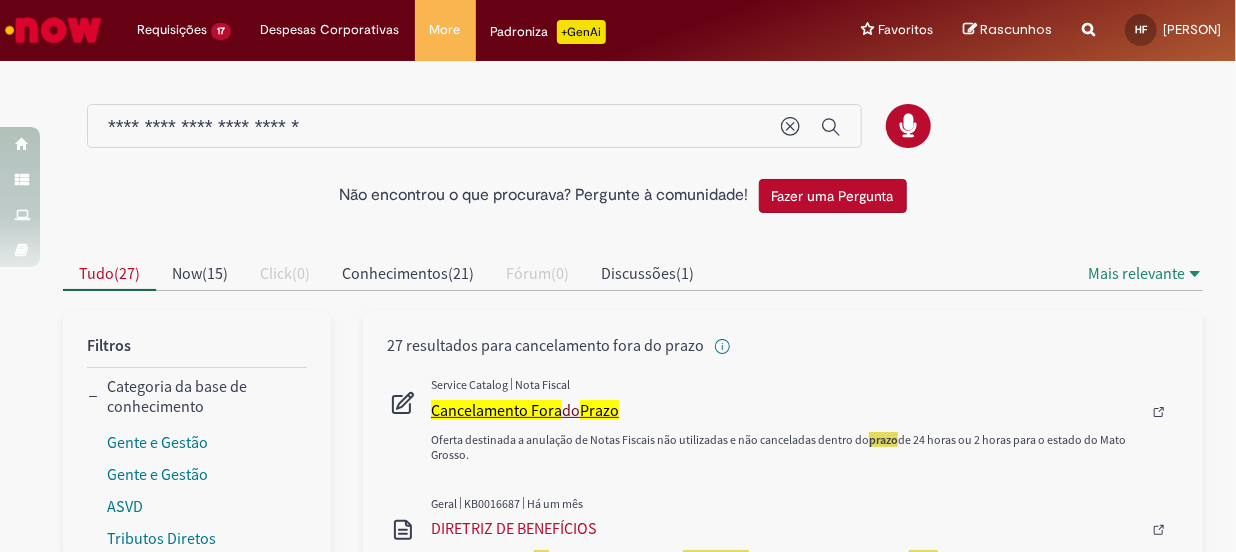 click on "Cancelamento Fora" at bounding box center [496, 410] 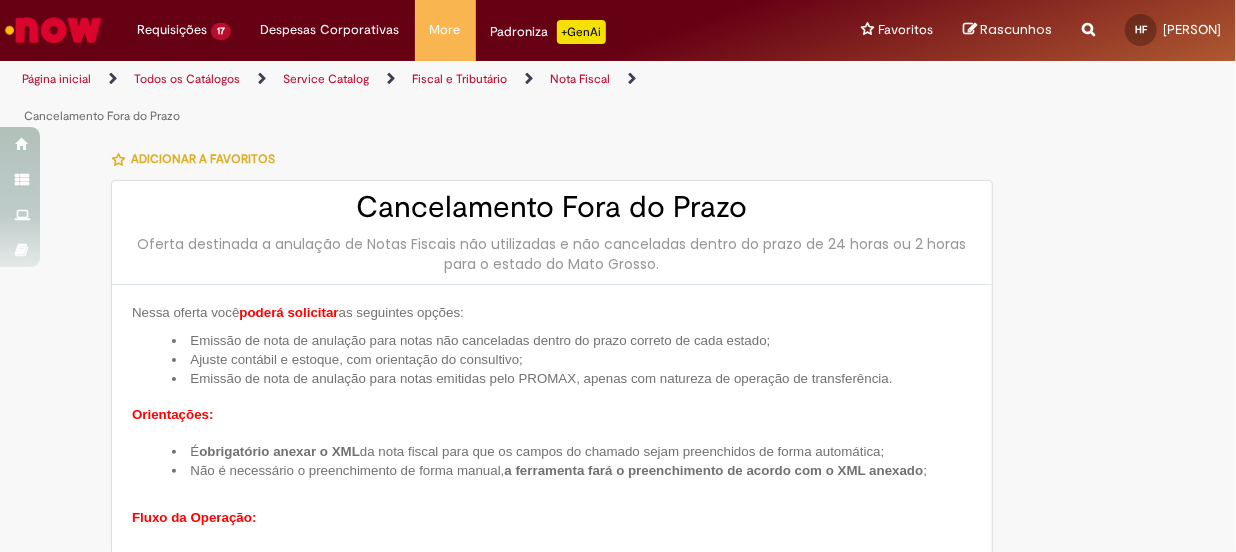 type on "**********" 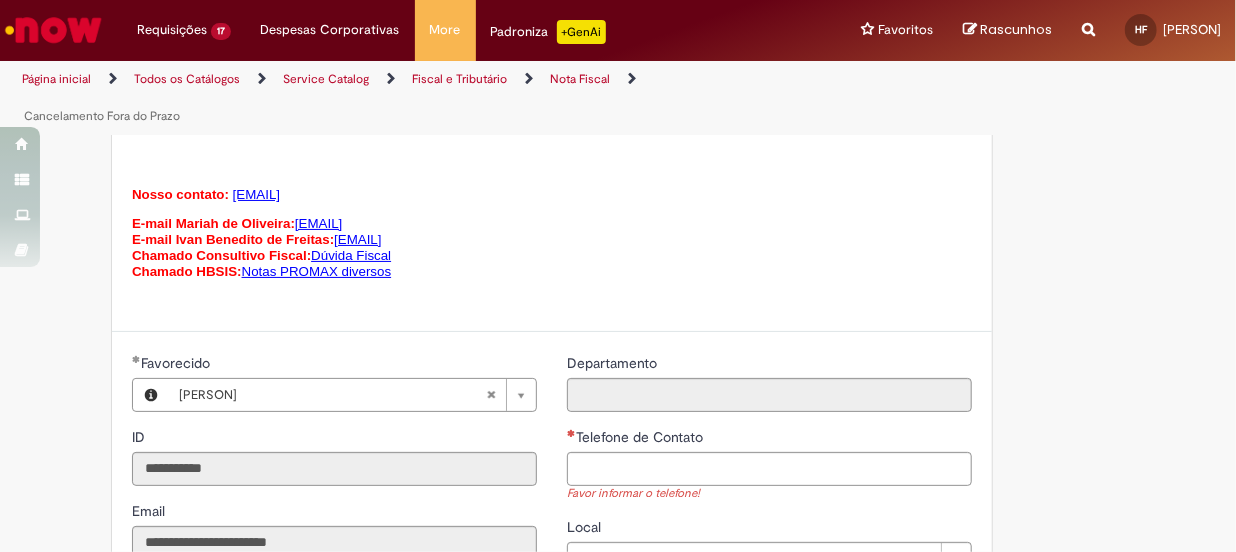 scroll, scrollTop: 1454, scrollLeft: 0, axis: vertical 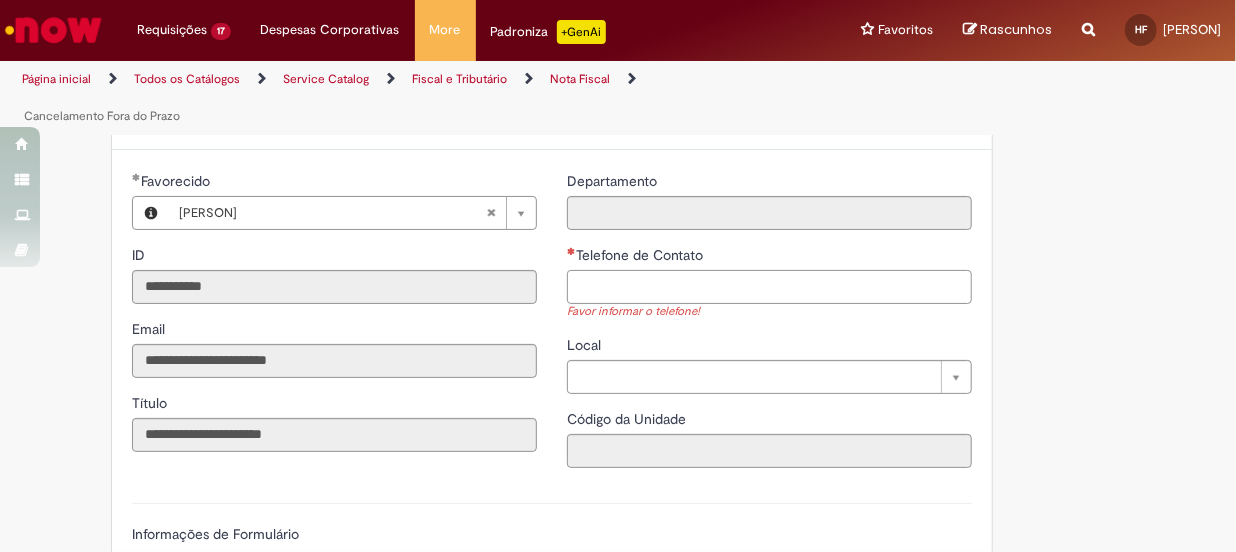 click on "Telefone de Contato" at bounding box center [769, 287] 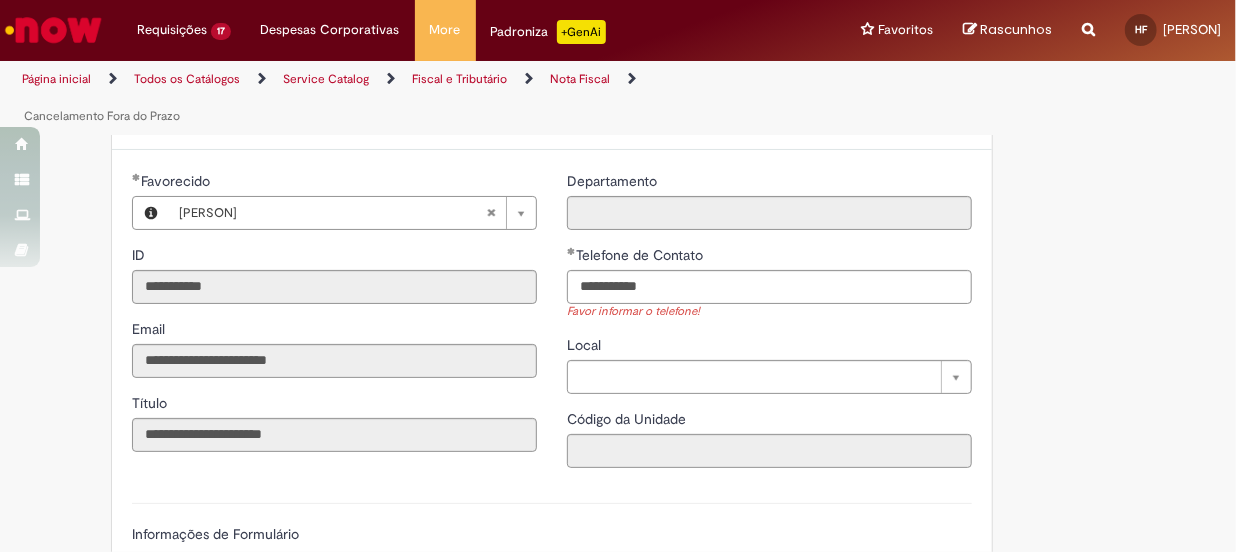 type on "**********" 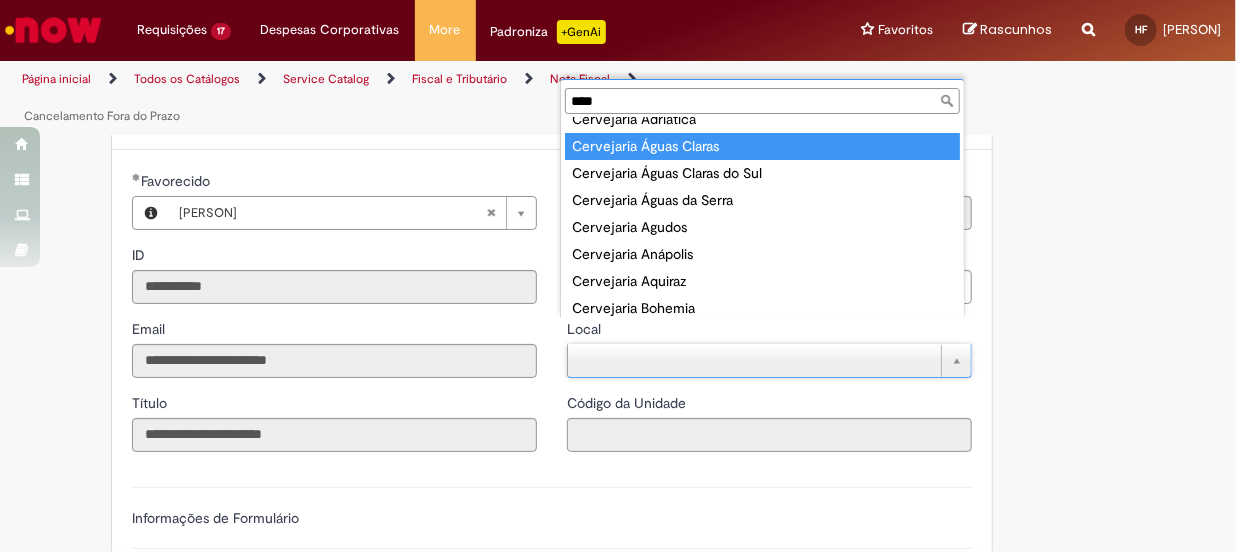 scroll, scrollTop: 0, scrollLeft: 0, axis: both 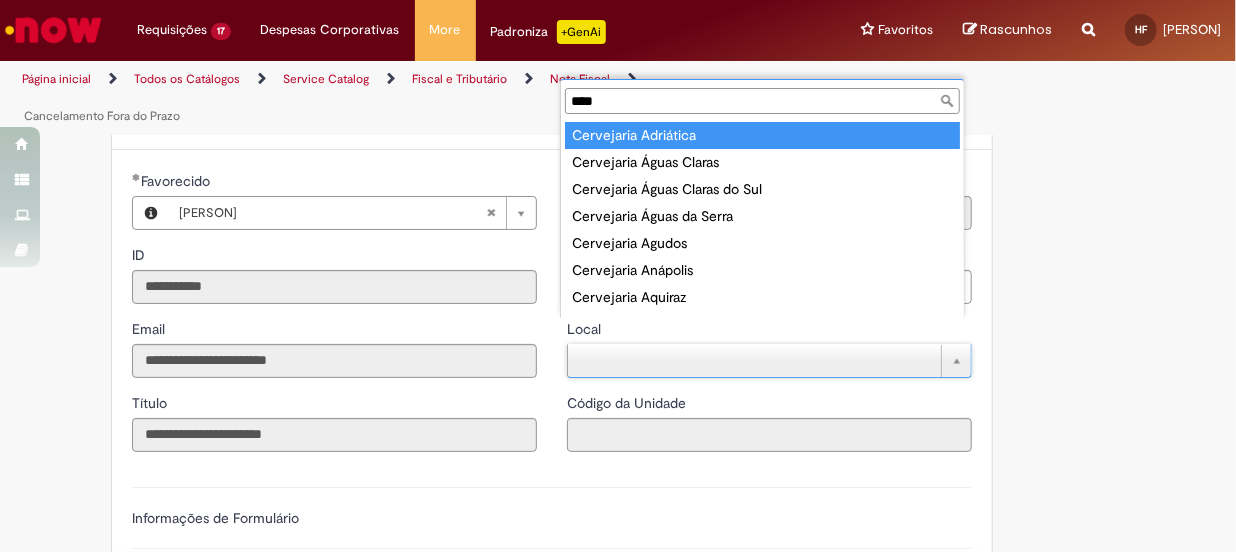 type on "****" 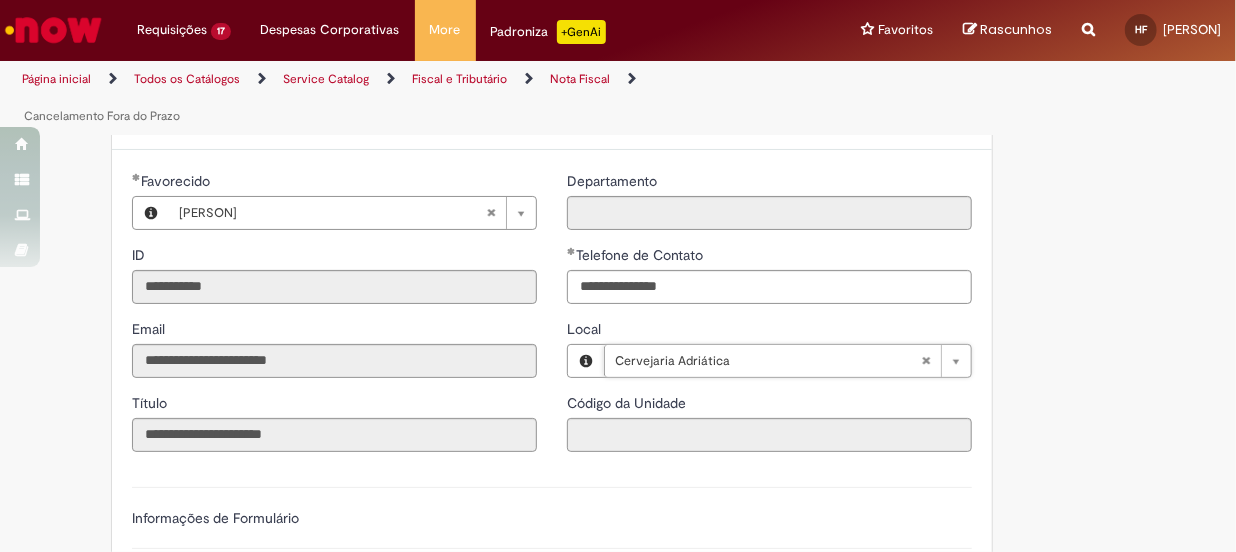 type on "****" 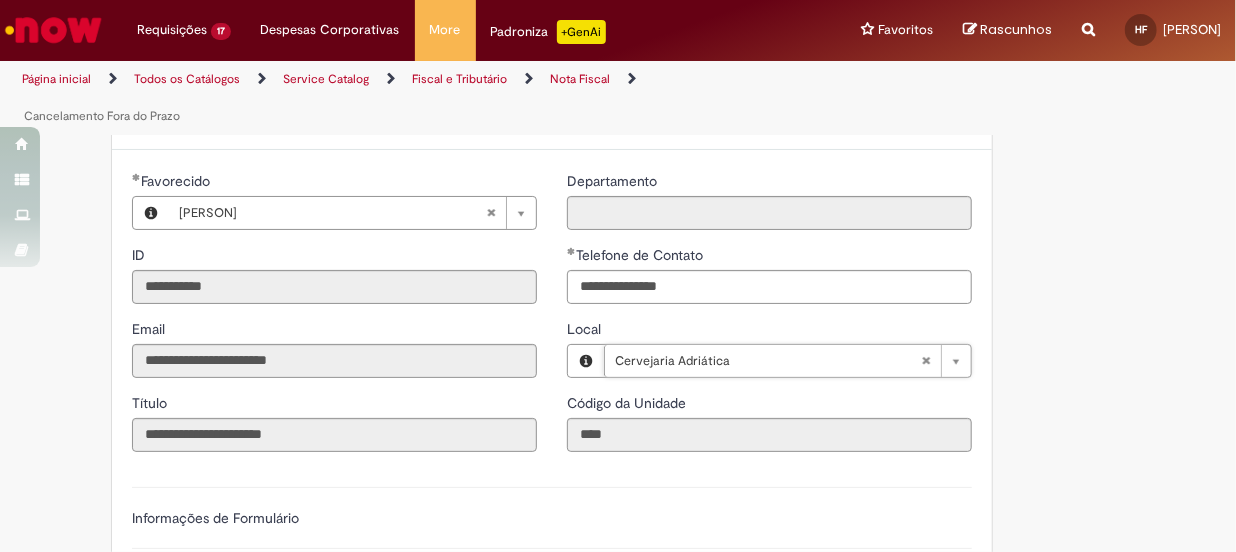scroll, scrollTop: 1727, scrollLeft: 0, axis: vertical 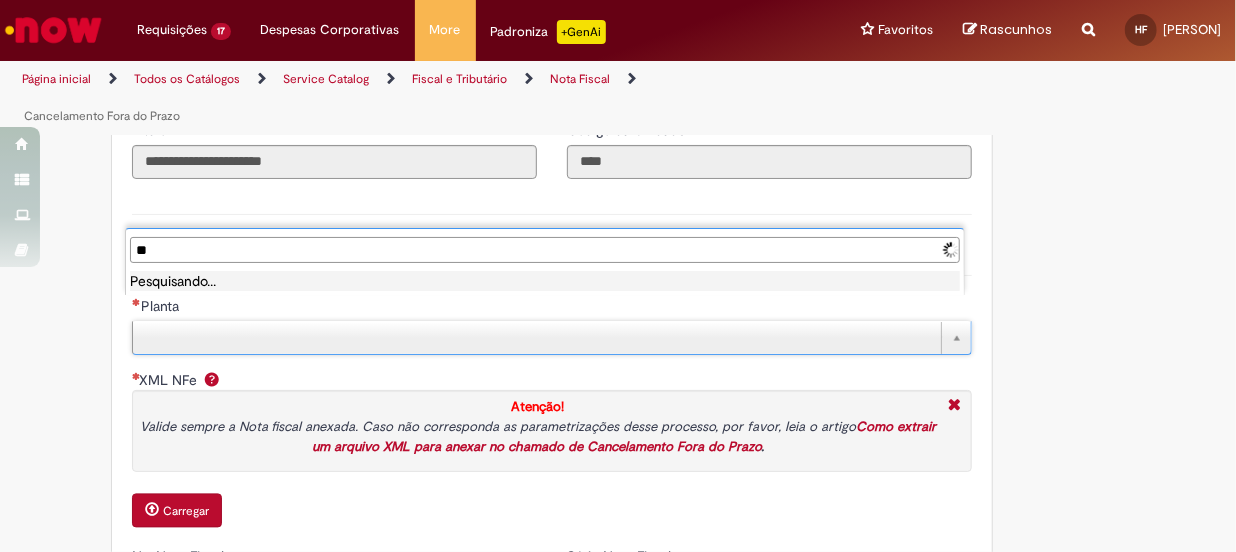 type on "*" 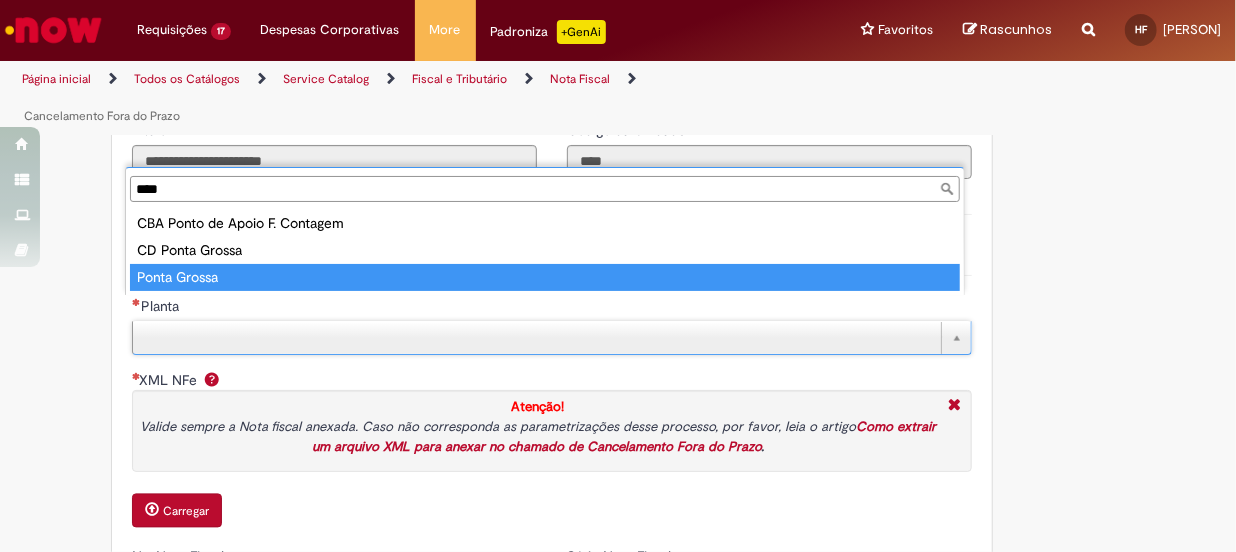 type on "****" 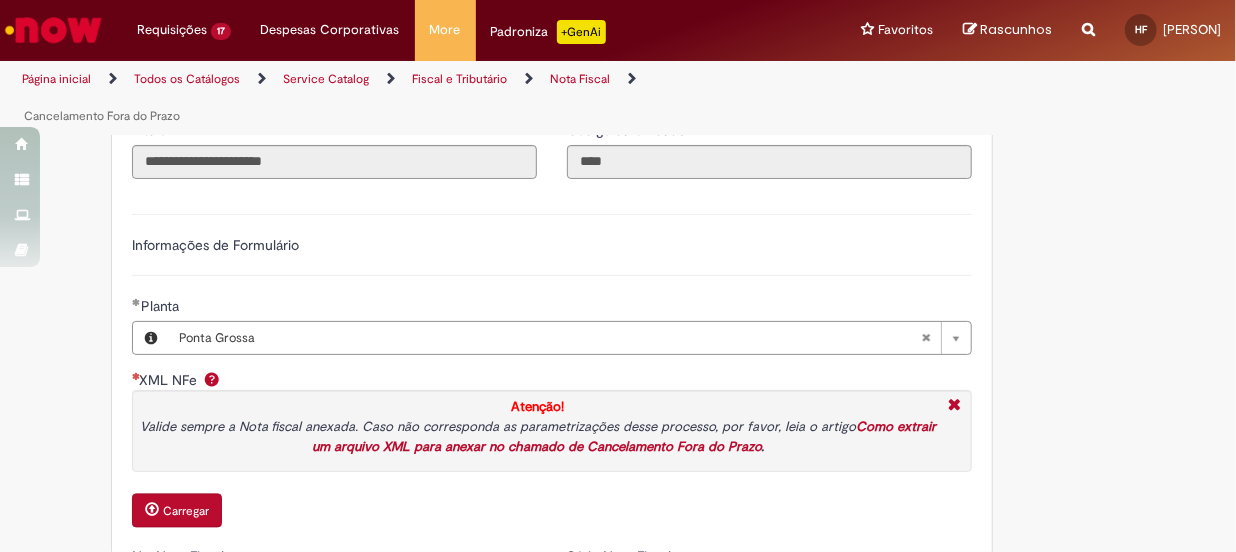 click on "Carregar" at bounding box center (186, 512) 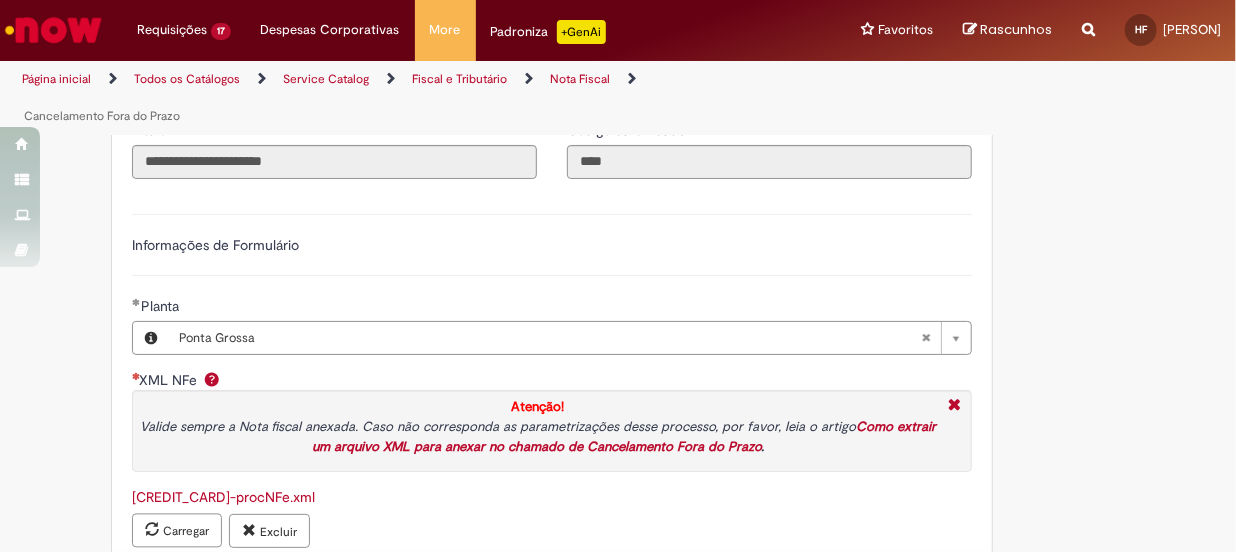 type on "******" 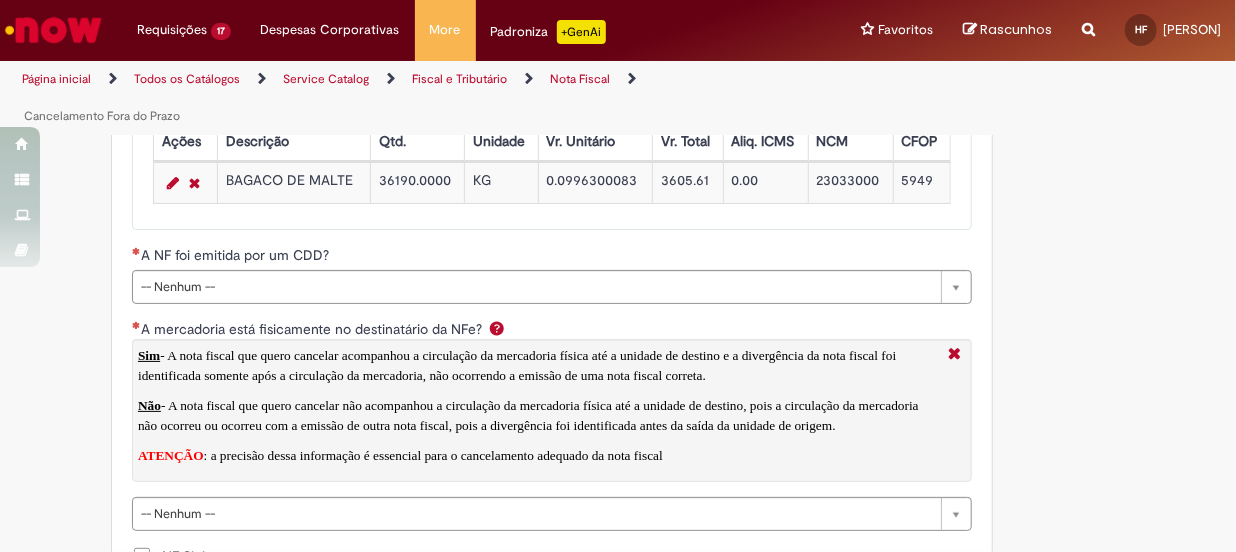 scroll, scrollTop: 2727, scrollLeft: 0, axis: vertical 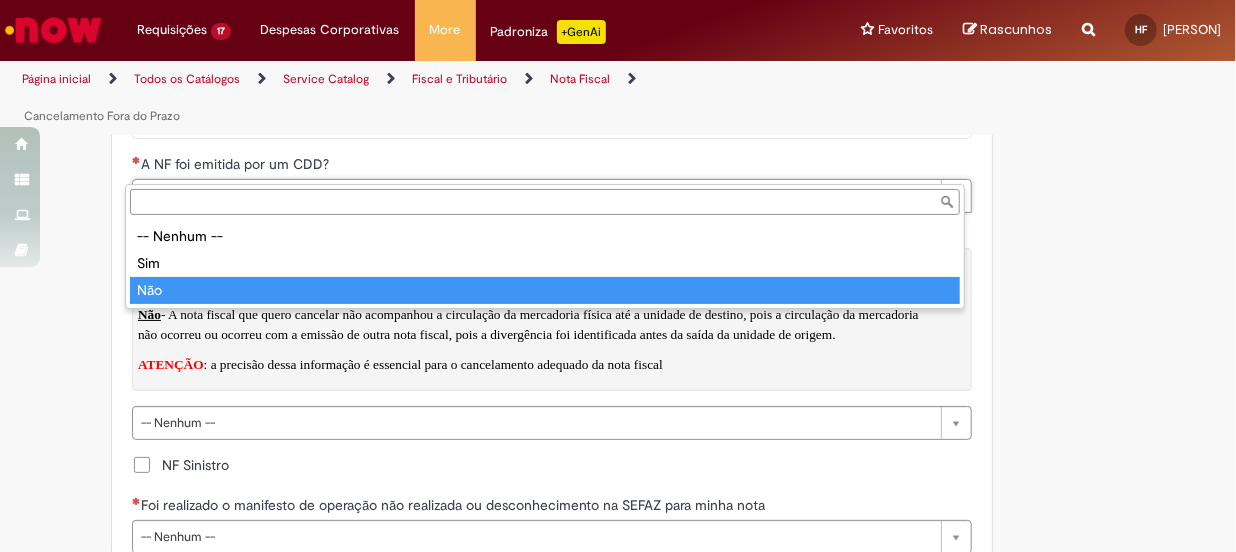 type on "***" 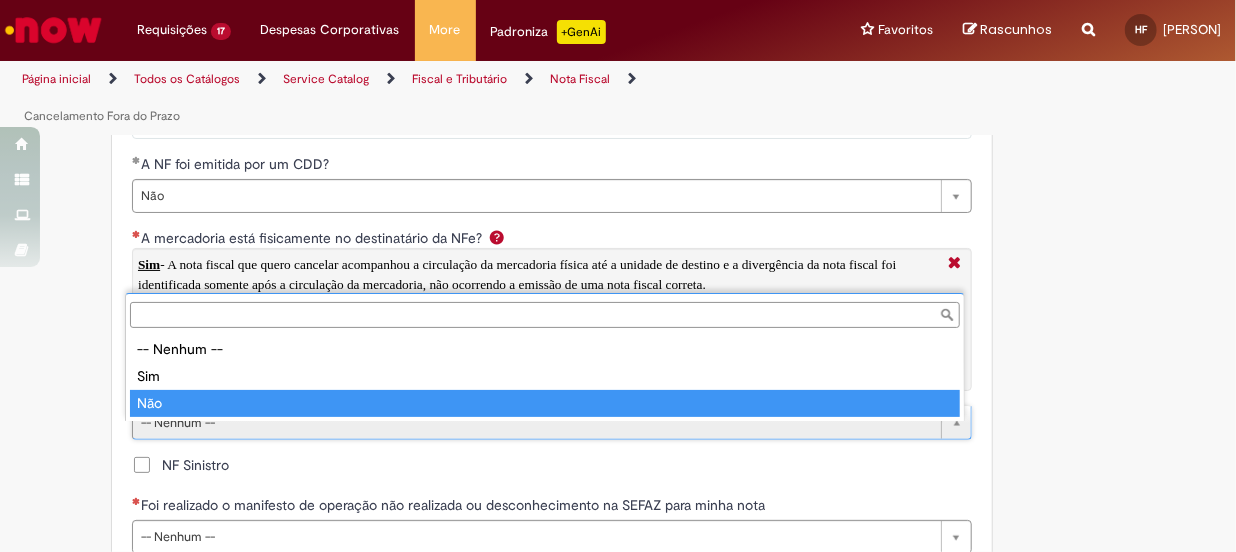 type on "***" 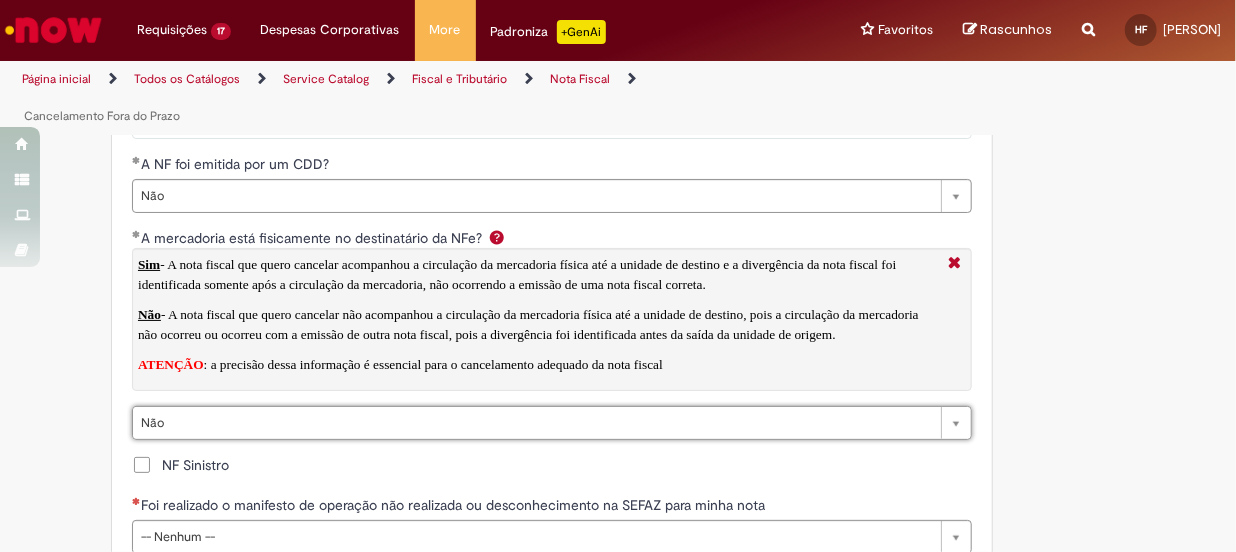 scroll, scrollTop: 3000, scrollLeft: 0, axis: vertical 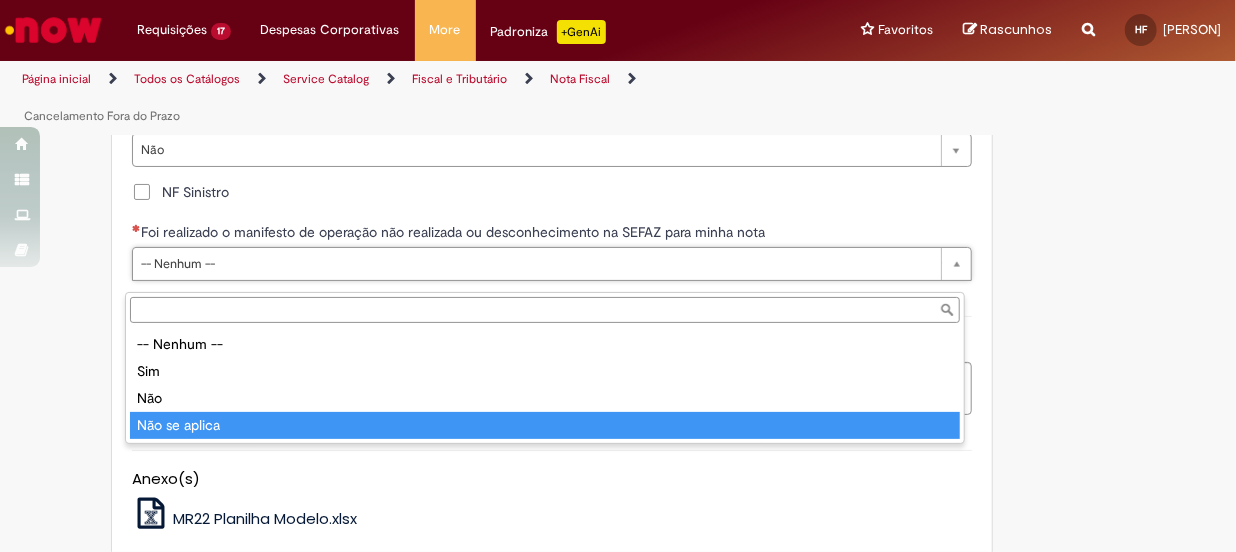 type on "**********" 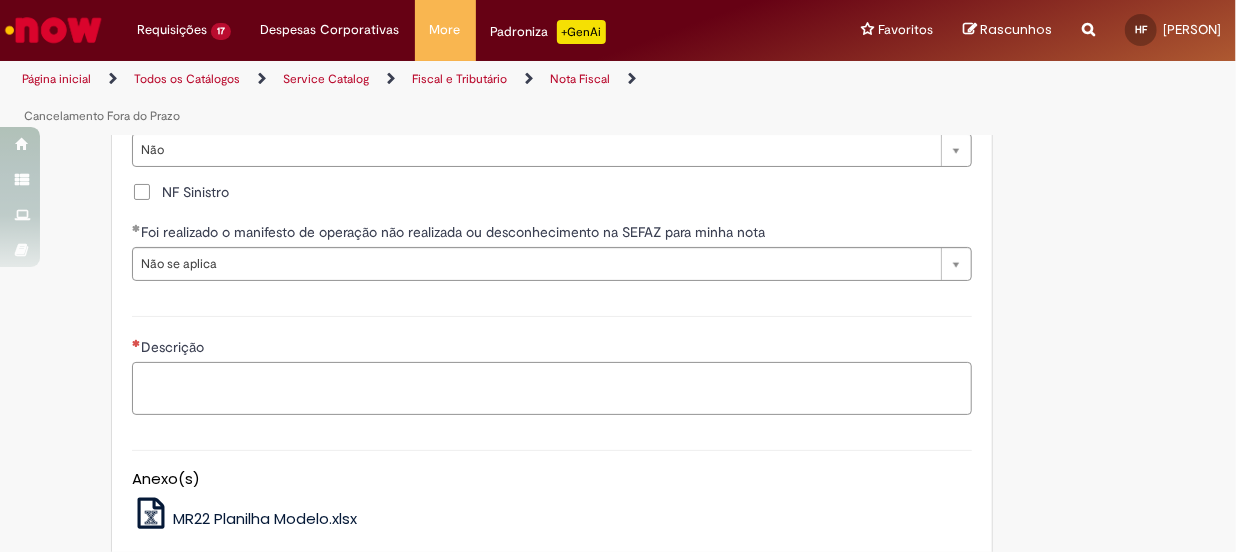 click on "Descrição" at bounding box center [552, 389] 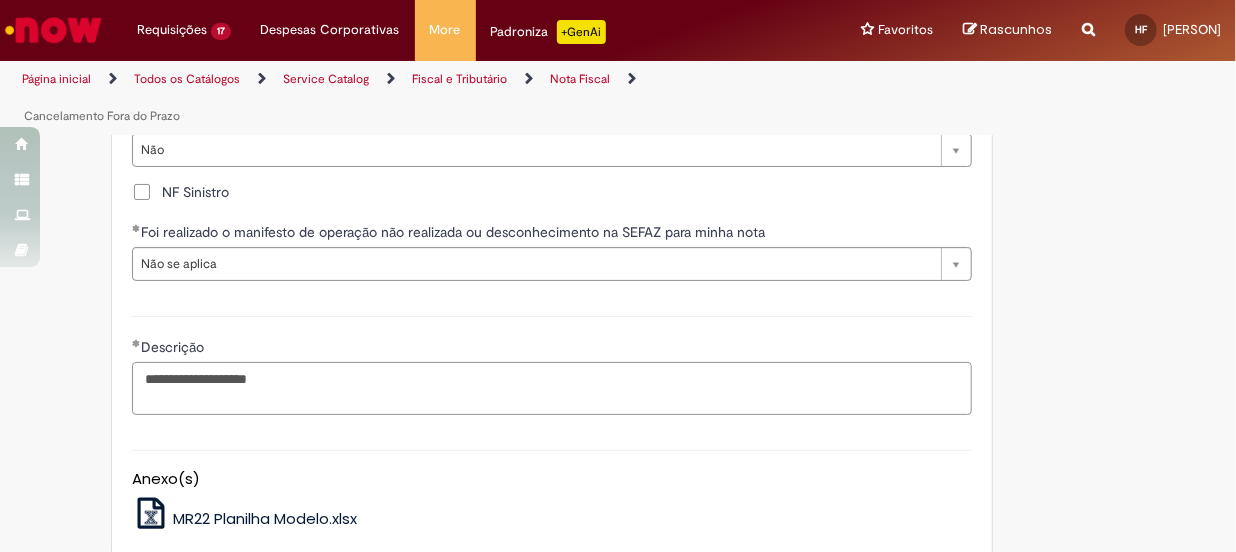 paste on "*******" 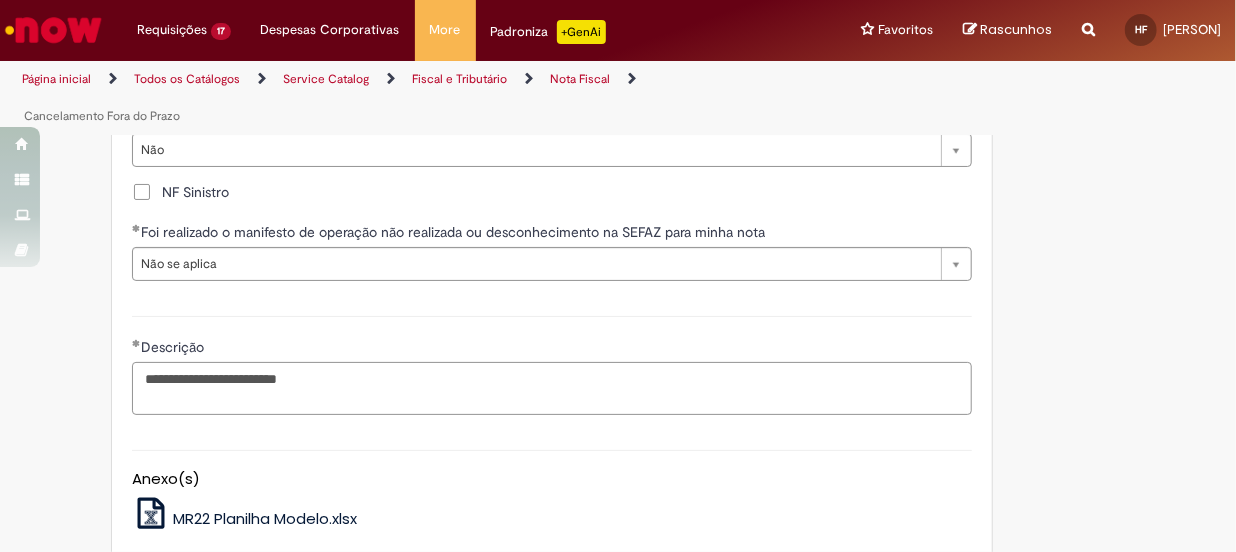 scroll, scrollTop: 3211, scrollLeft: 0, axis: vertical 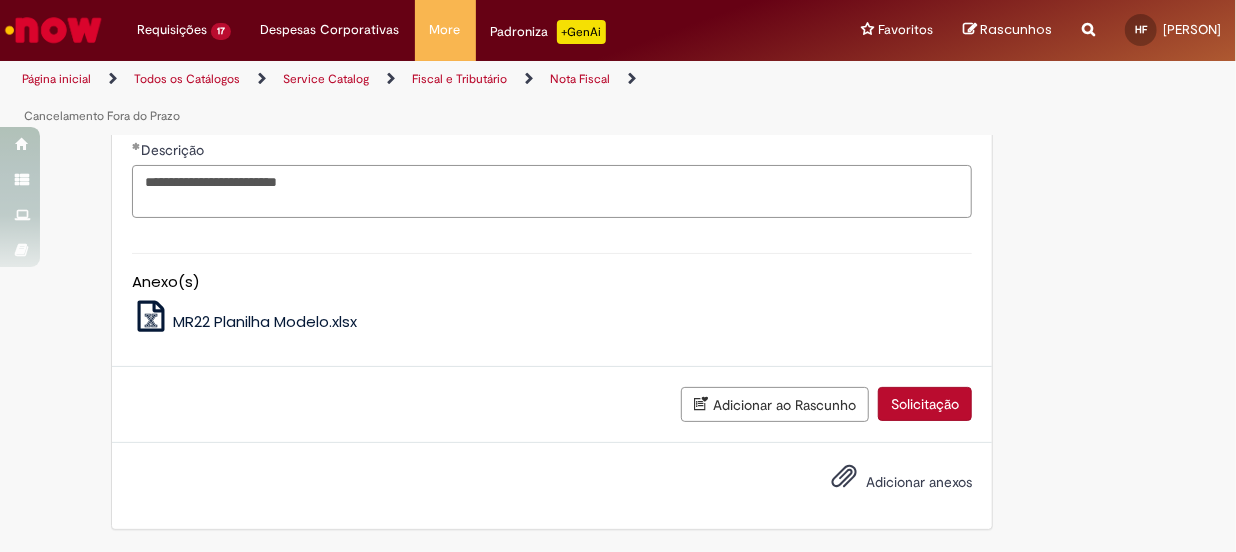 type on "**********" 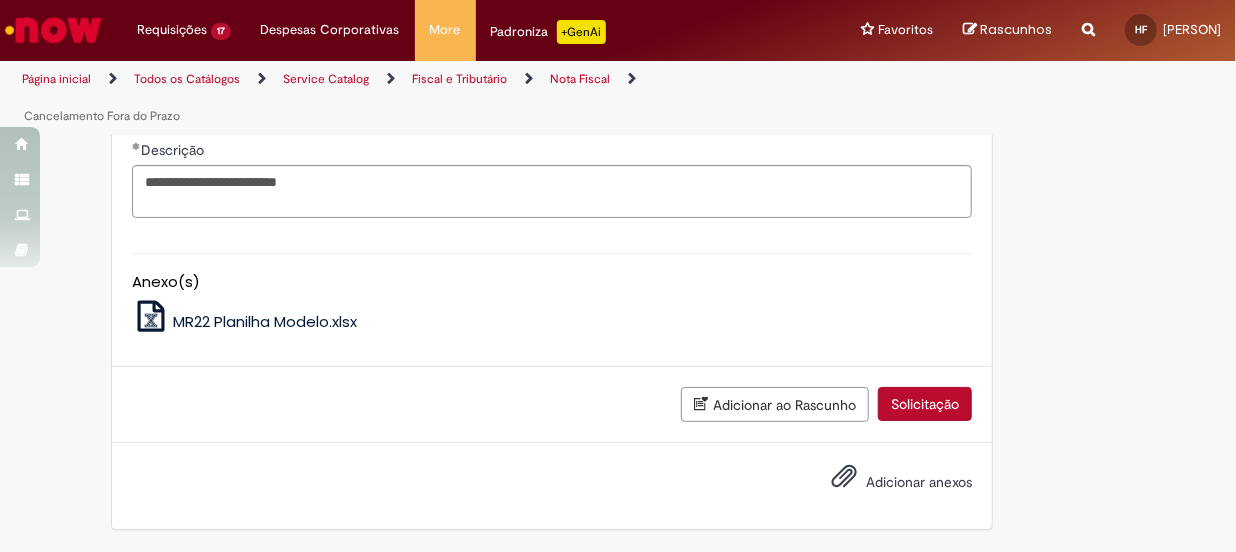 click on "Adicionar anexos" at bounding box center [919, 482] 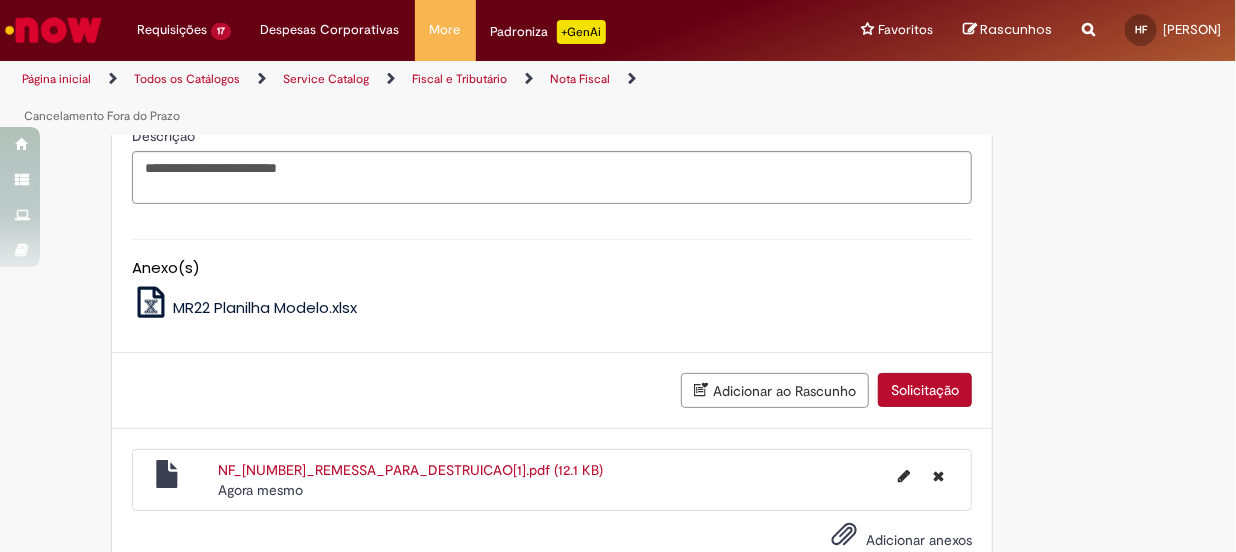 click on "Solicitação" at bounding box center (925, 390) 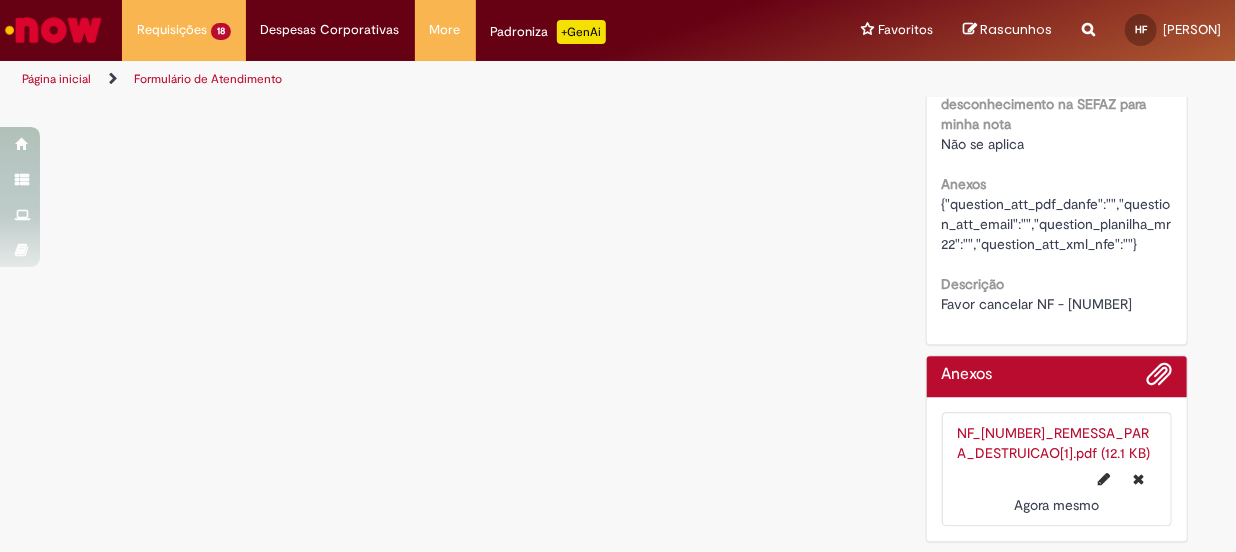 scroll, scrollTop: 0, scrollLeft: 0, axis: both 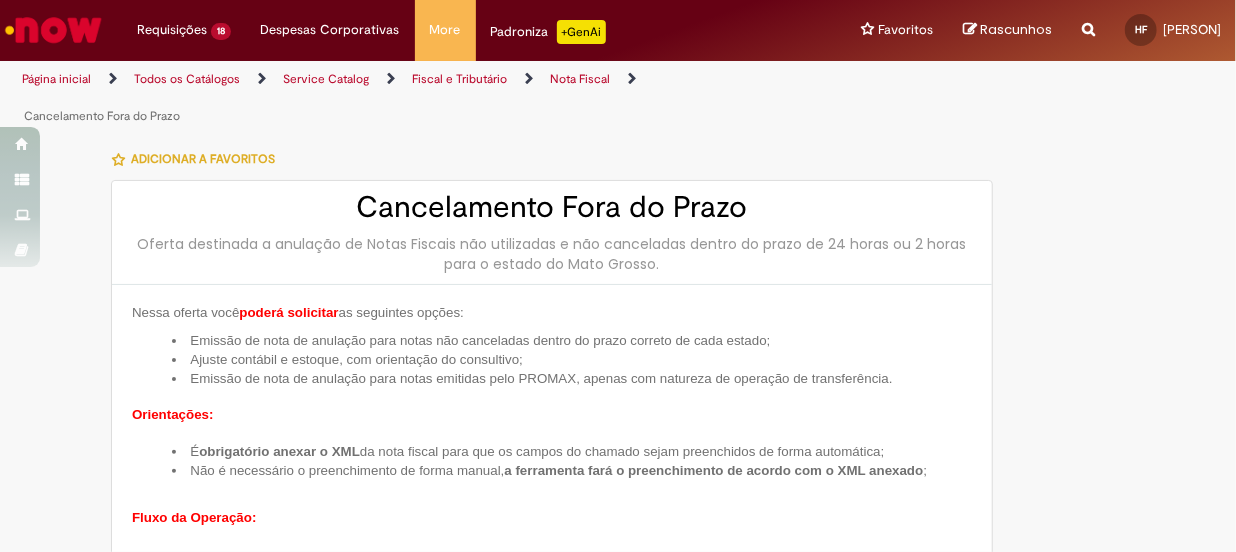 type on "**********" 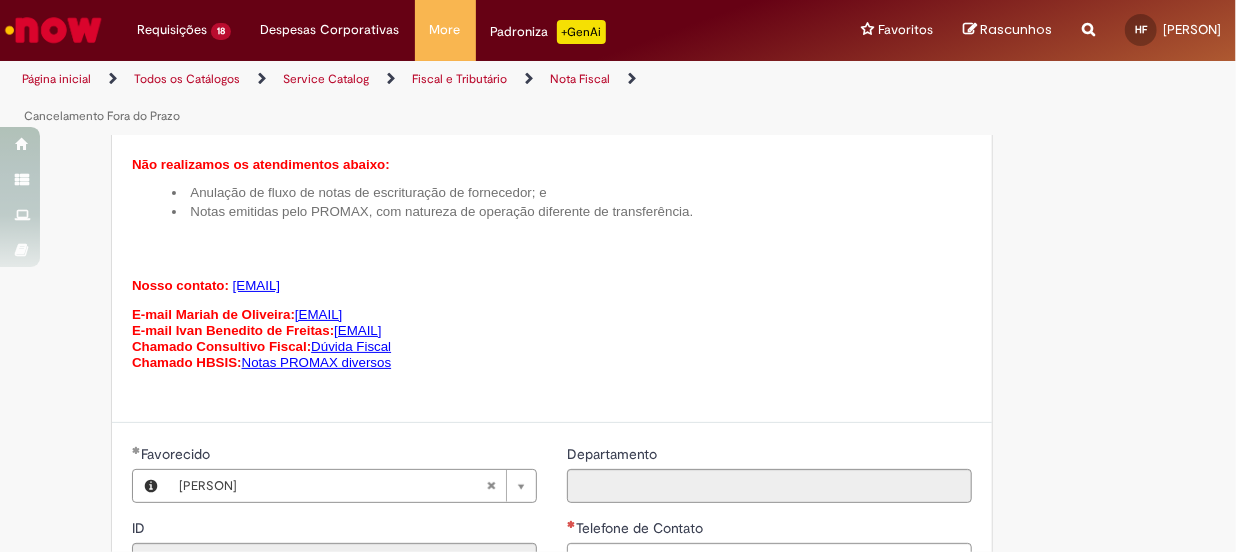 scroll, scrollTop: 1454, scrollLeft: 0, axis: vertical 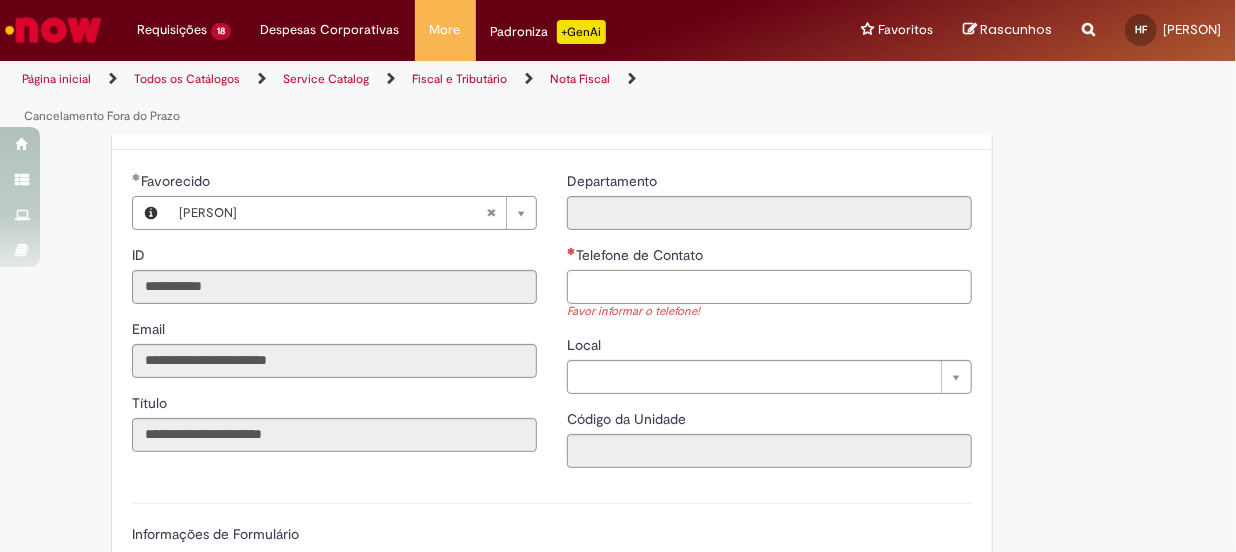 click on "Telefone de Contato" at bounding box center [769, 287] 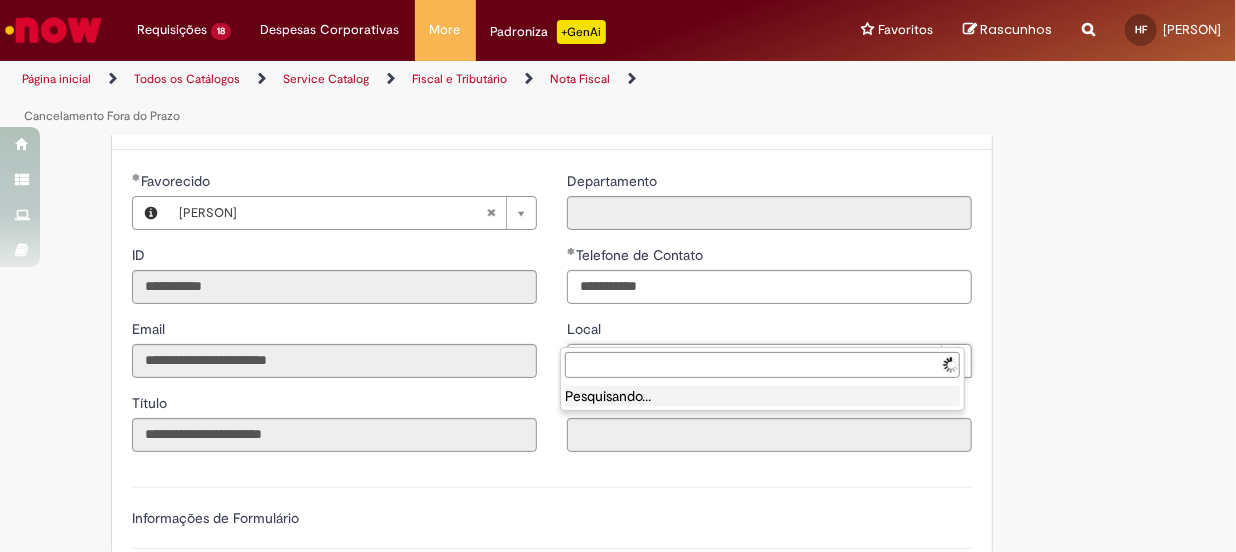 type on "**********" 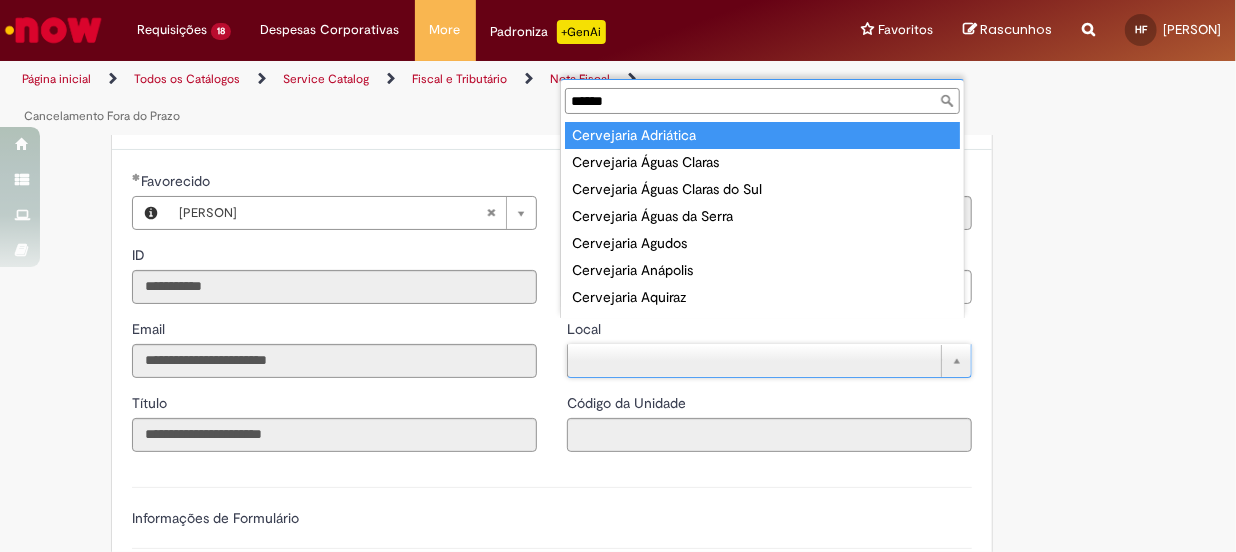 type on "******" 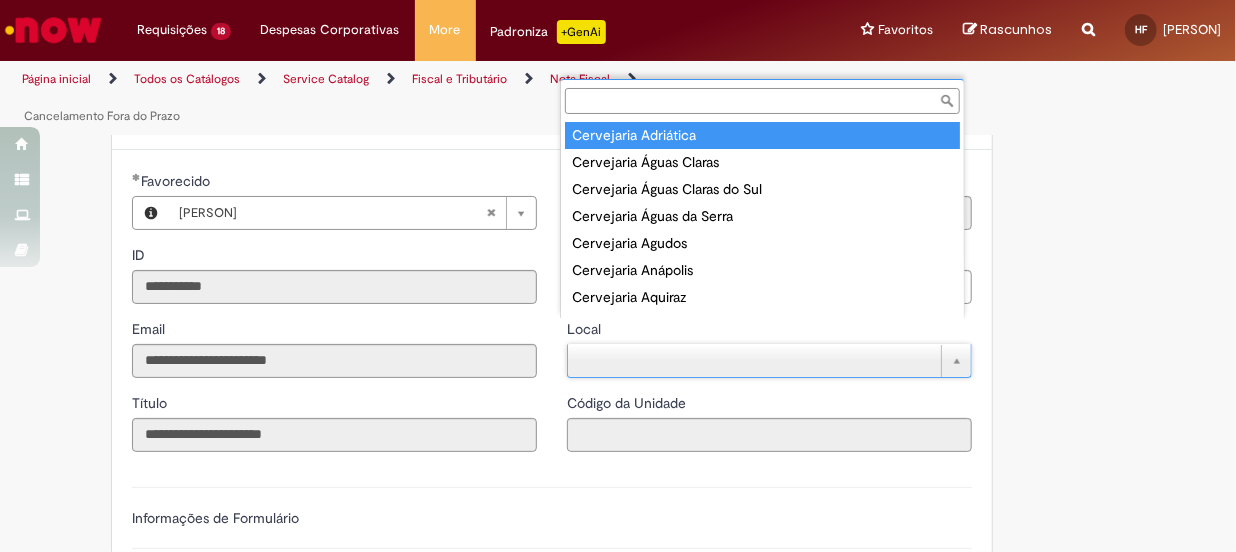 type on "****" 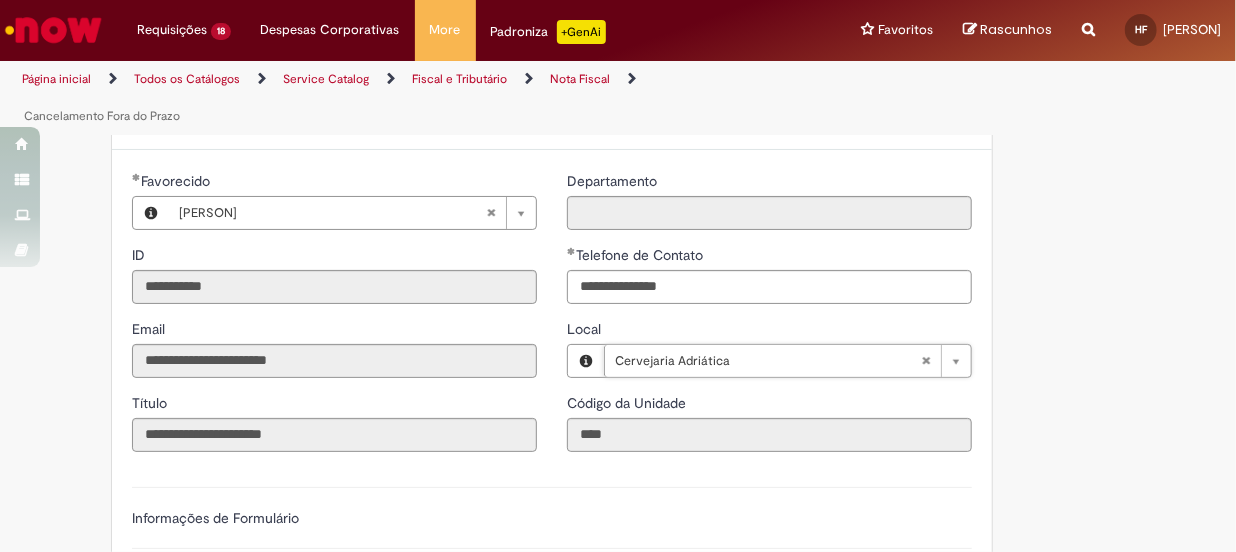 scroll, scrollTop: 1727, scrollLeft: 0, axis: vertical 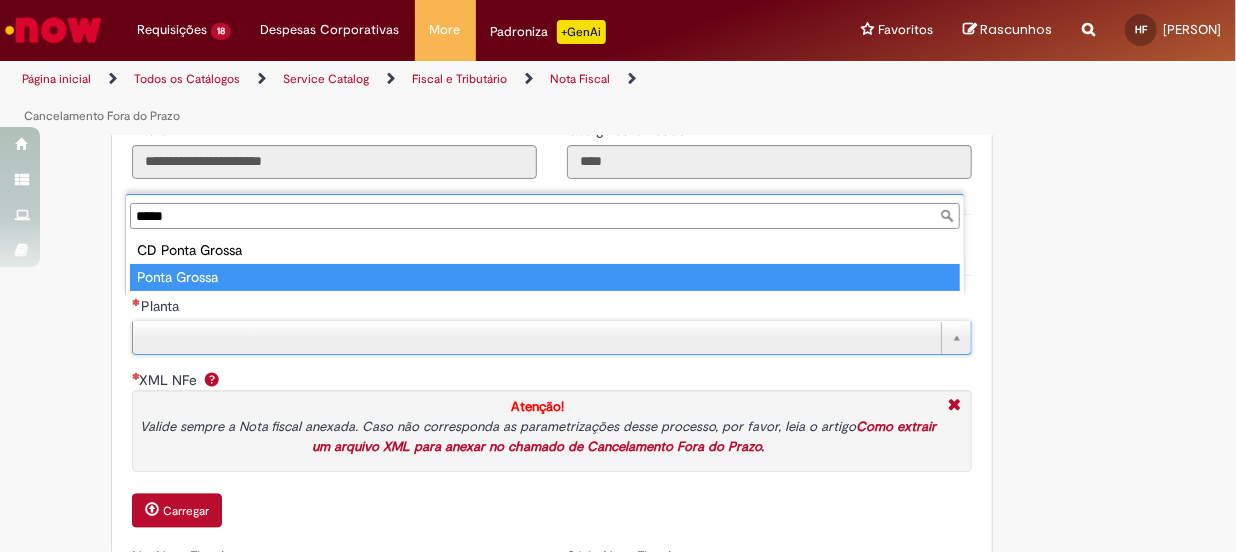 type on "*****" 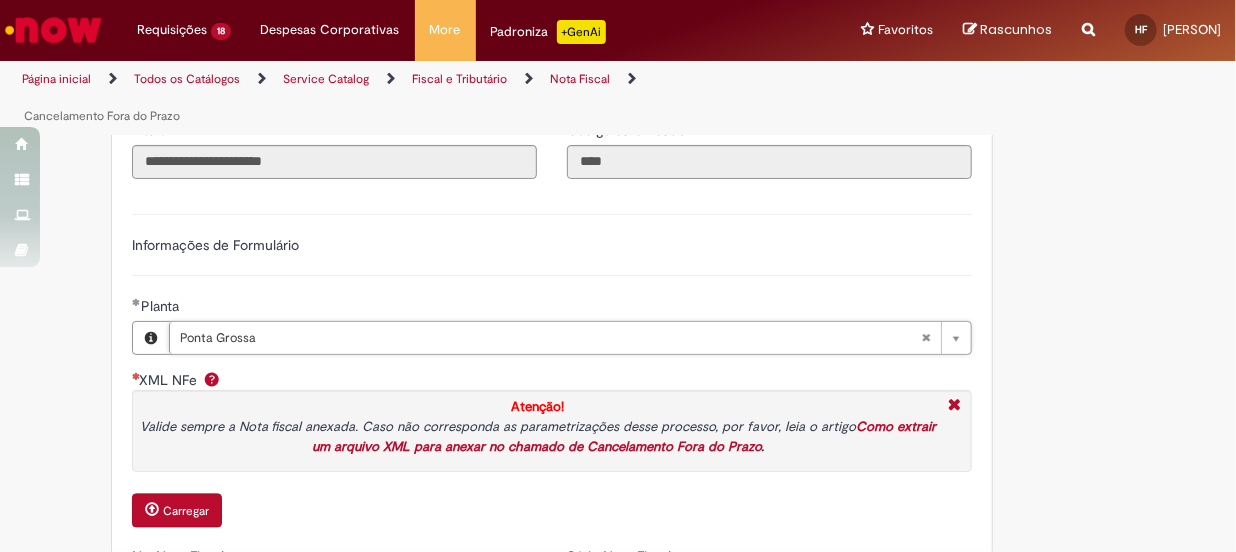 scroll, scrollTop: 1818, scrollLeft: 0, axis: vertical 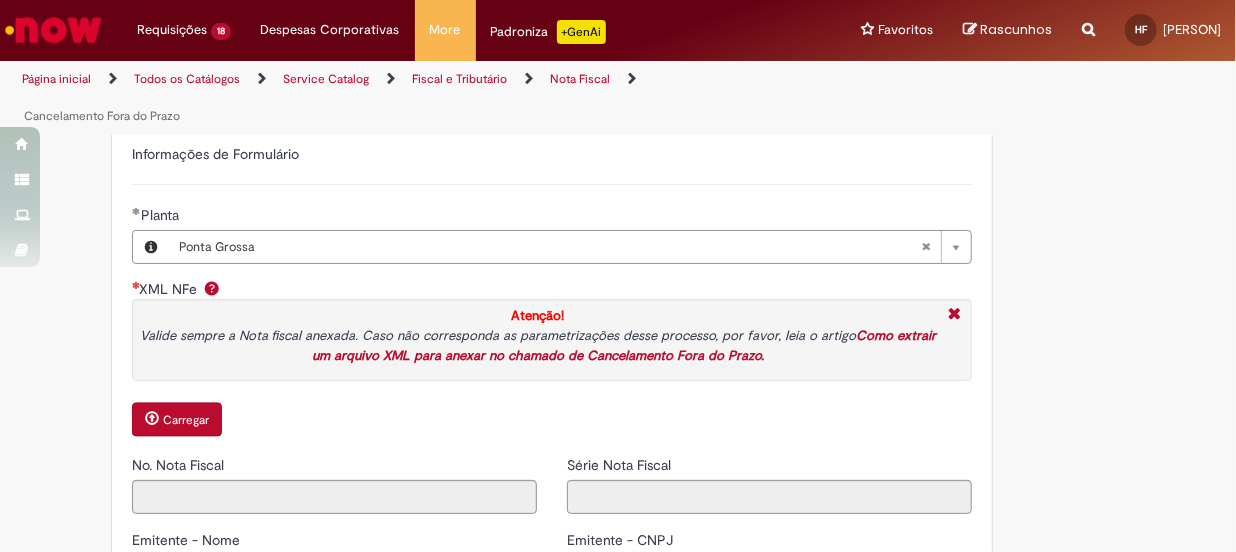 click on "Carregar" at bounding box center [186, 421] 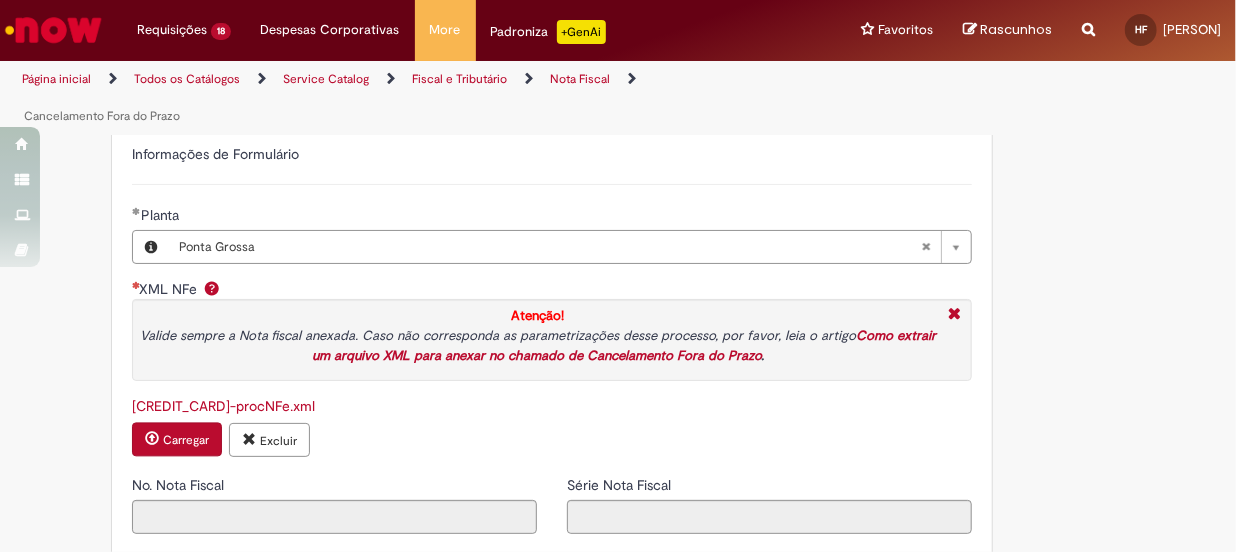 type on "******" 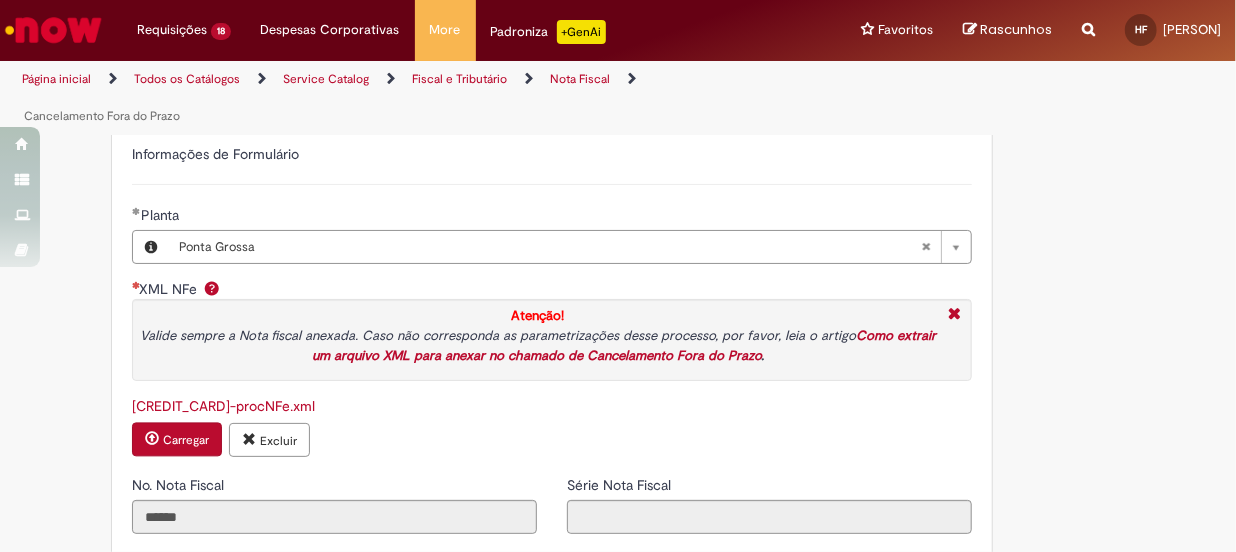 type on "*" 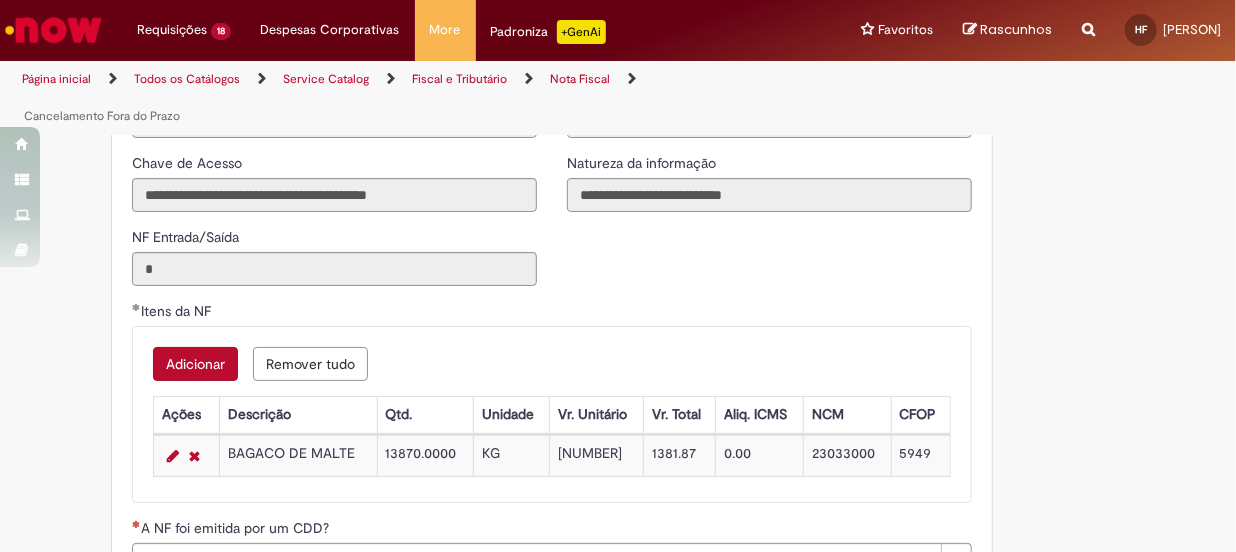 scroll, scrollTop: 2545, scrollLeft: 0, axis: vertical 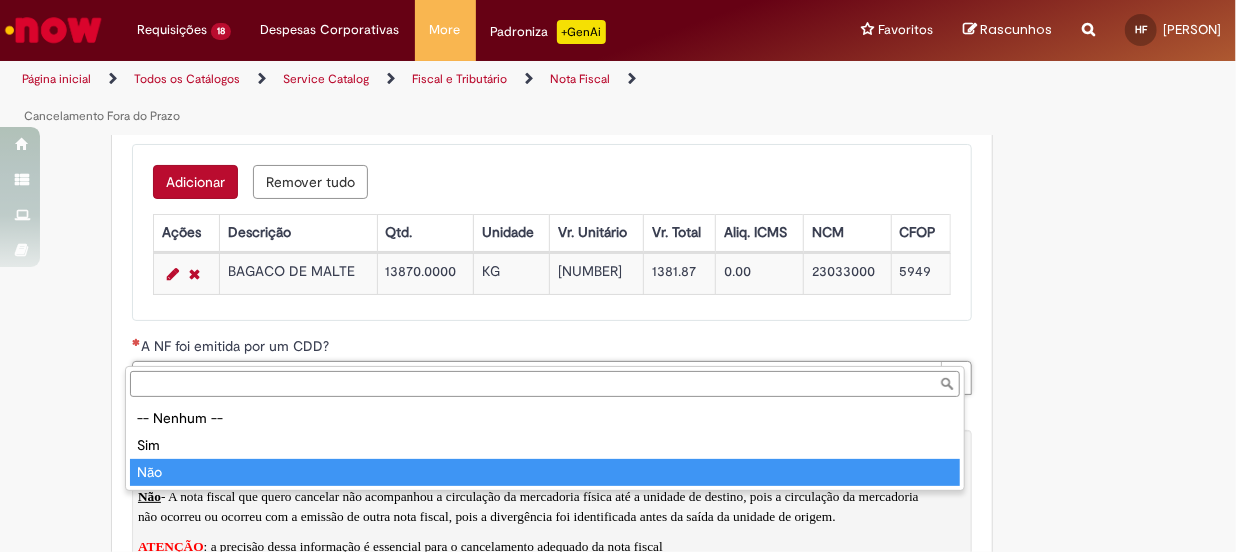 type on "***" 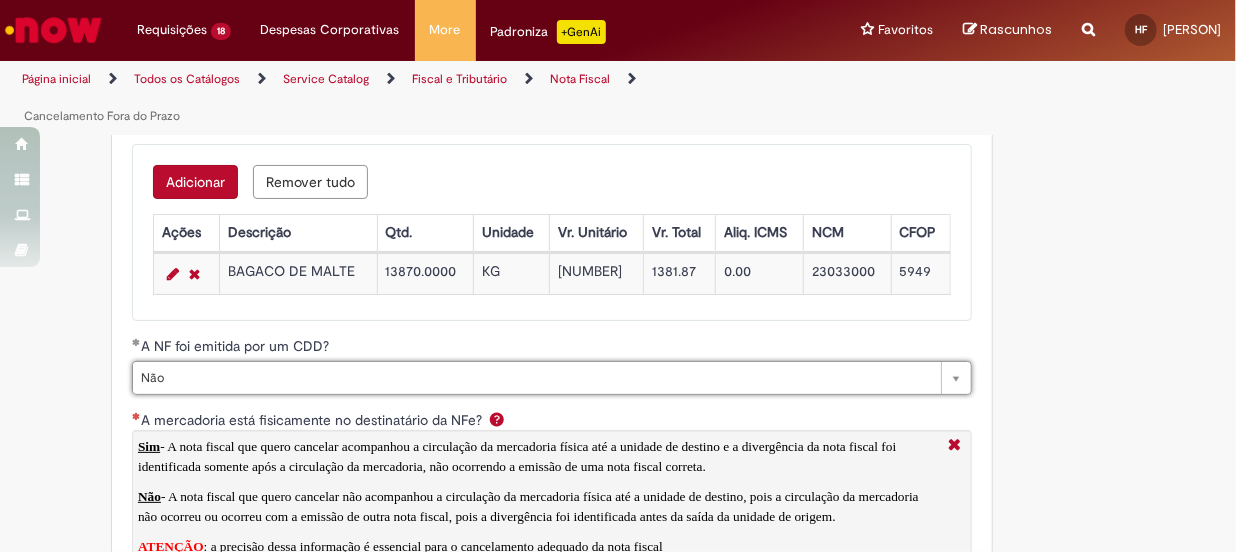 scroll, scrollTop: 2818, scrollLeft: 0, axis: vertical 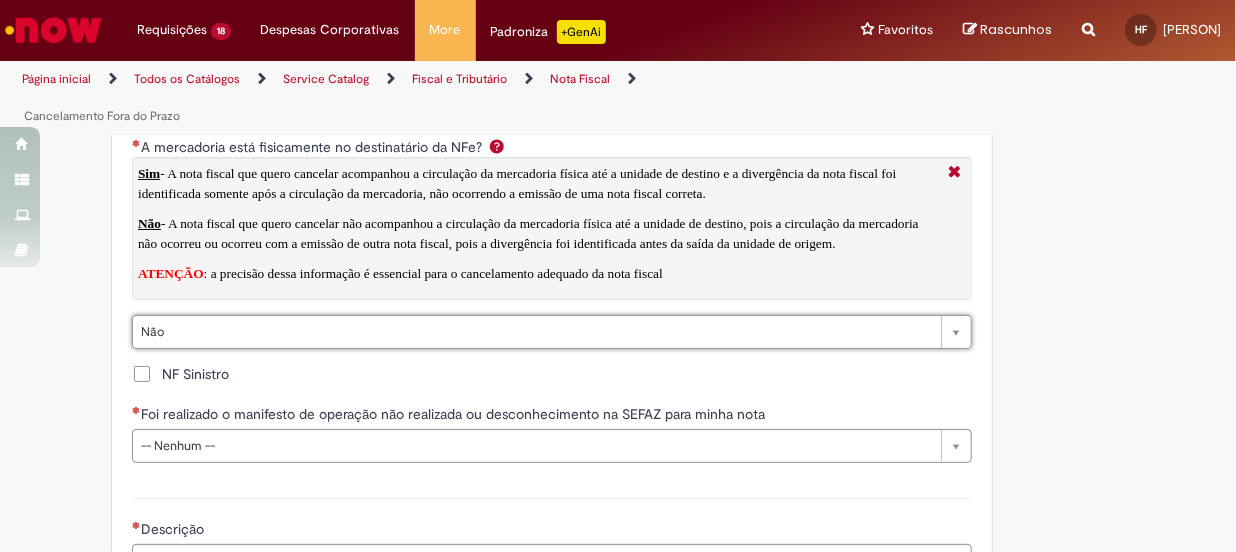 type on "***" 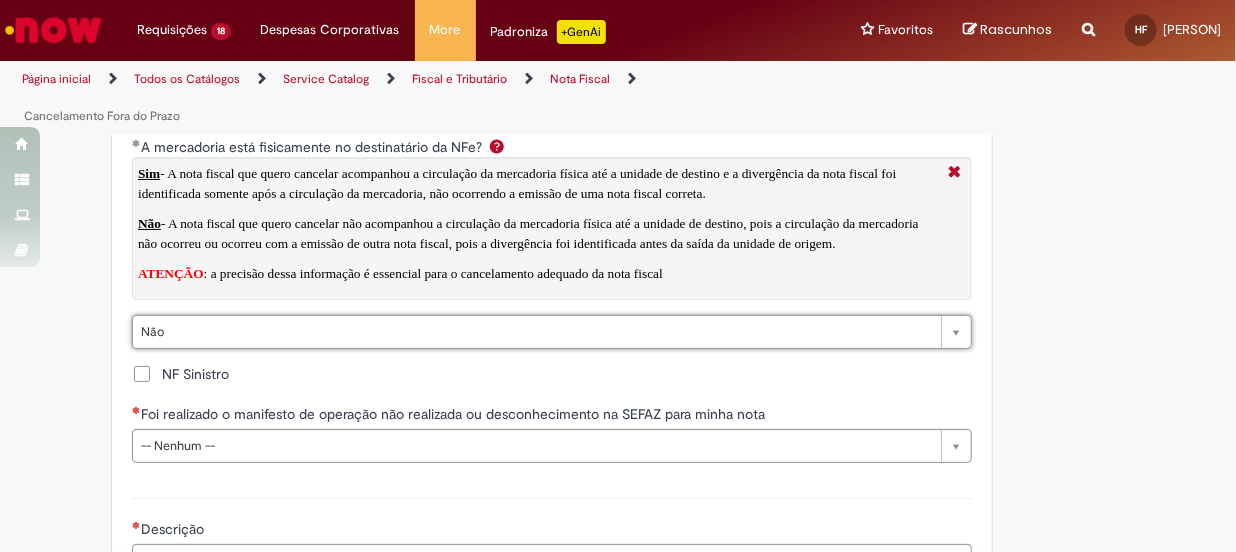 scroll, scrollTop: 3090, scrollLeft: 0, axis: vertical 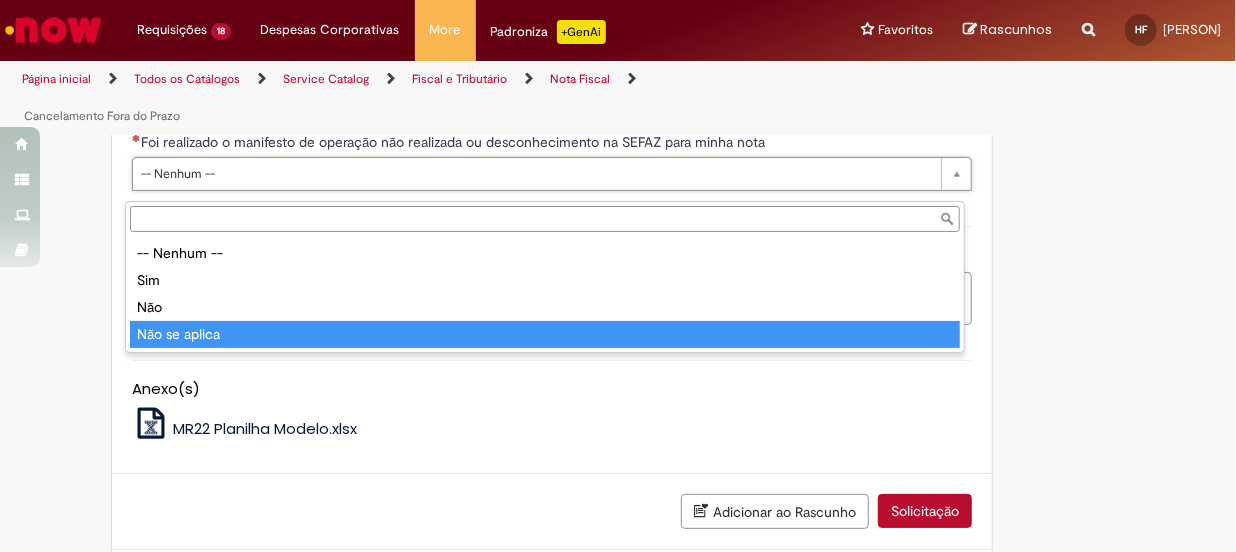 type on "**********" 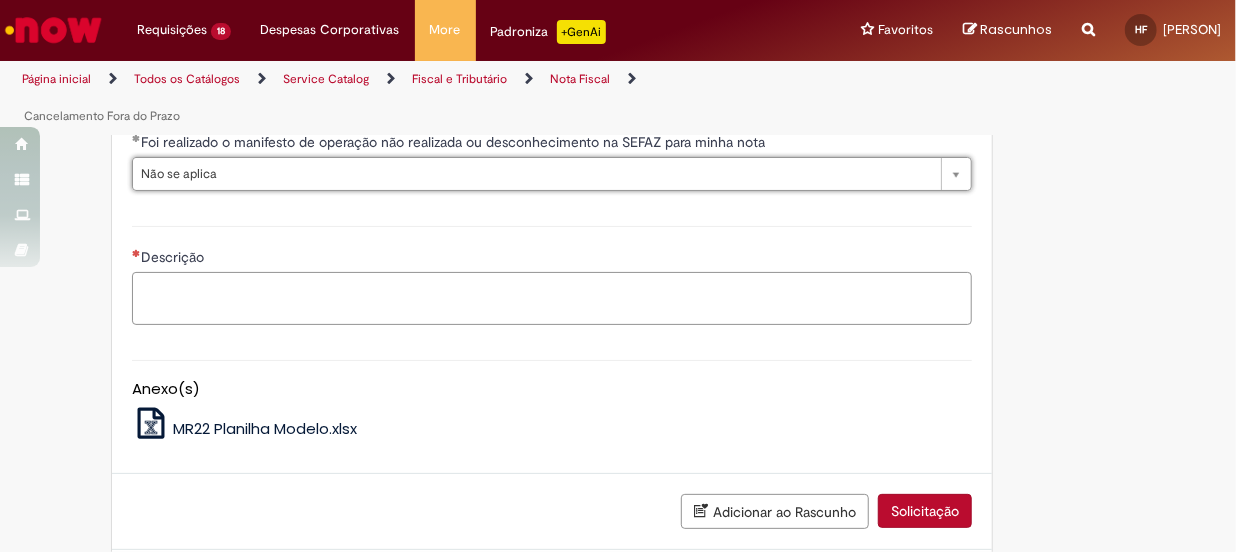 click on "Descrição" at bounding box center [552, 299] 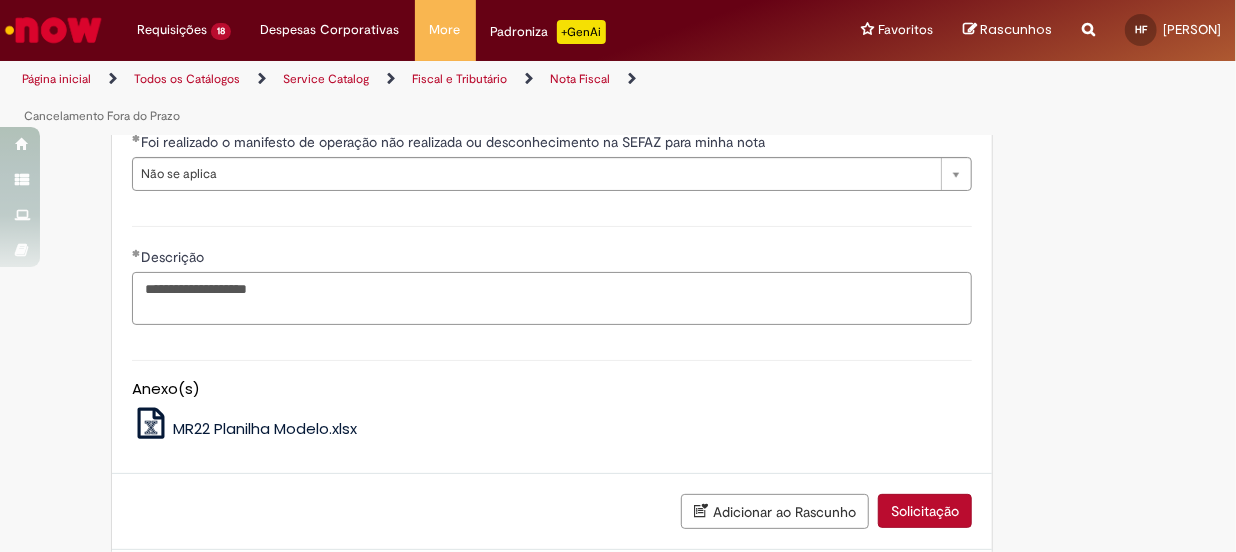 paste on "*******" 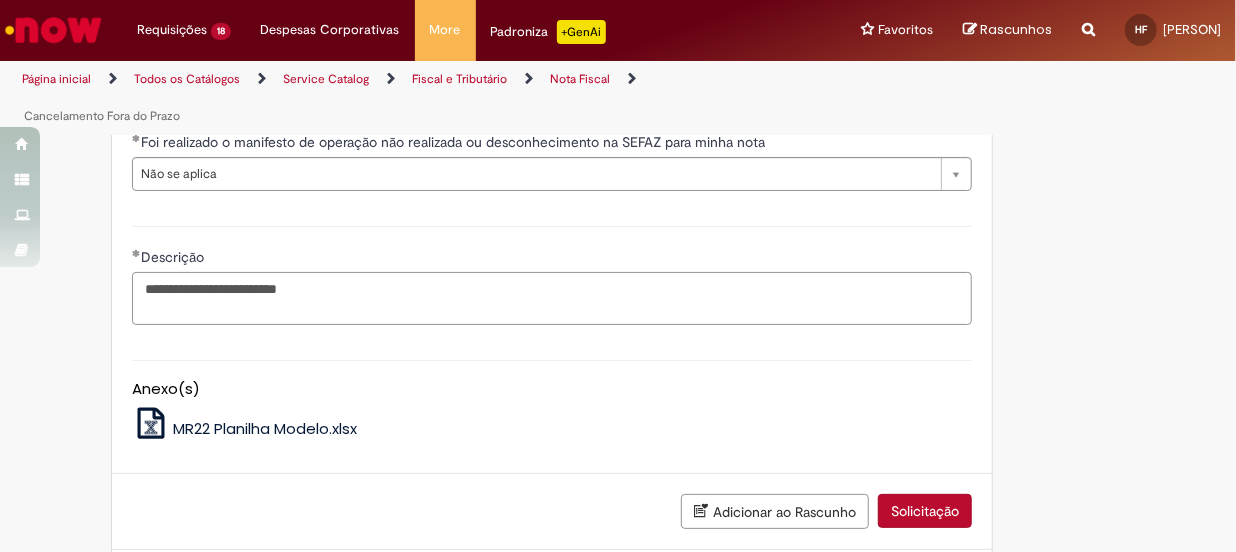 scroll, scrollTop: 3211, scrollLeft: 0, axis: vertical 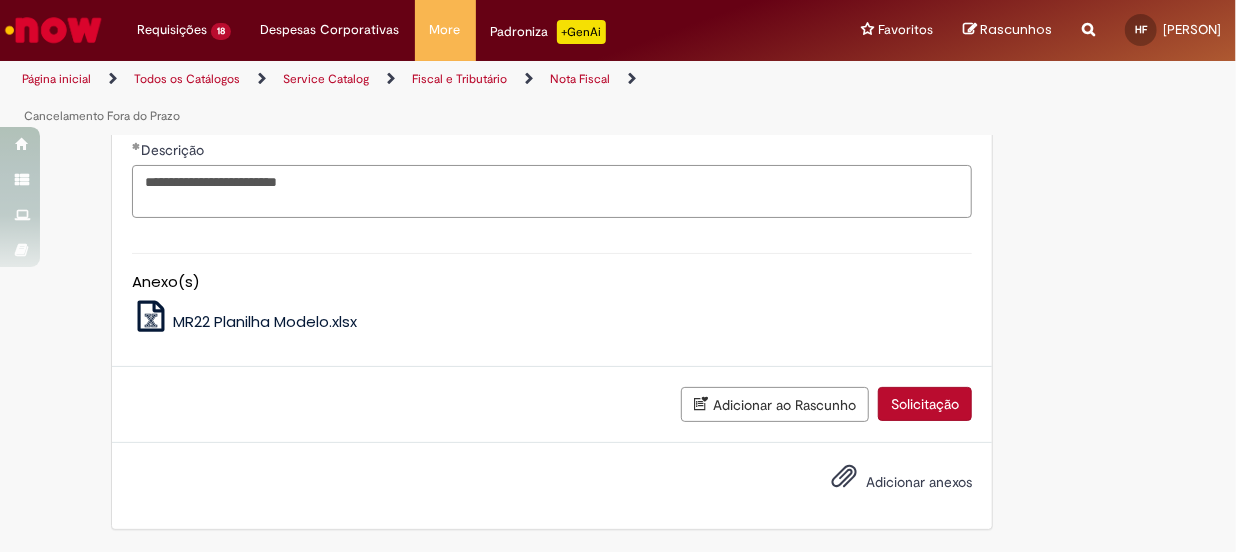 type on "**********" 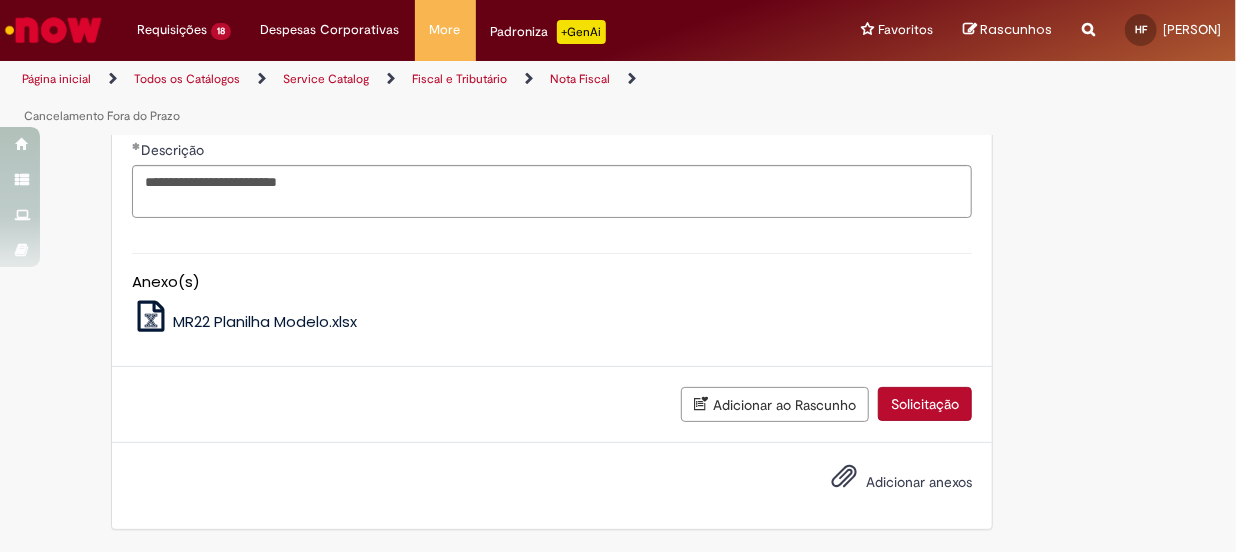 click on "Adicionar anexos" at bounding box center (919, 482) 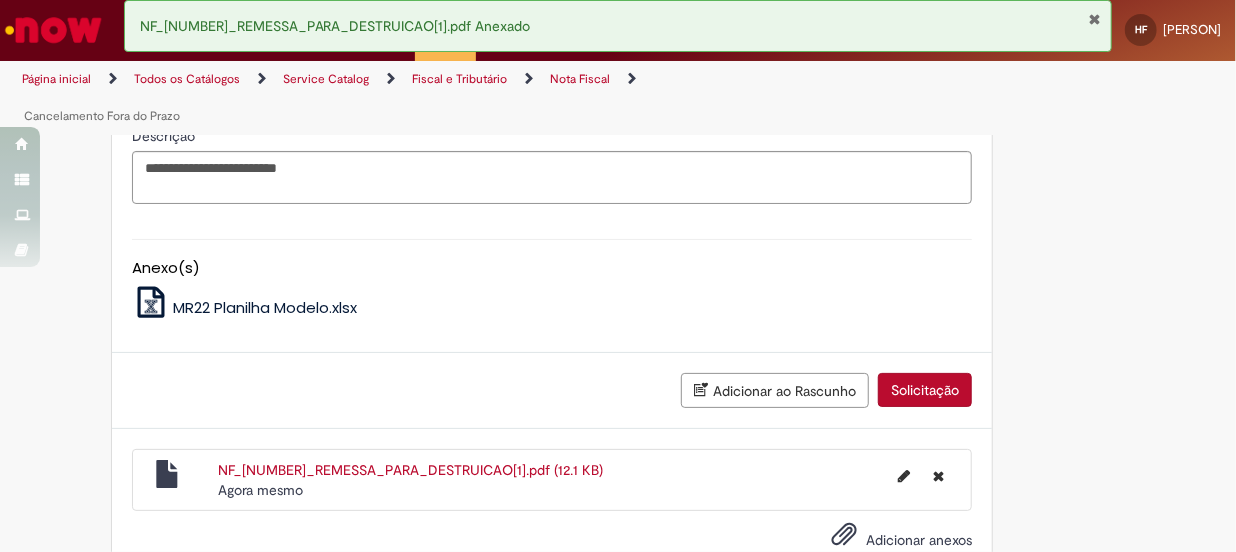 click on "Solicitação" at bounding box center (925, 390) 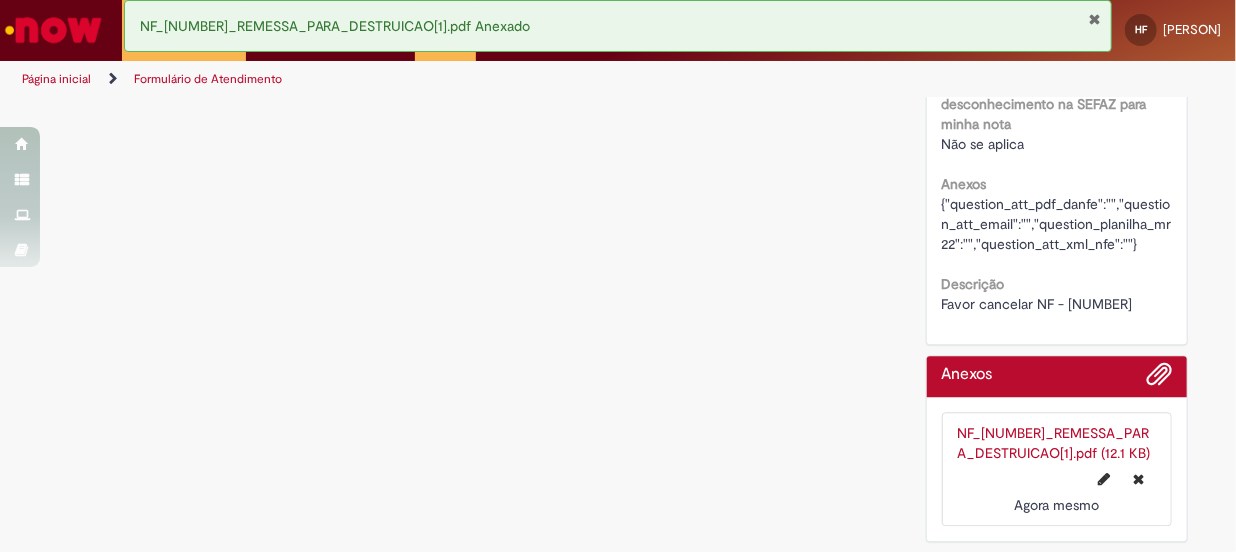 scroll, scrollTop: 0, scrollLeft: 0, axis: both 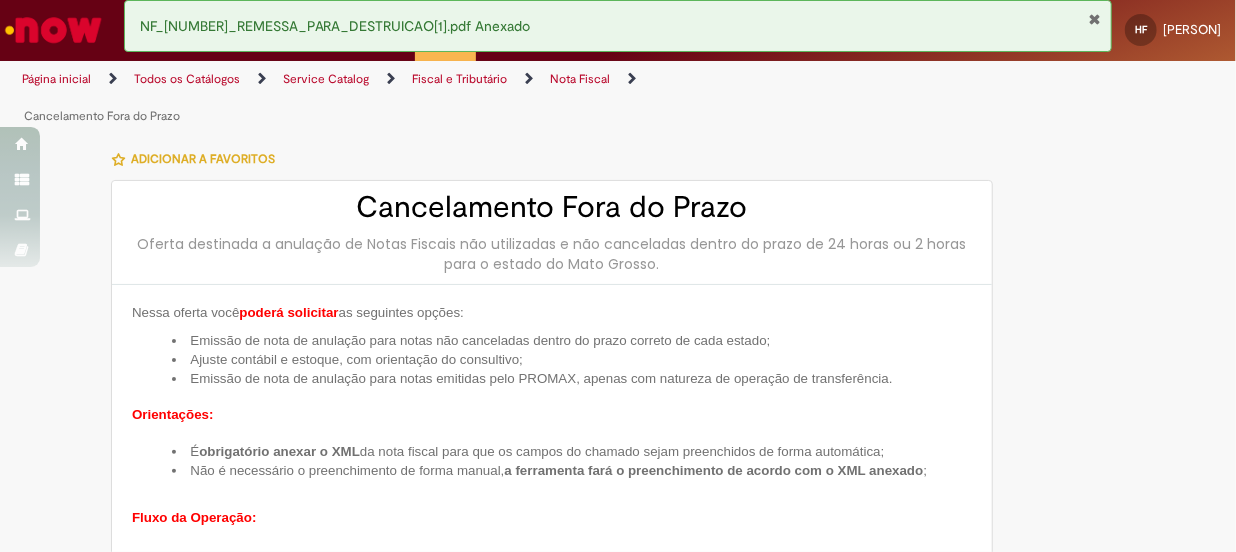 type on "**********" 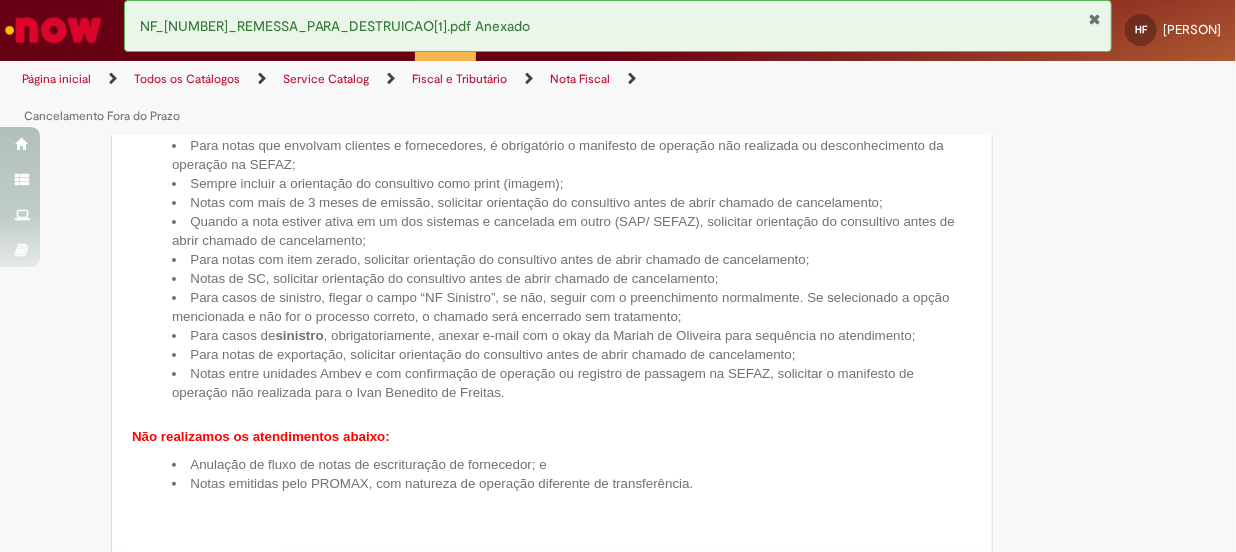 scroll, scrollTop: 1181, scrollLeft: 0, axis: vertical 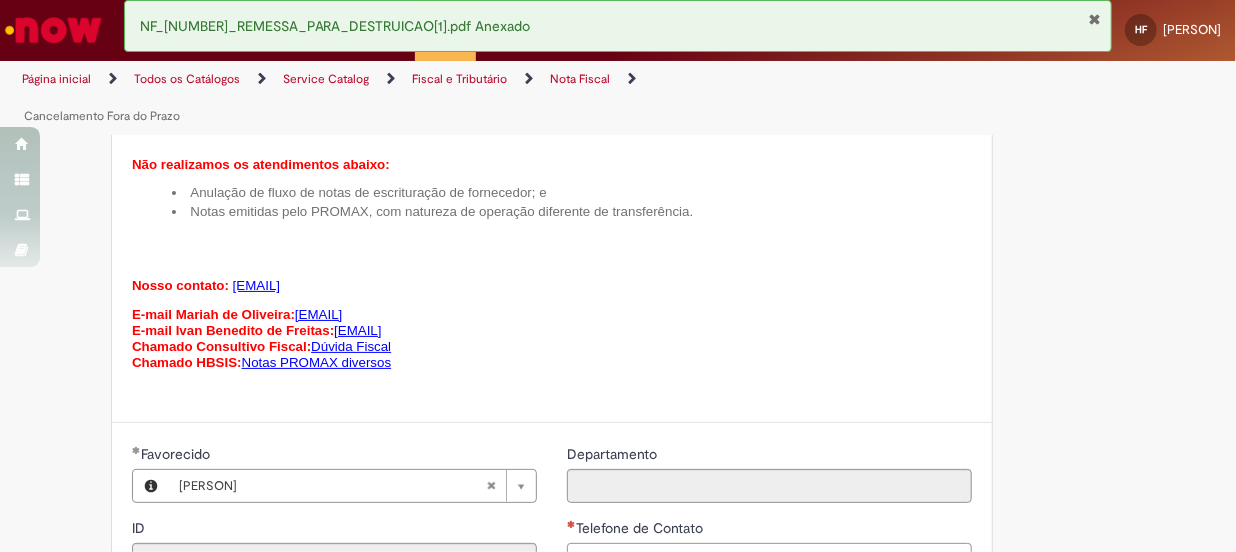 click on "Telefone de Contato" at bounding box center [769, 560] 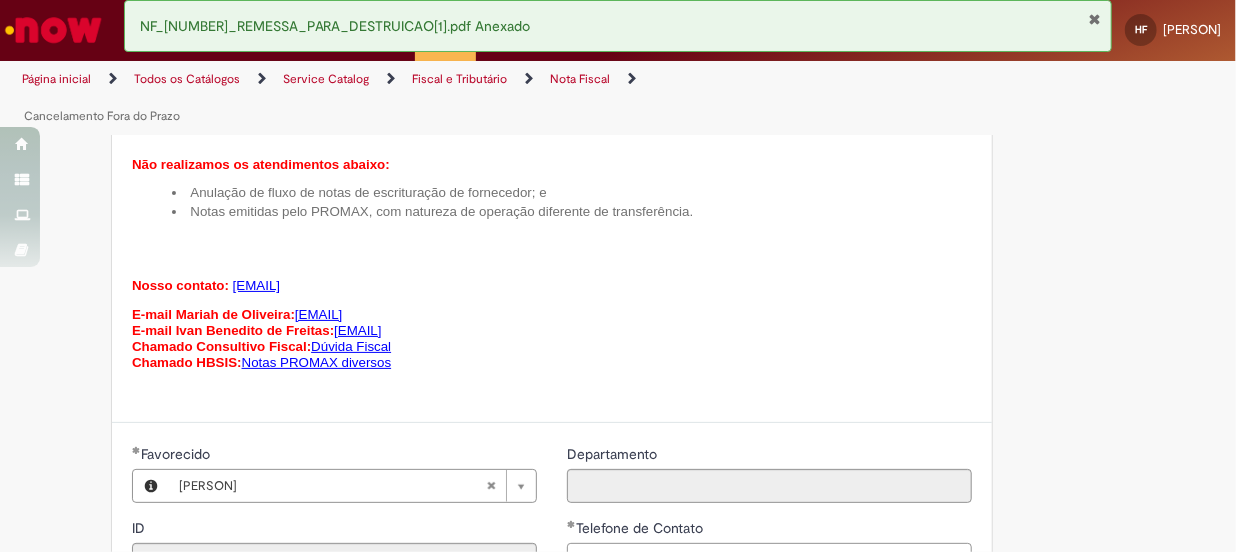 scroll, scrollTop: 1454, scrollLeft: 0, axis: vertical 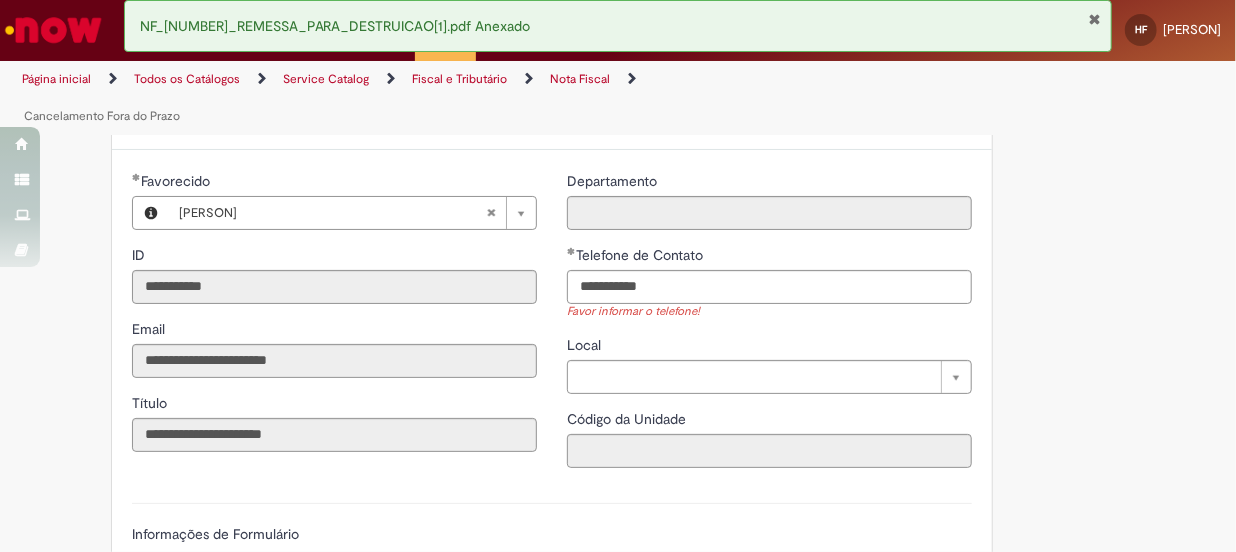type on "**********" 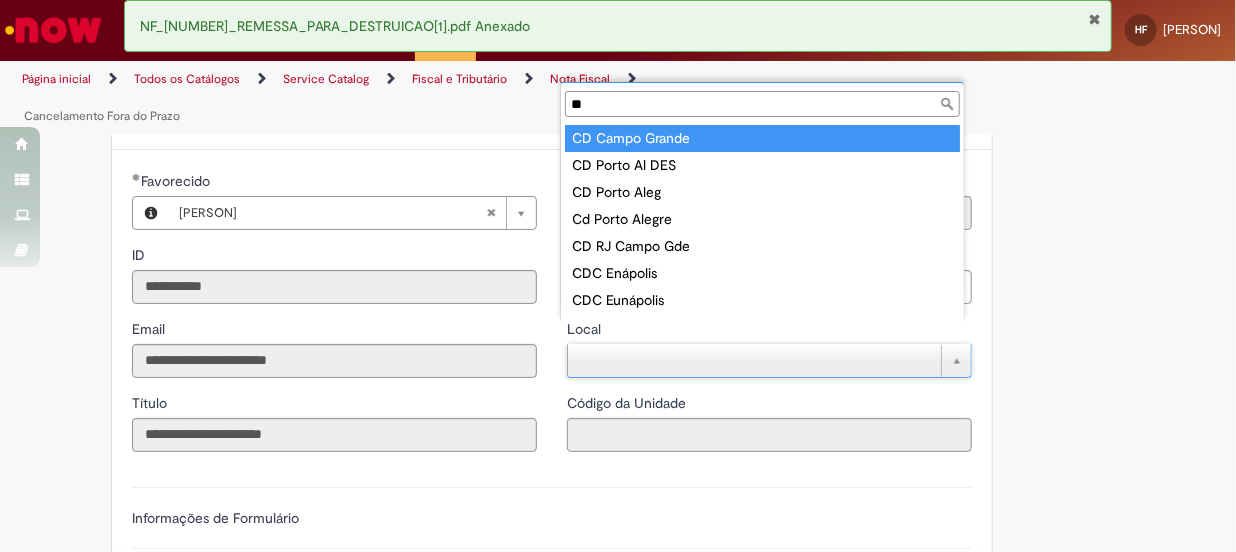 type on "*" 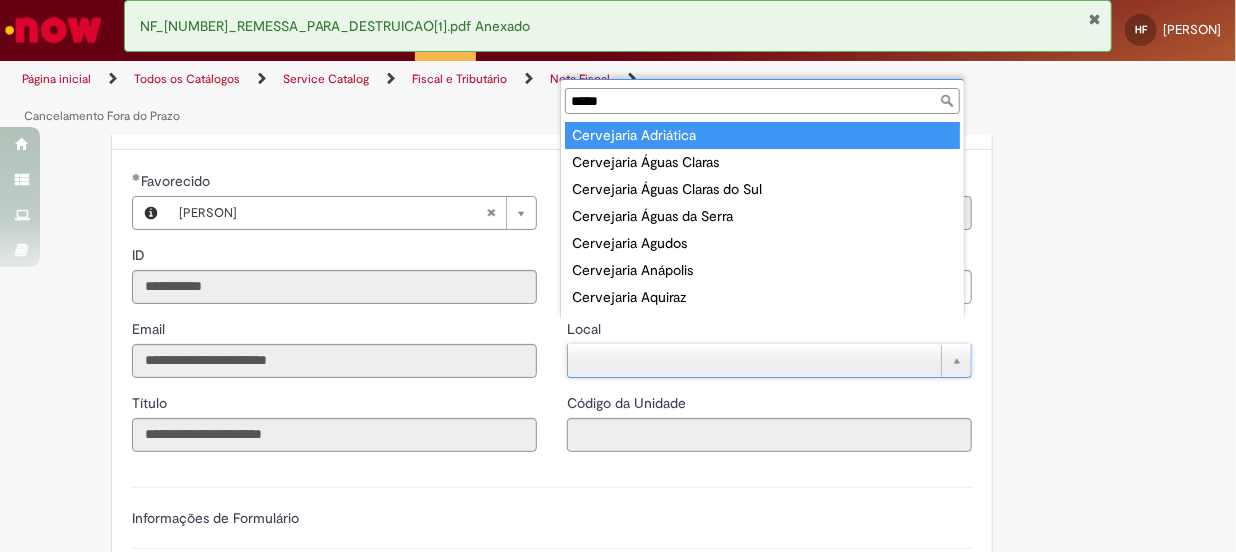 type on "*****" 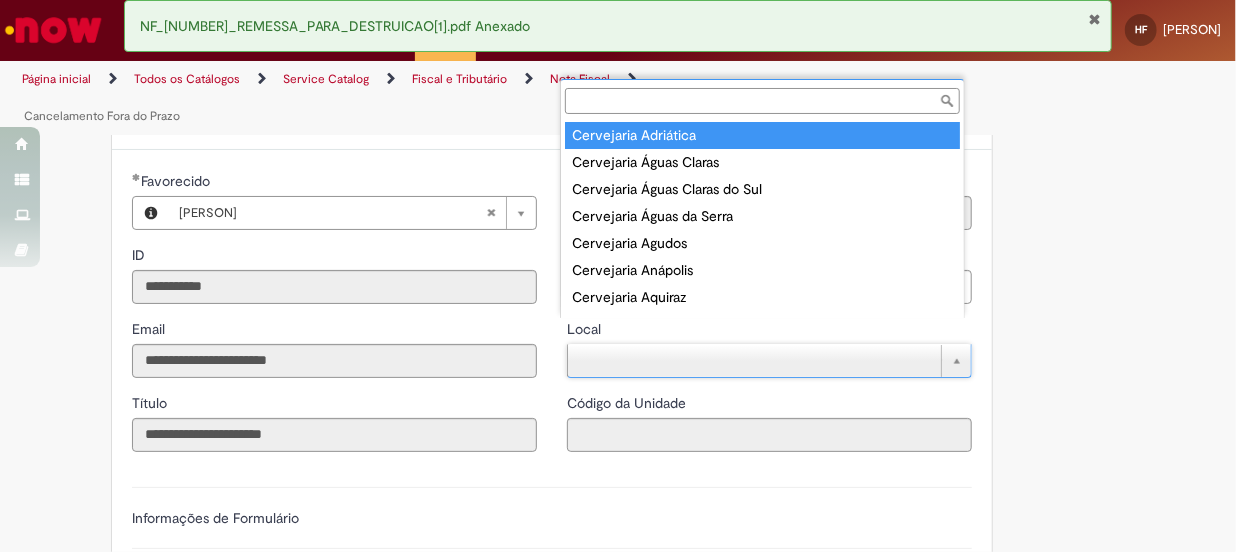 type on "****" 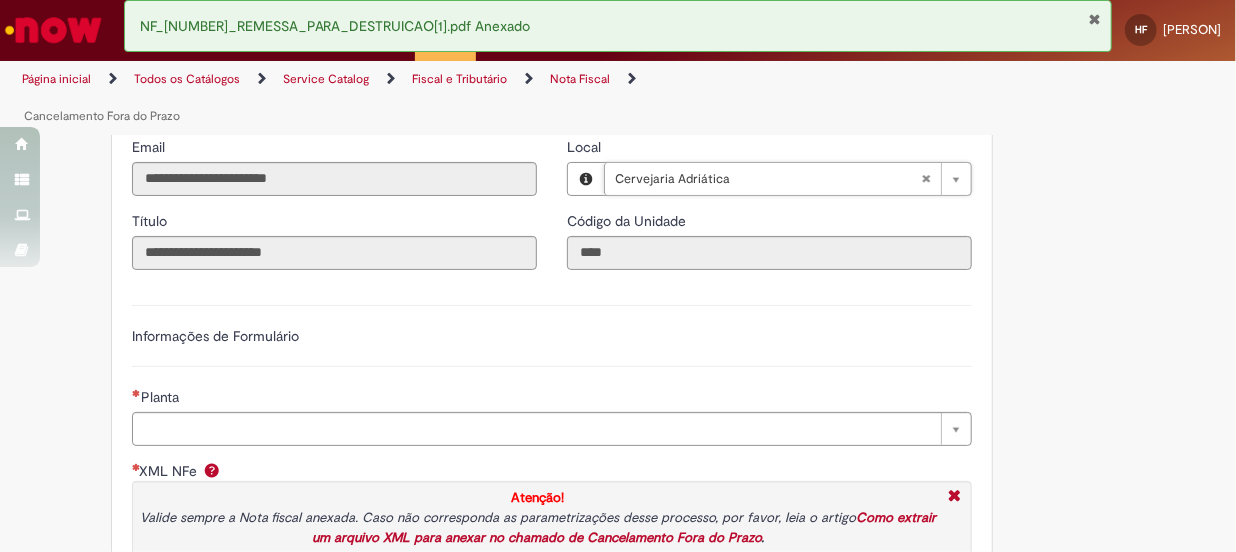 scroll, scrollTop: 1727, scrollLeft: 0, axis: vertical 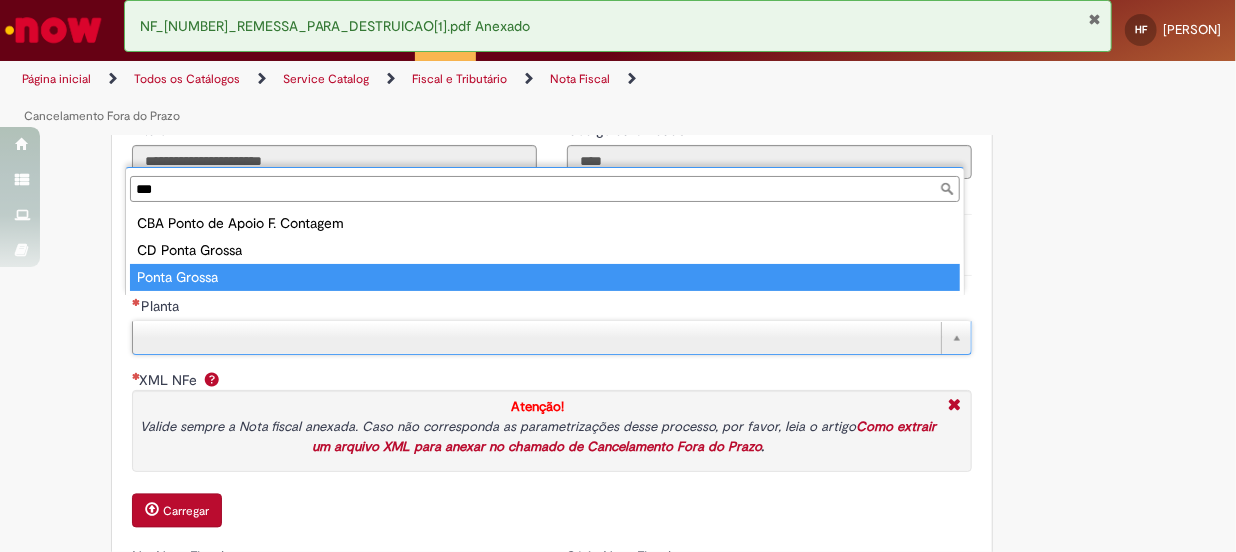 type on "***" 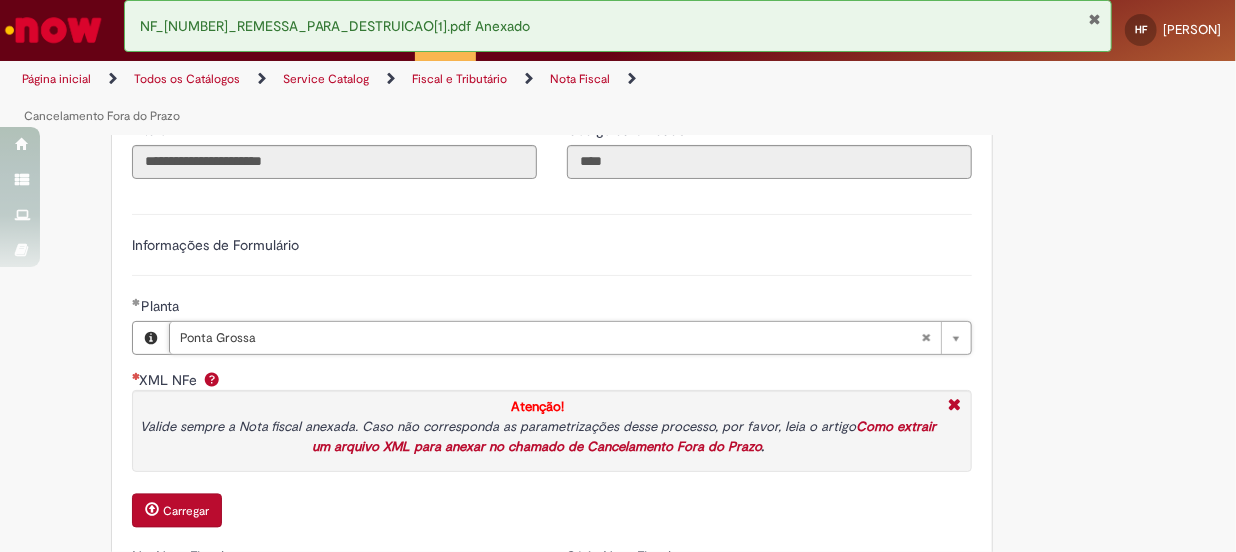 click on "Carregar" at bounding box center [186, 512] 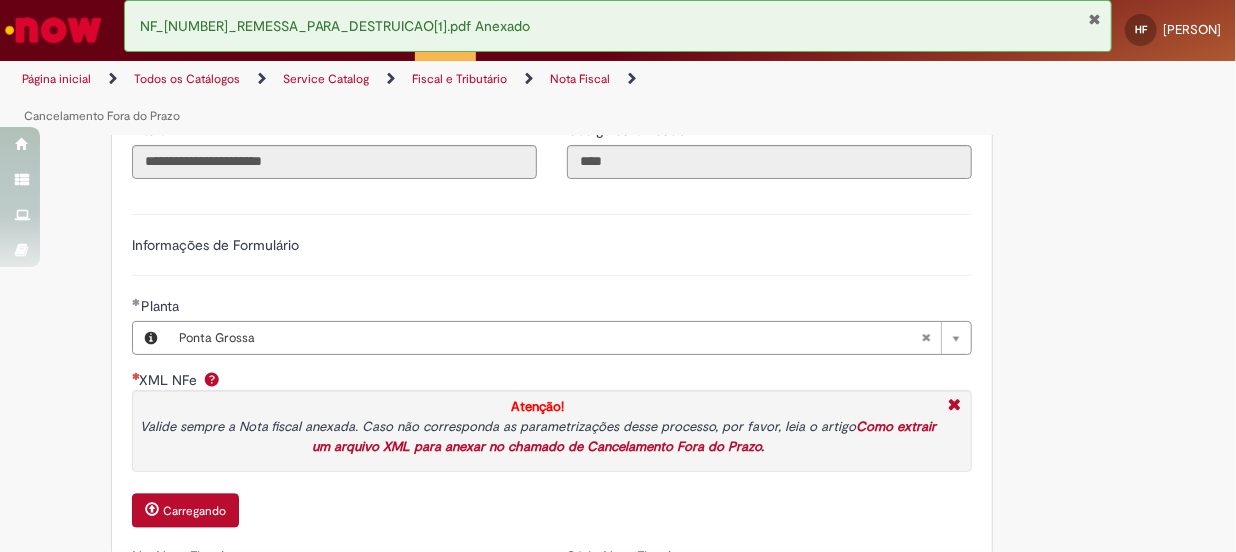 type on "******" 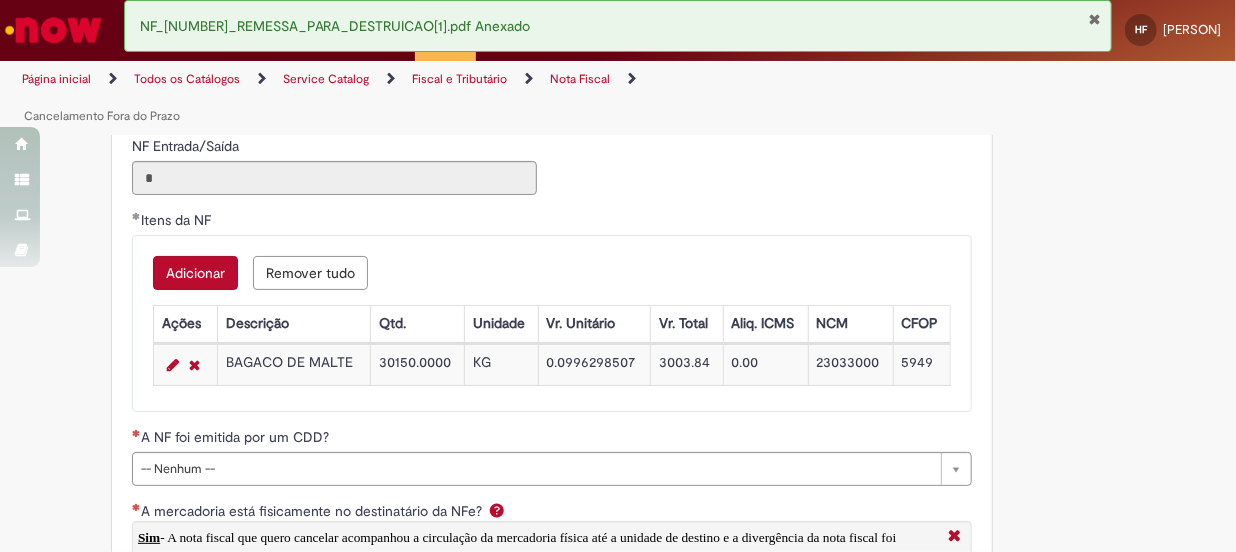 scroll, scrollTop: 2545, scrollLeft: 0, axis: vertical 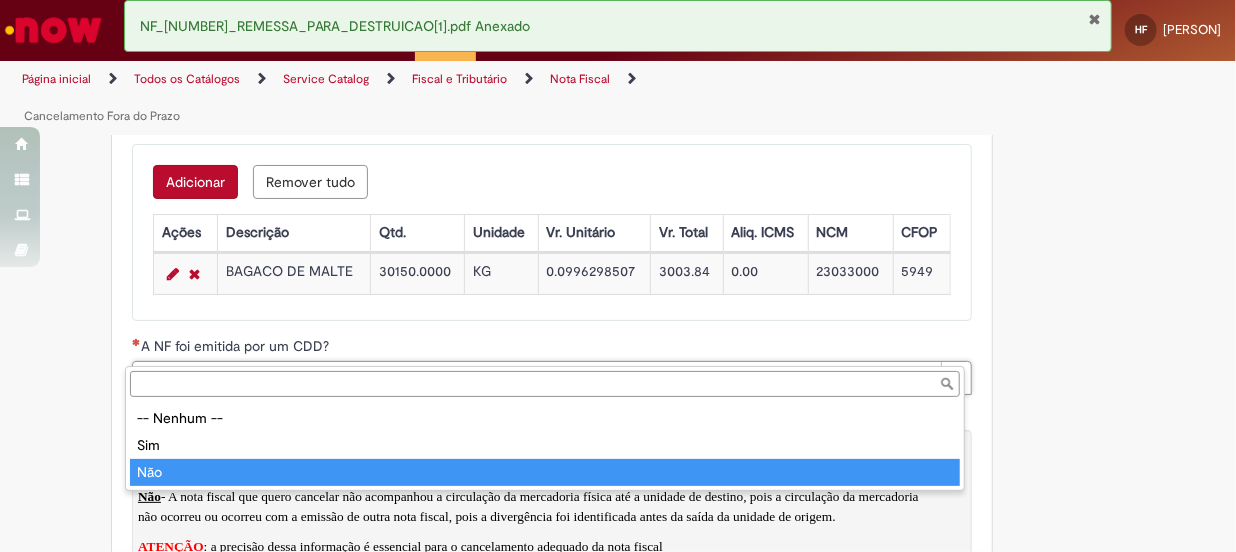 type on "***" 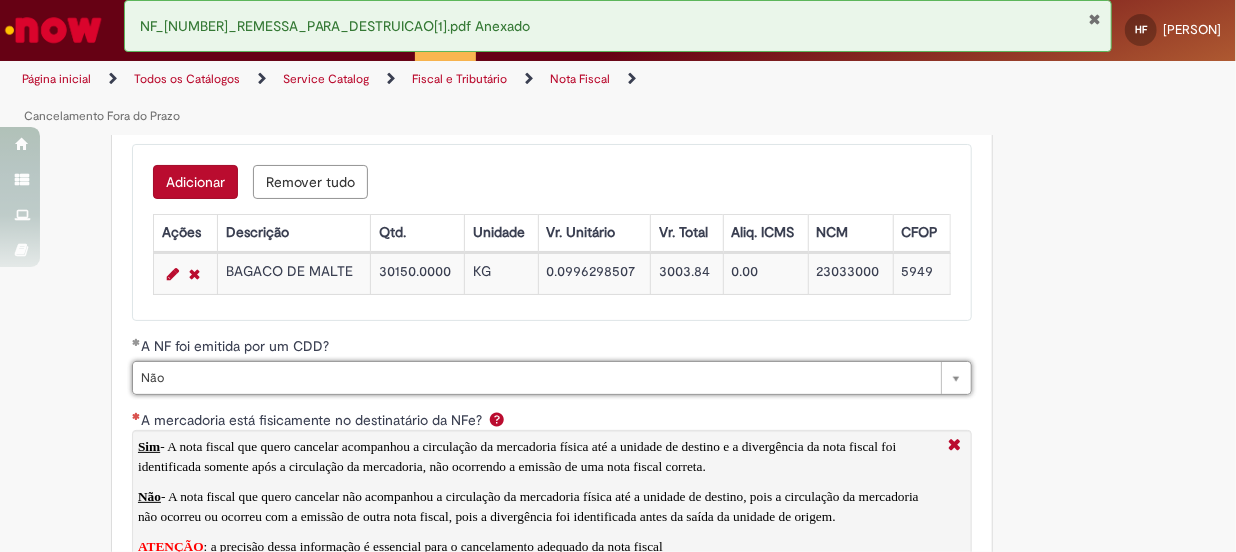 scroll, scrollTop: 2909, scrollLeft: 0, axis: vertical 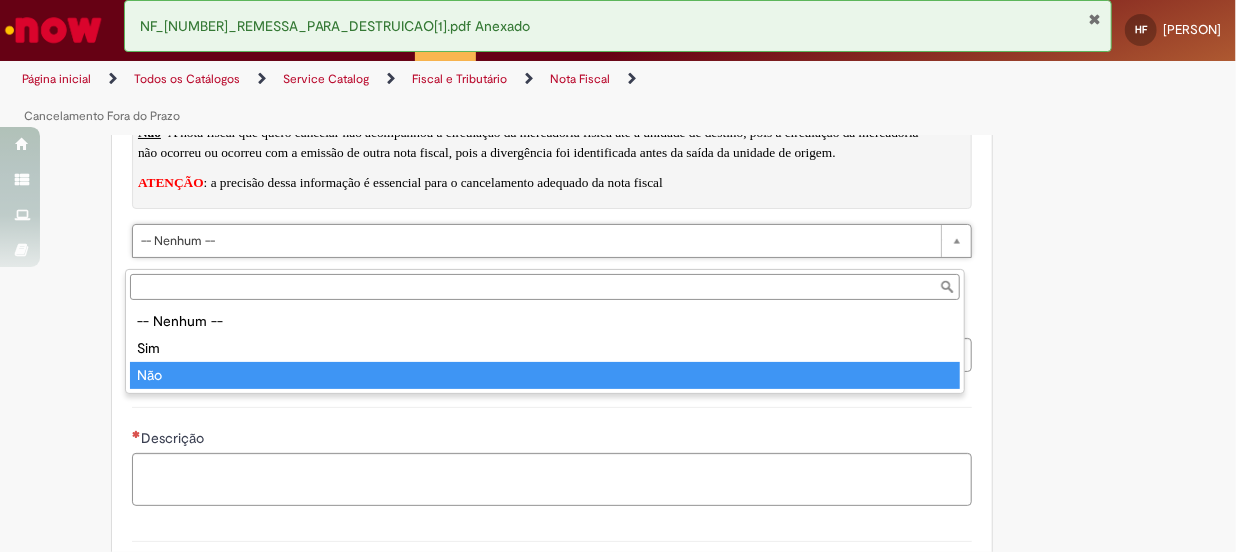 type on "***" 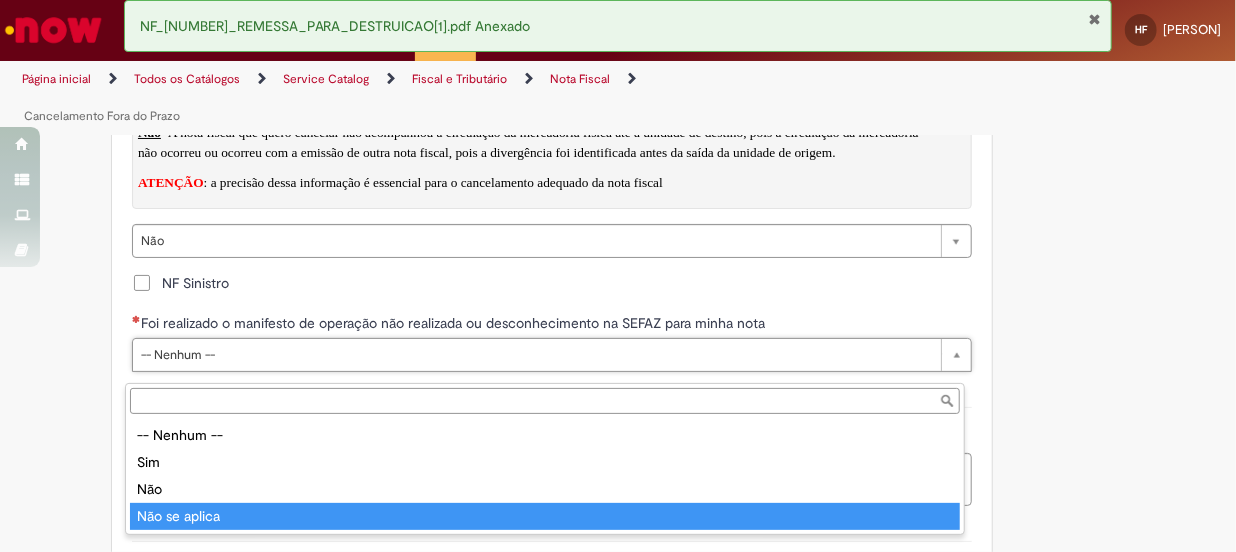 type on "**********" 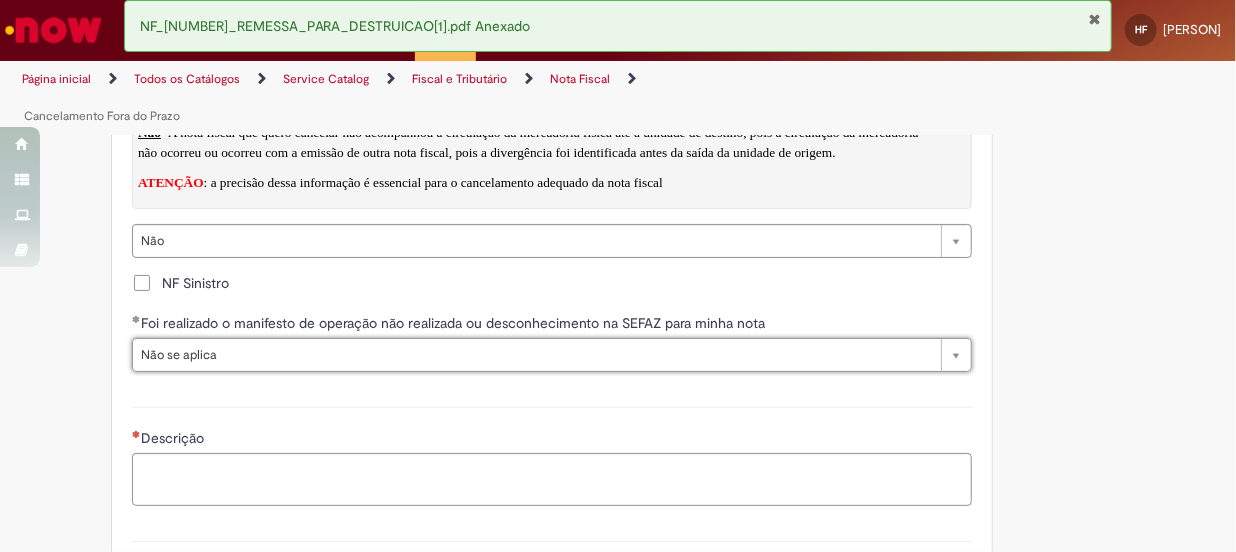 scroll, scrollTop: 3000, scrollLeft: 0, axis: vertical 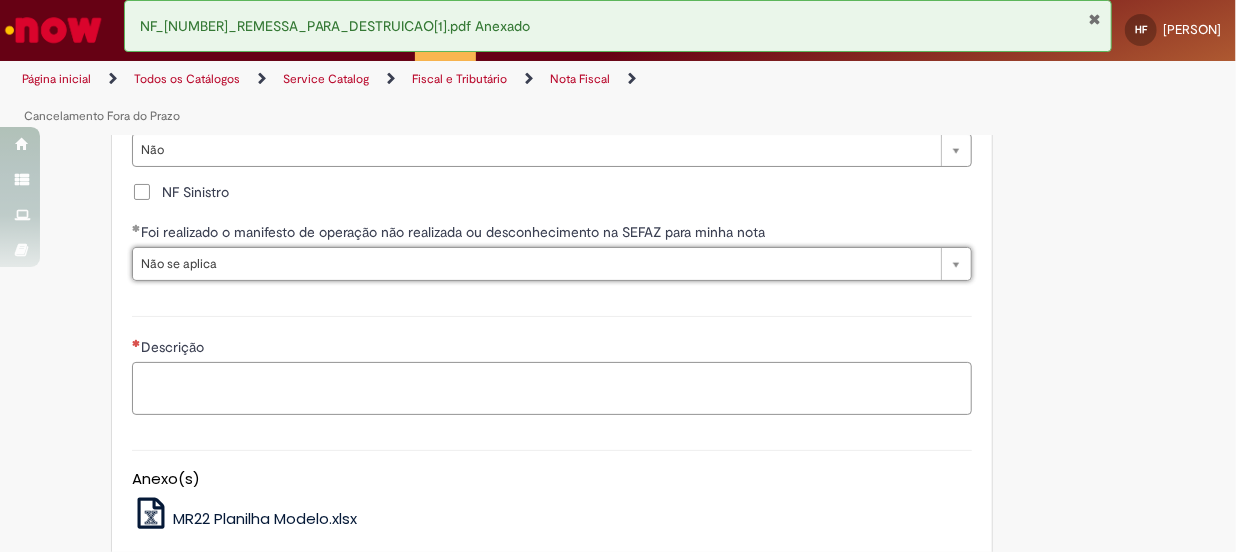 click on "Descrição" at bounding box center (552, 389) 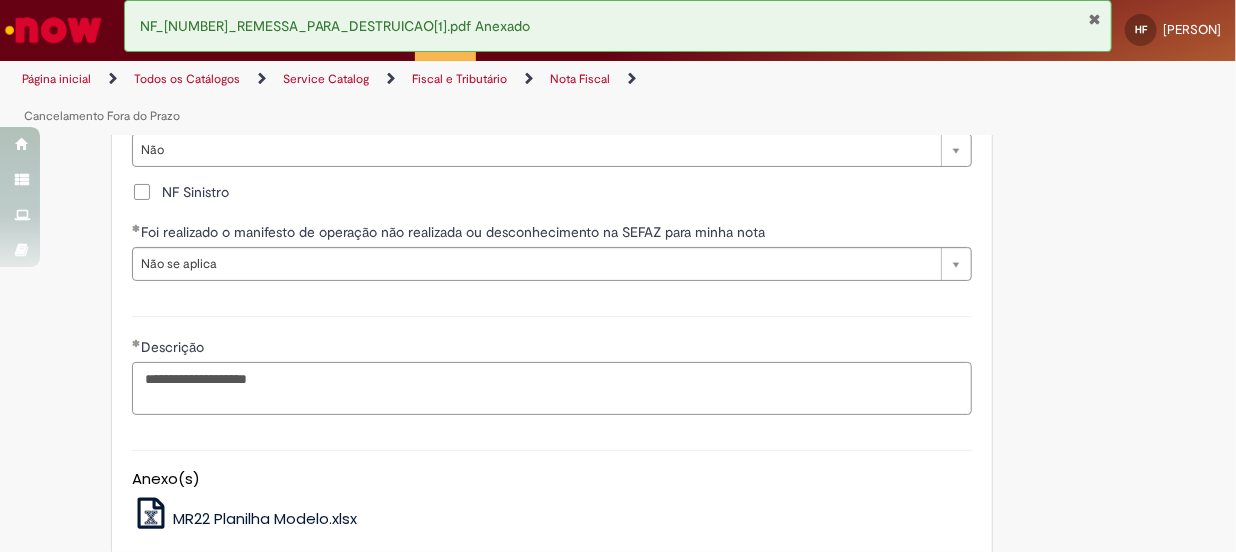 paste on "*******" 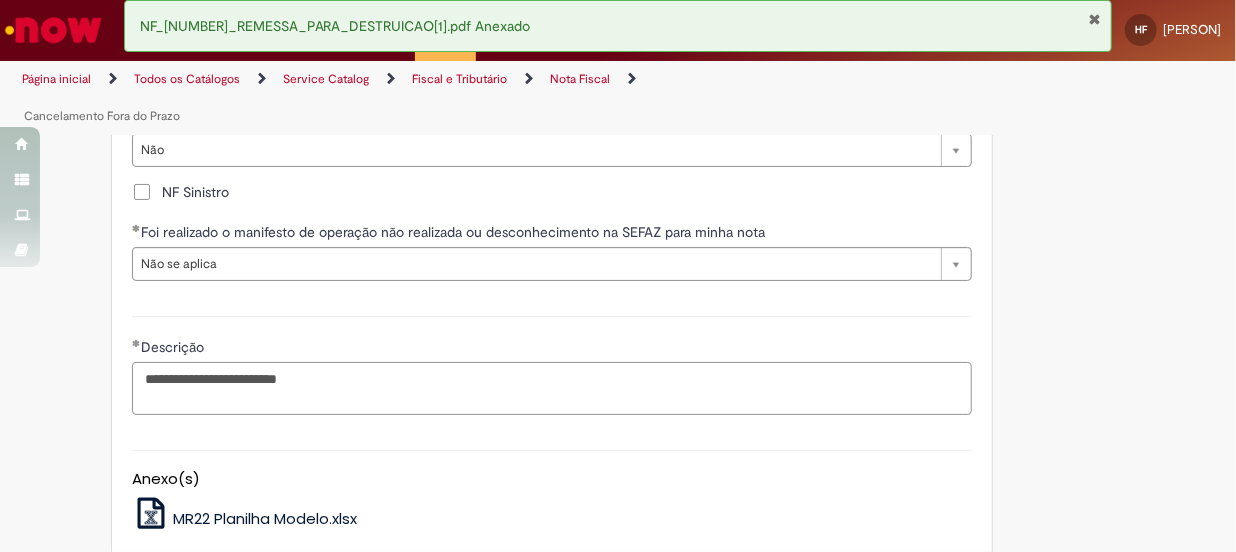 scroll, scrollTop: 3181, scrollLeft: 0, axis: vertical 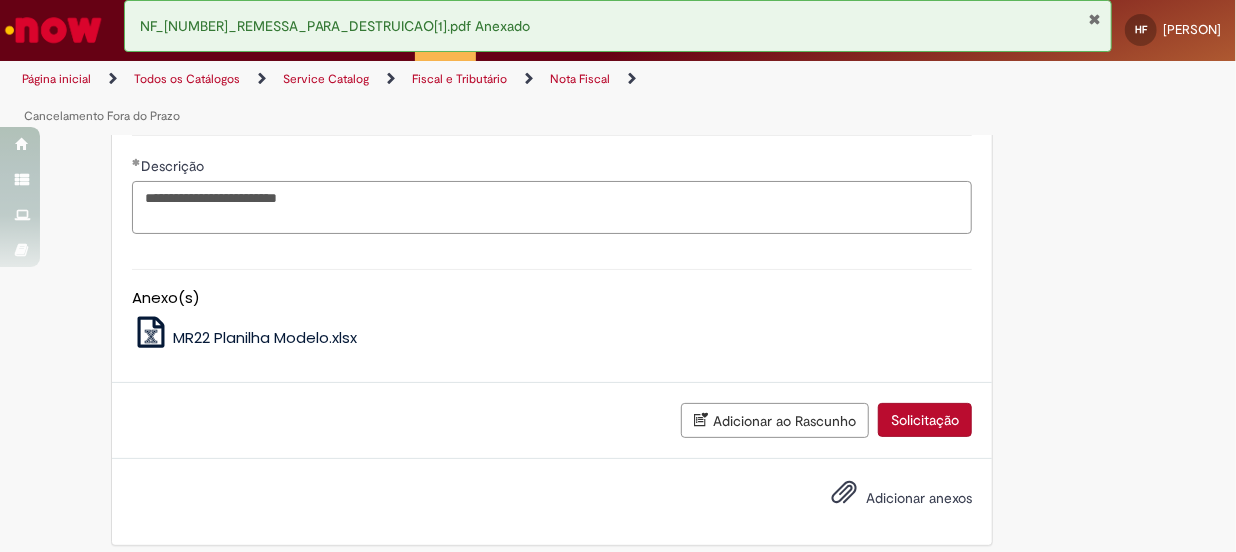 type on "**********" 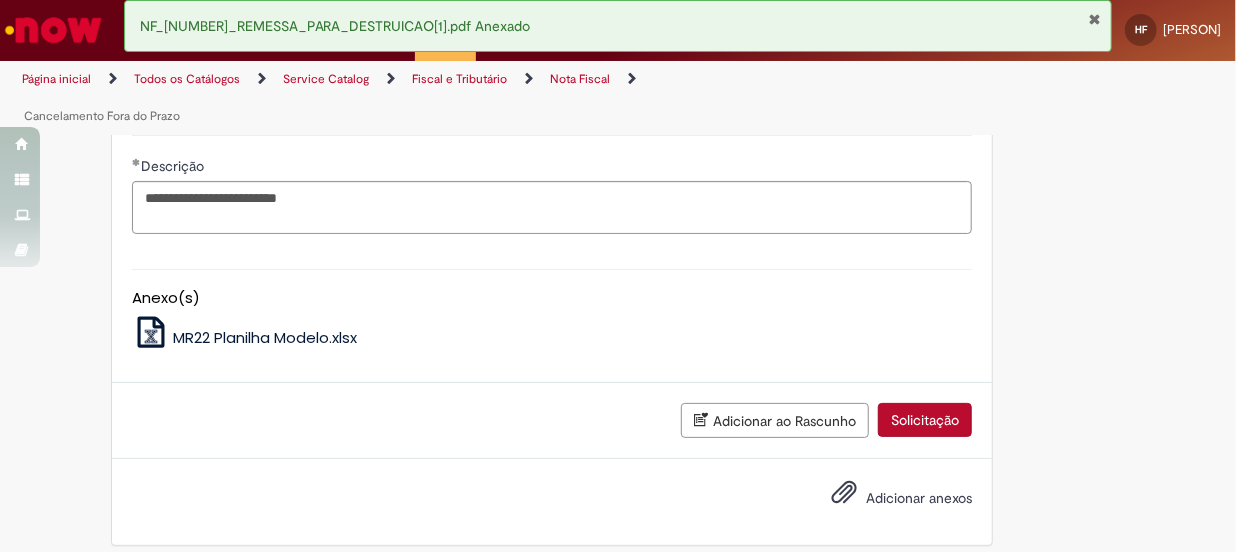 click on "Adicionar anexos" at bounding box center [919, 498] 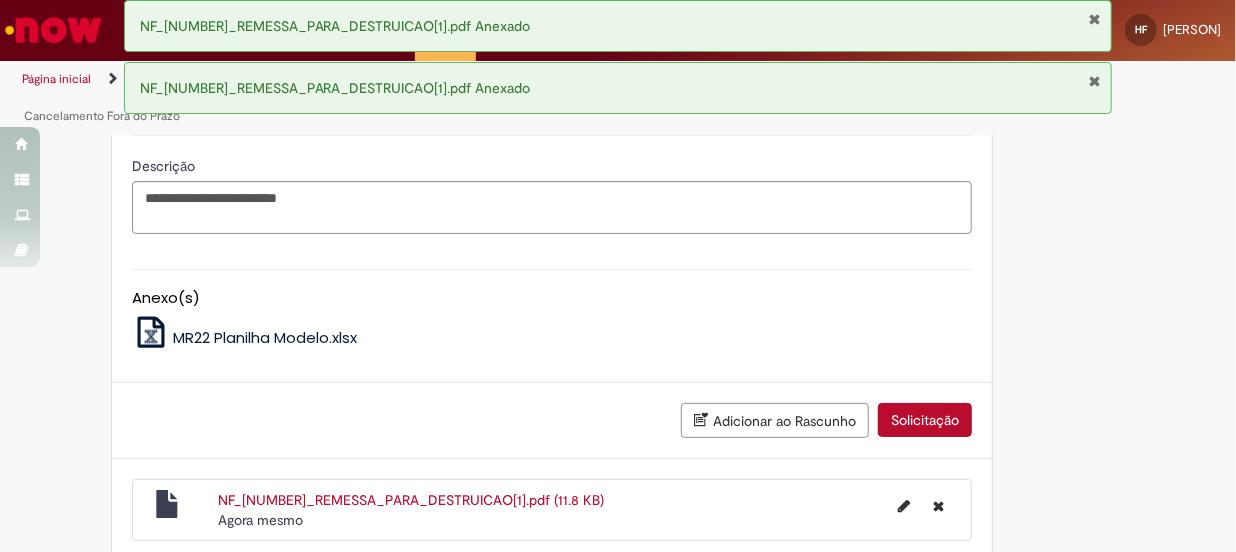 click on "Solicitação" at bounding box center (925, 420) 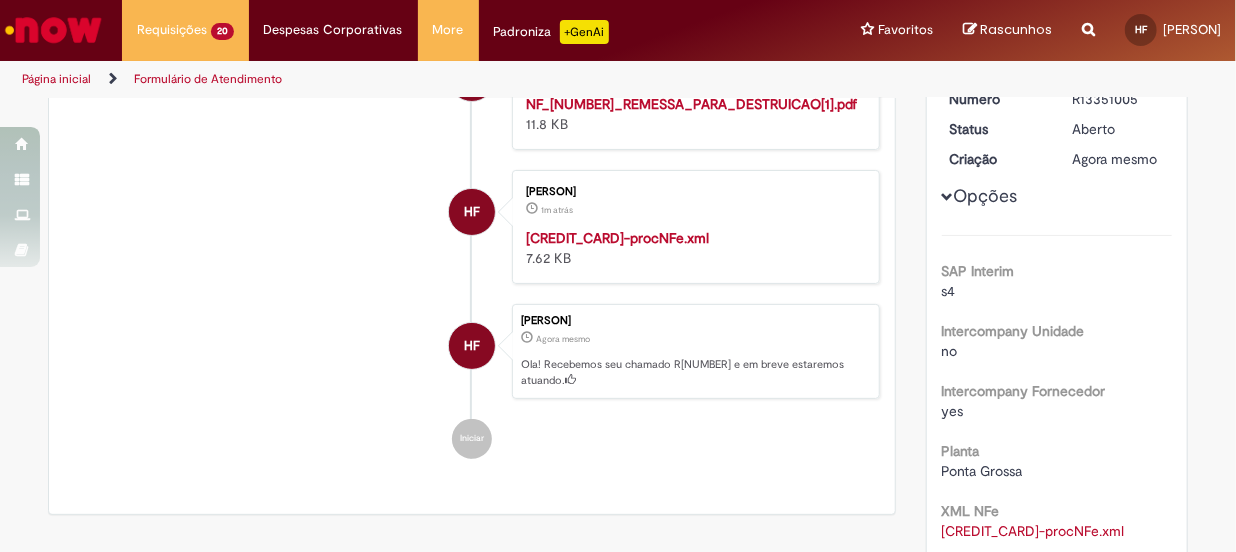 scroll, scrollTop: 297, scrollLeft: 0, axis: vertical 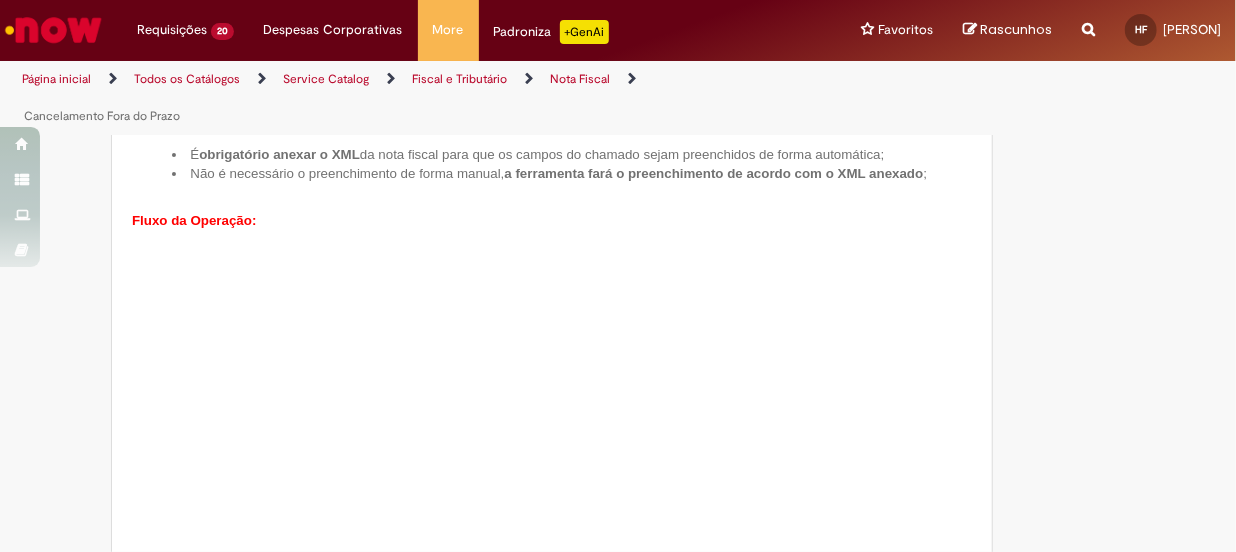 type on "**********" 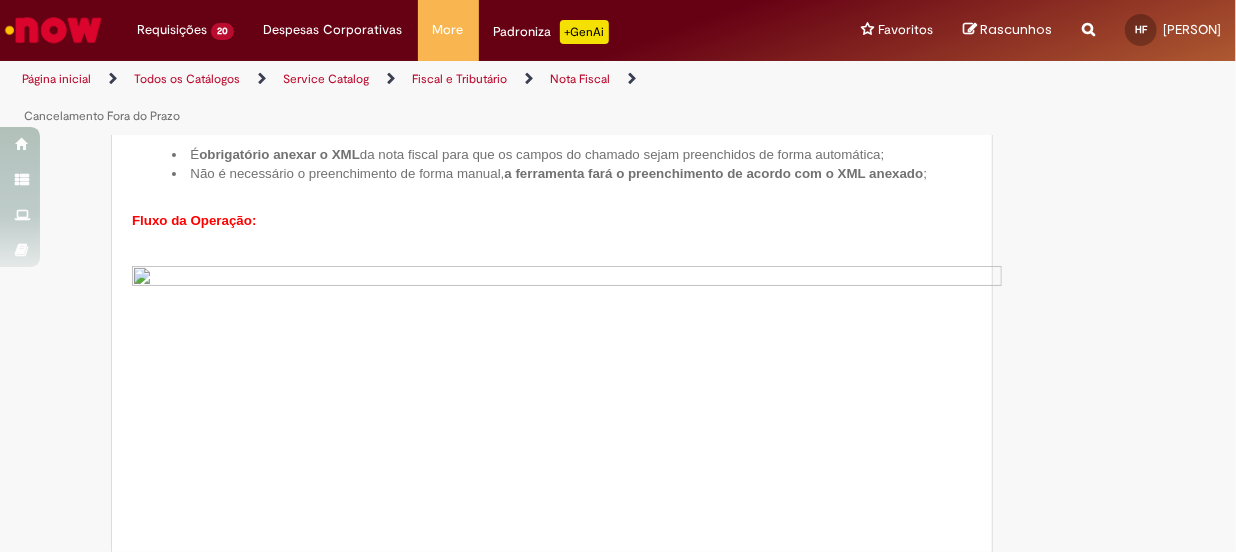type on "**********" 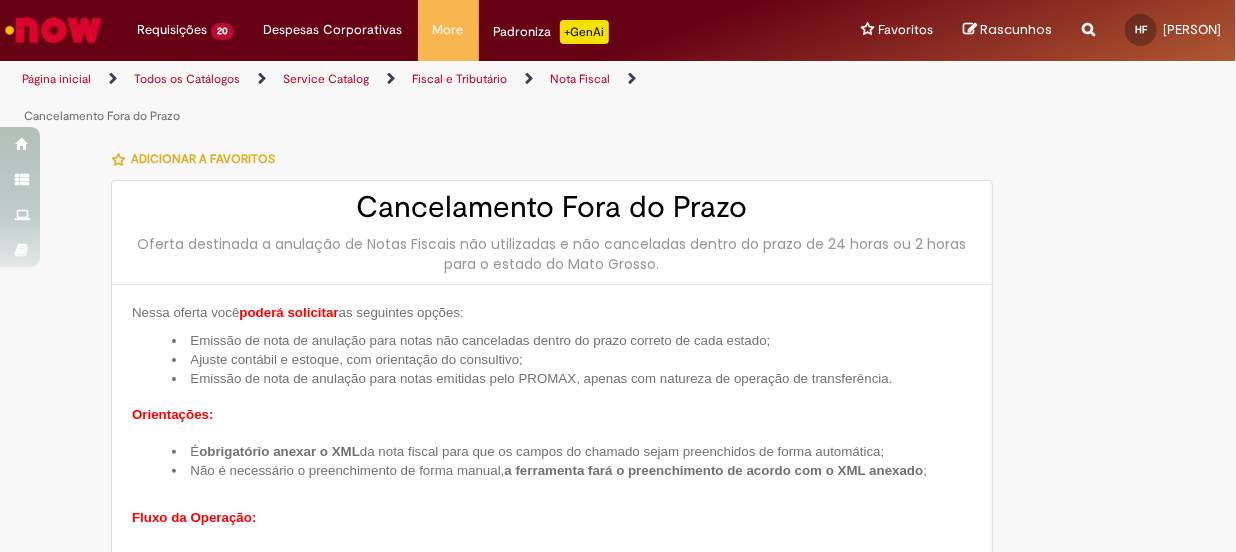 type on "**********" 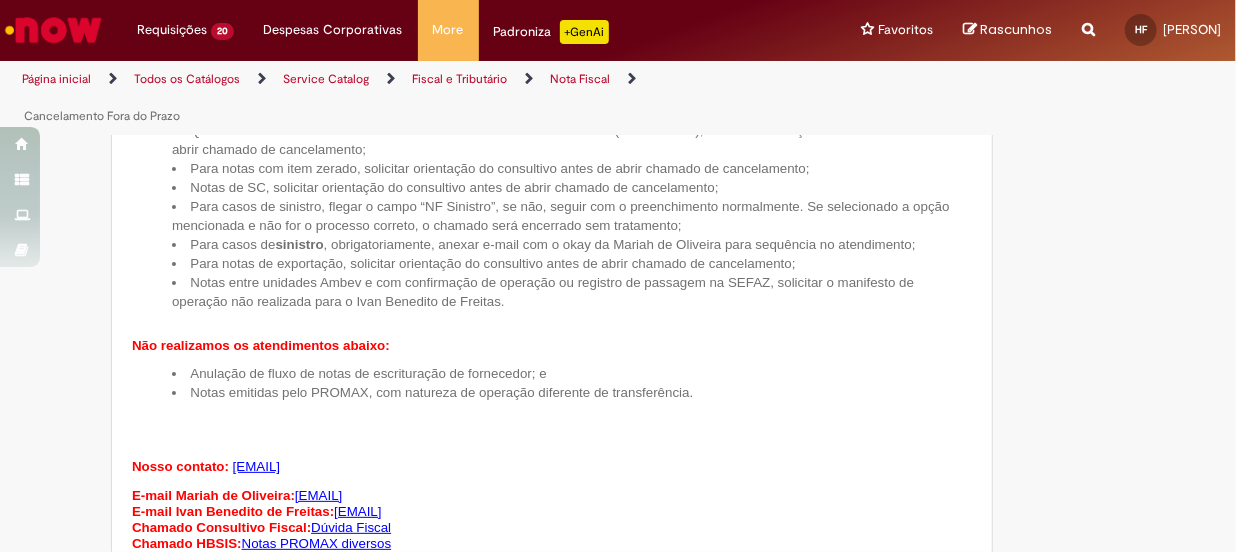 scroll, scrollTop: 1272, scrollLeft: 0, axis: vertical 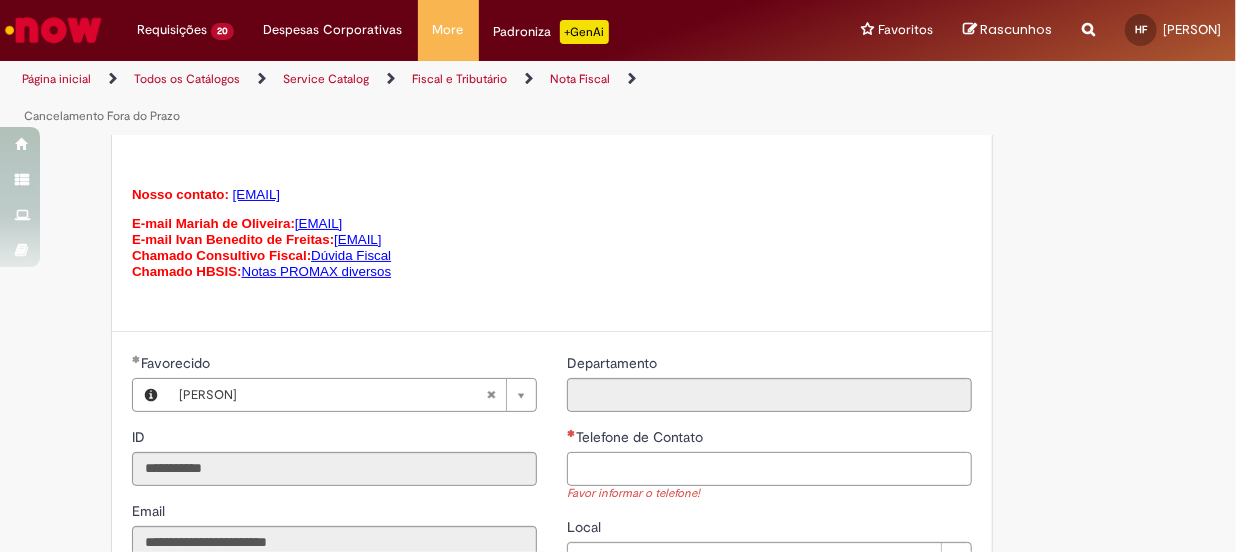 click on "Telefone de Contato" at bounding box center (769, 469) 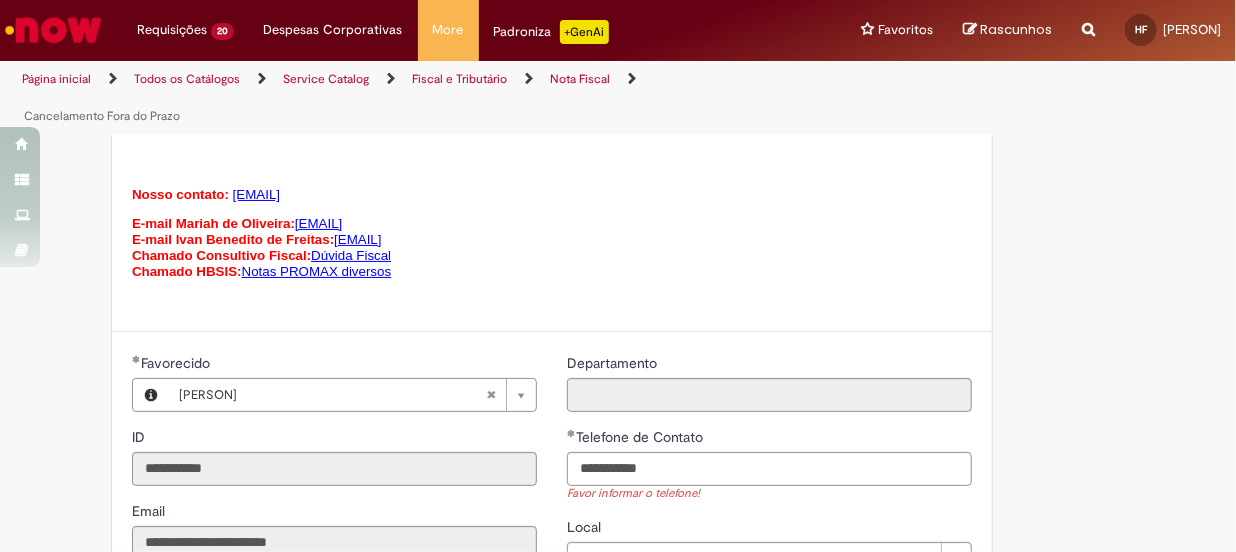 type on "**********" 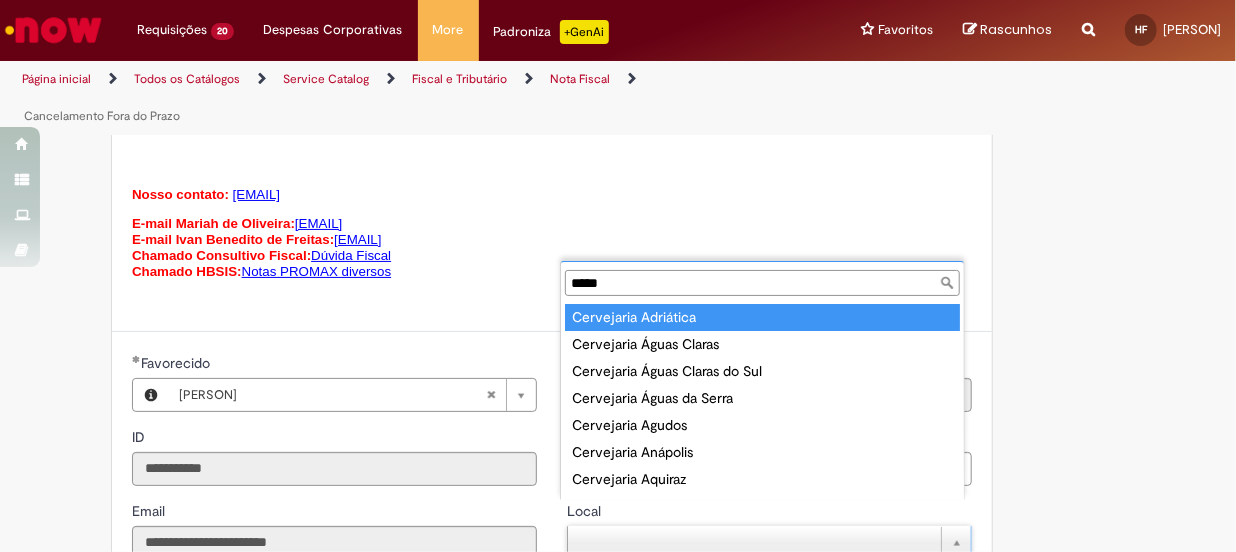 type on "*****" 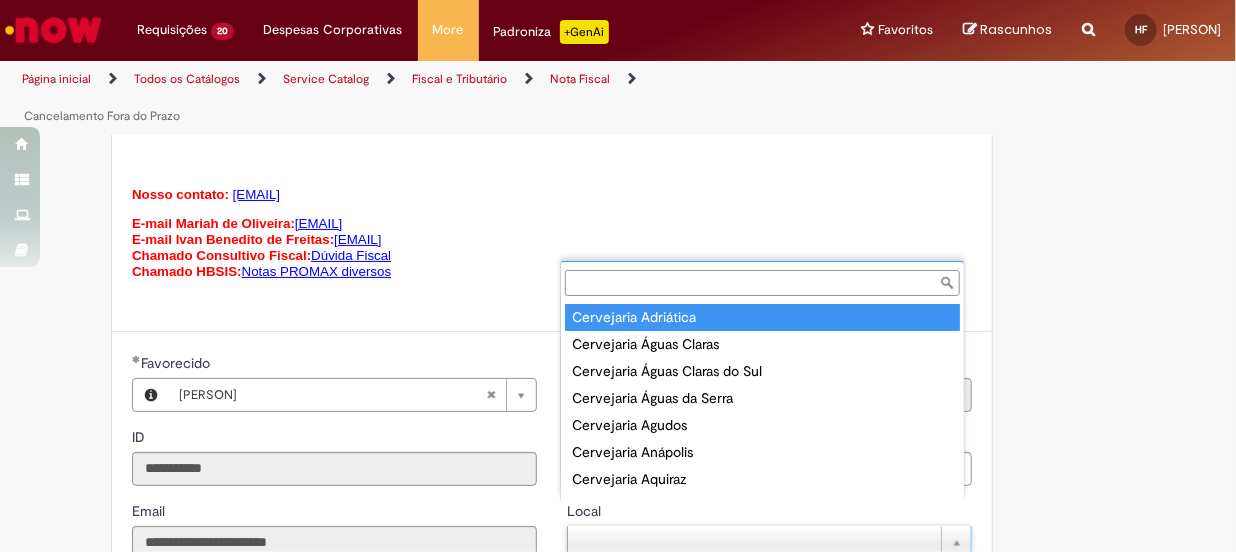 type on "****" 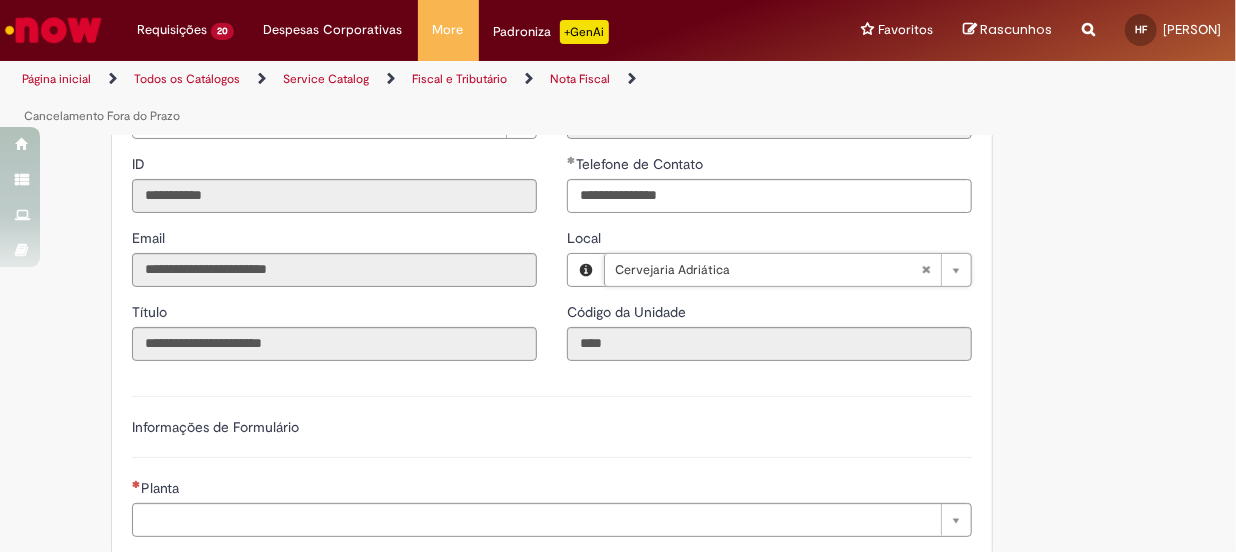 scroll, scrollTop: 1636, scrollLeft: 0, axis: vertical 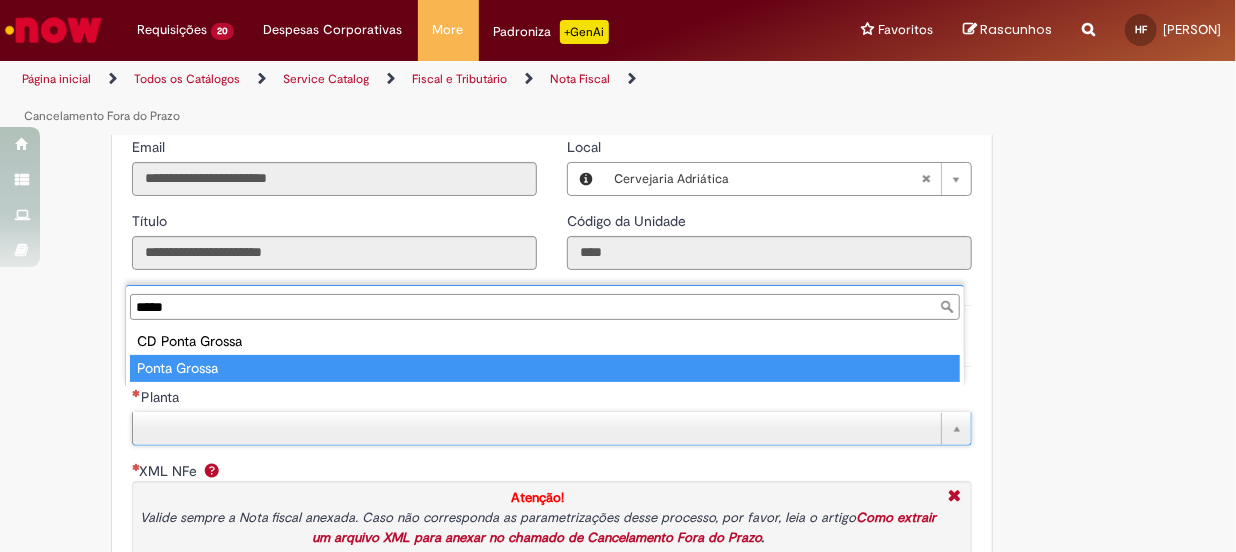 type on "*****" 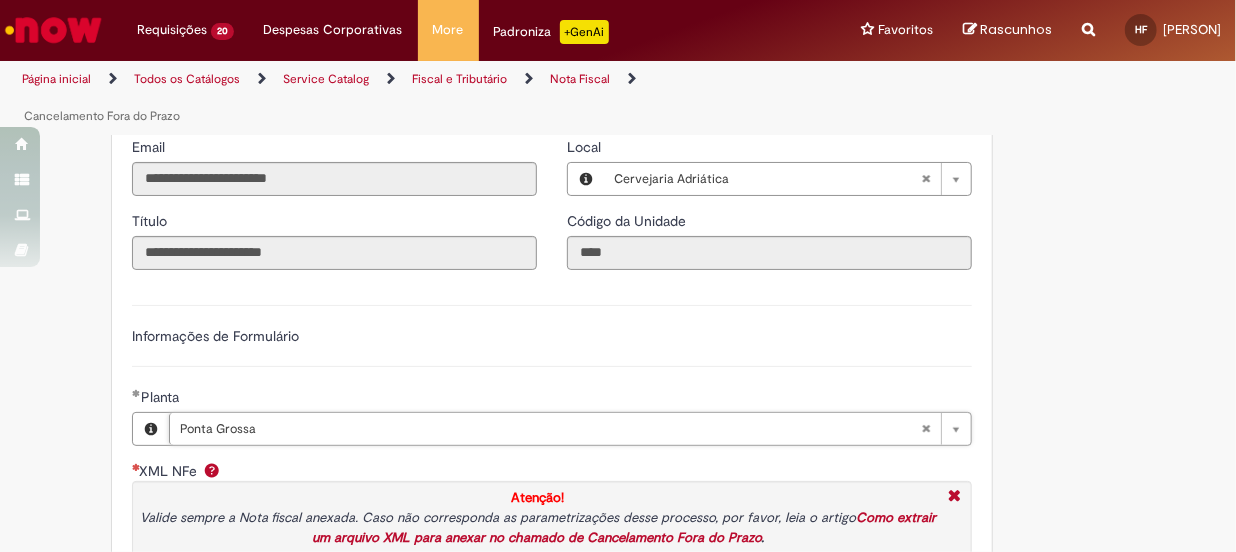 scroll, scrollTop: 1909, scrollLeft: 0, axis: vertical 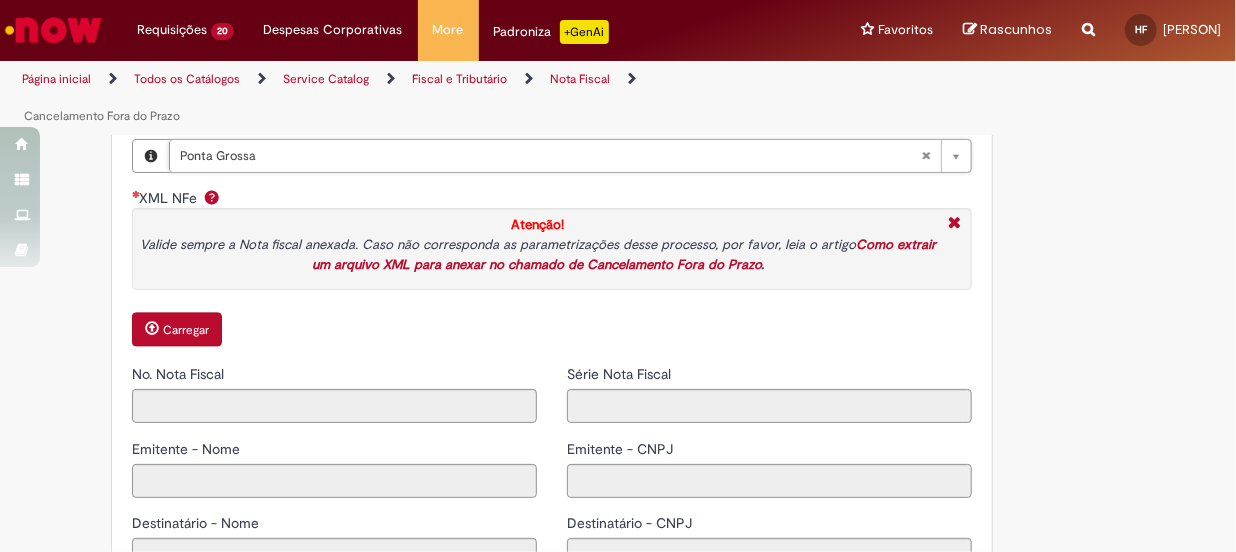 click on "Carregar" at bounding box center [177, 329] 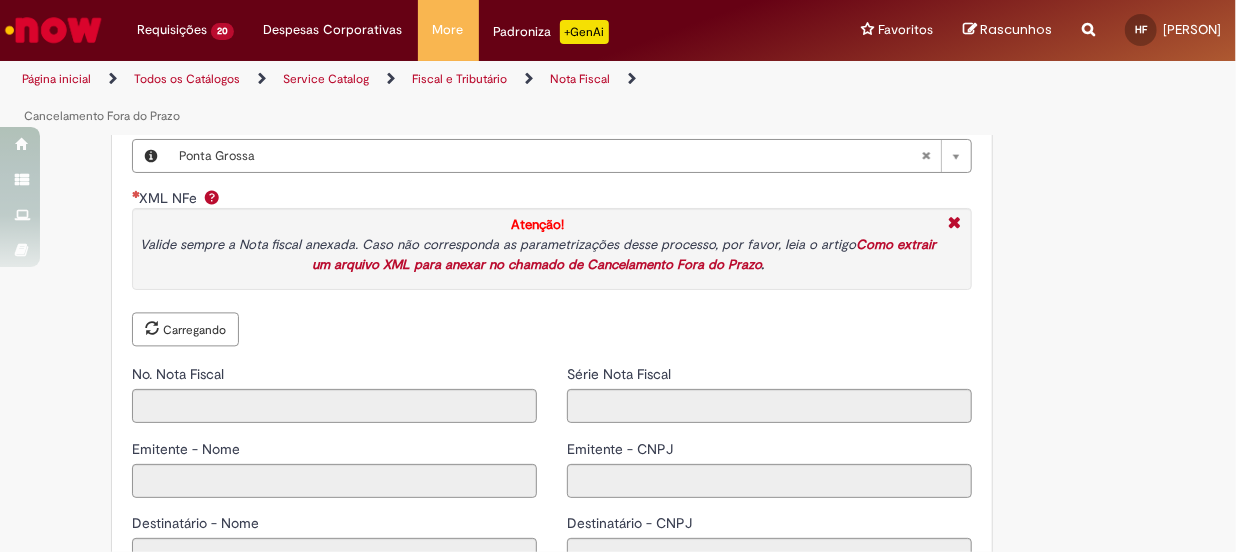 type on "******" 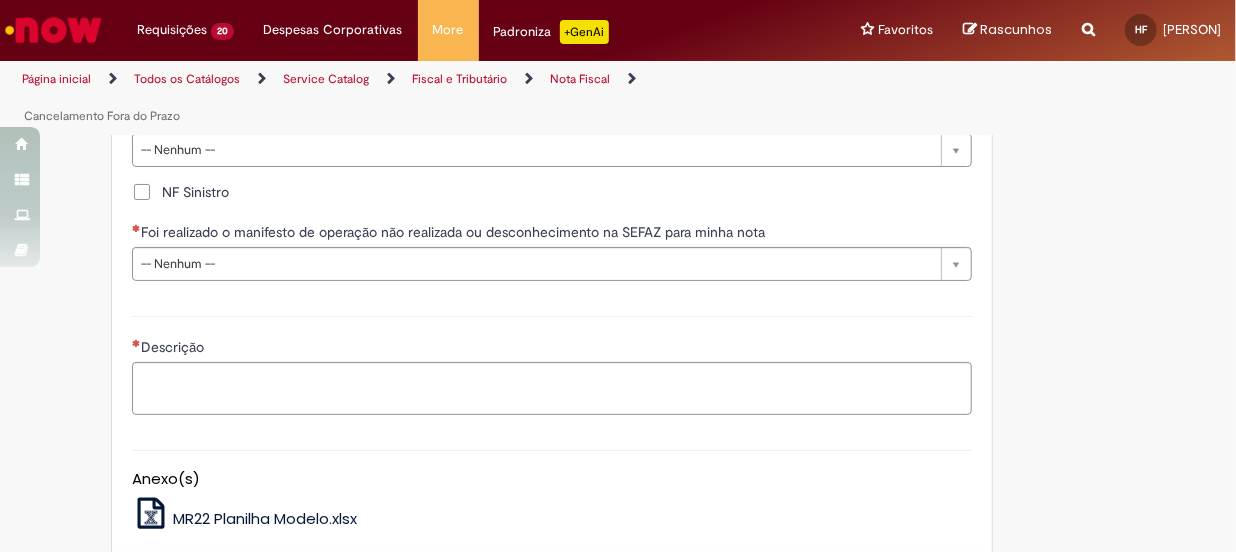 scroll, scrollTop: 2636, scrollLeft: 0, axis: vertical 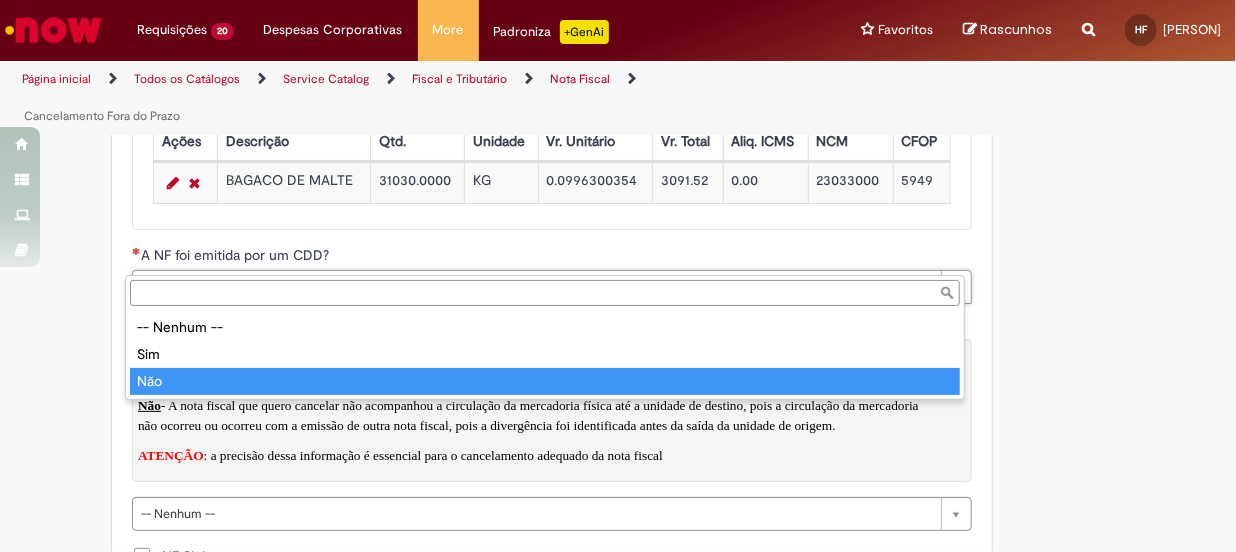 type on "***" 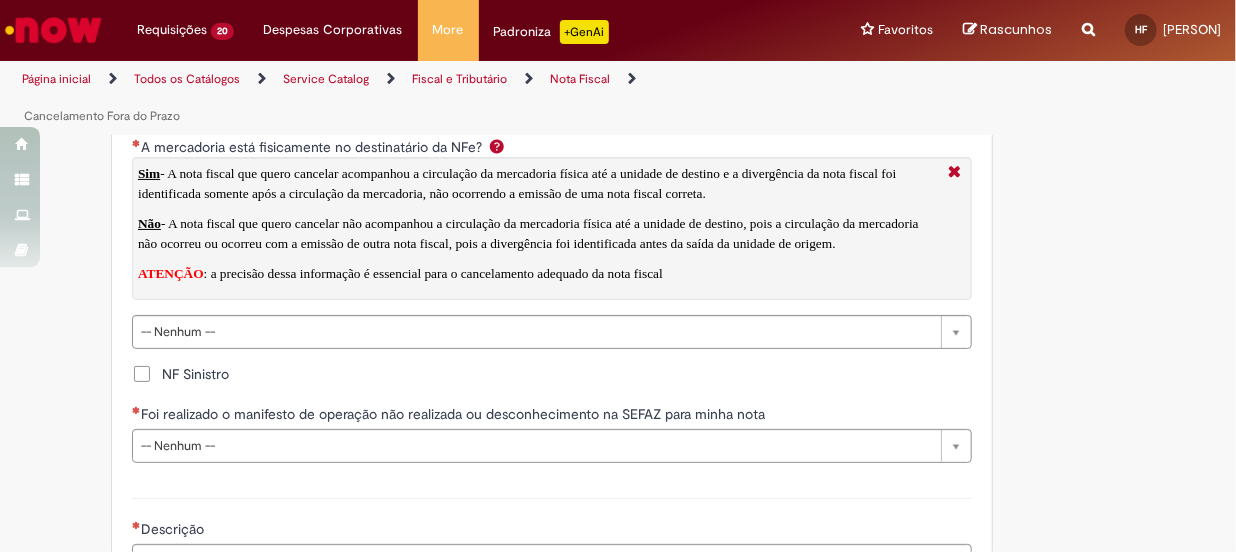 scroll, scrollTop: 2909, scrollLeft: 0, axis: vertical 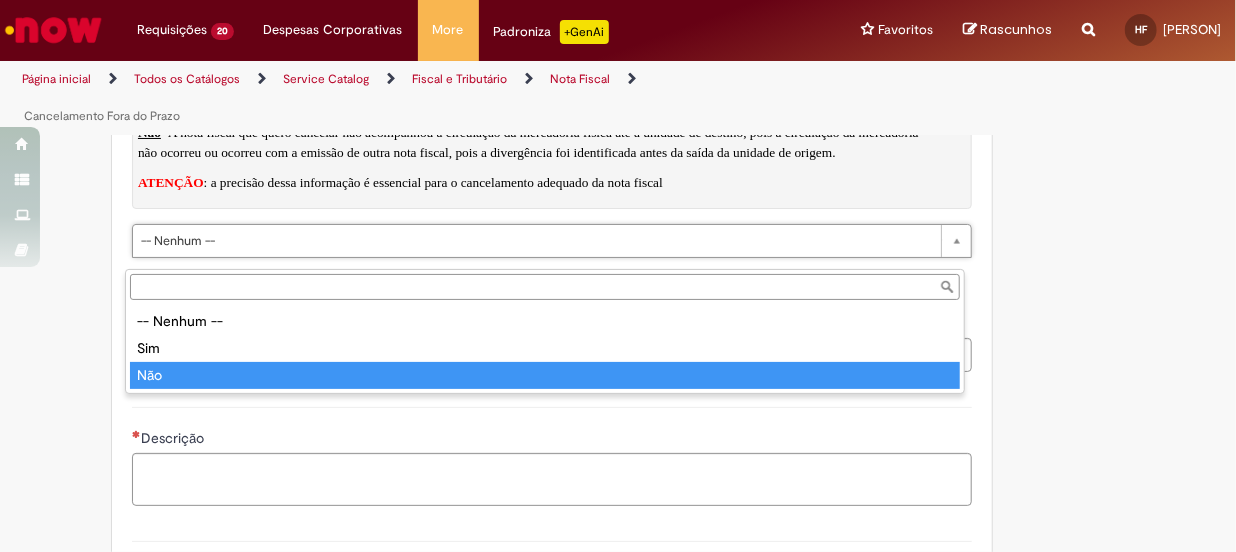 type on "***" 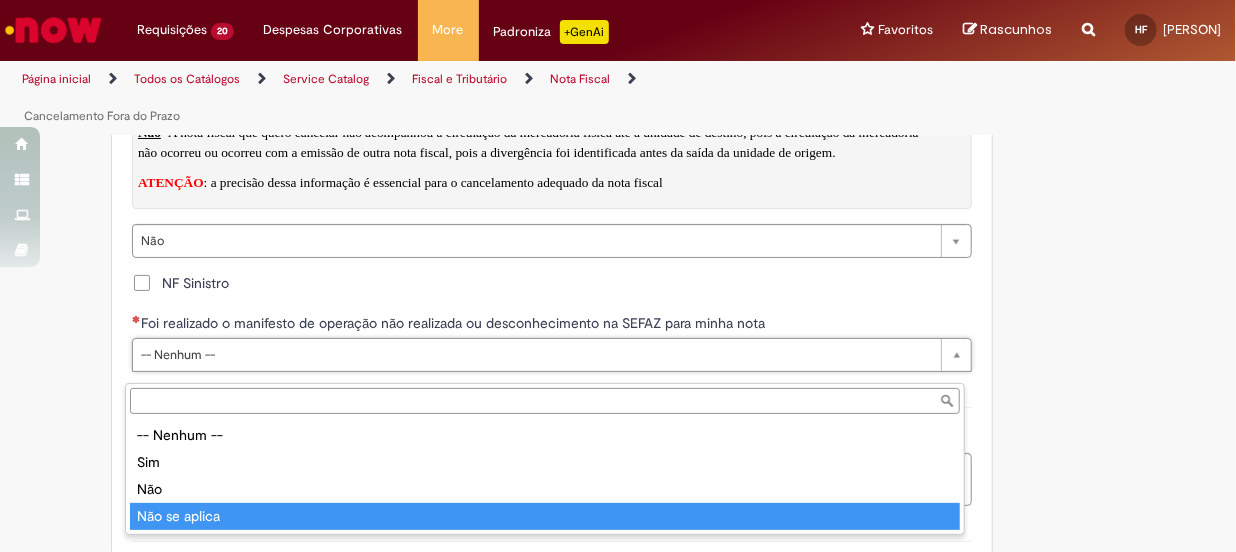 type on "**********" 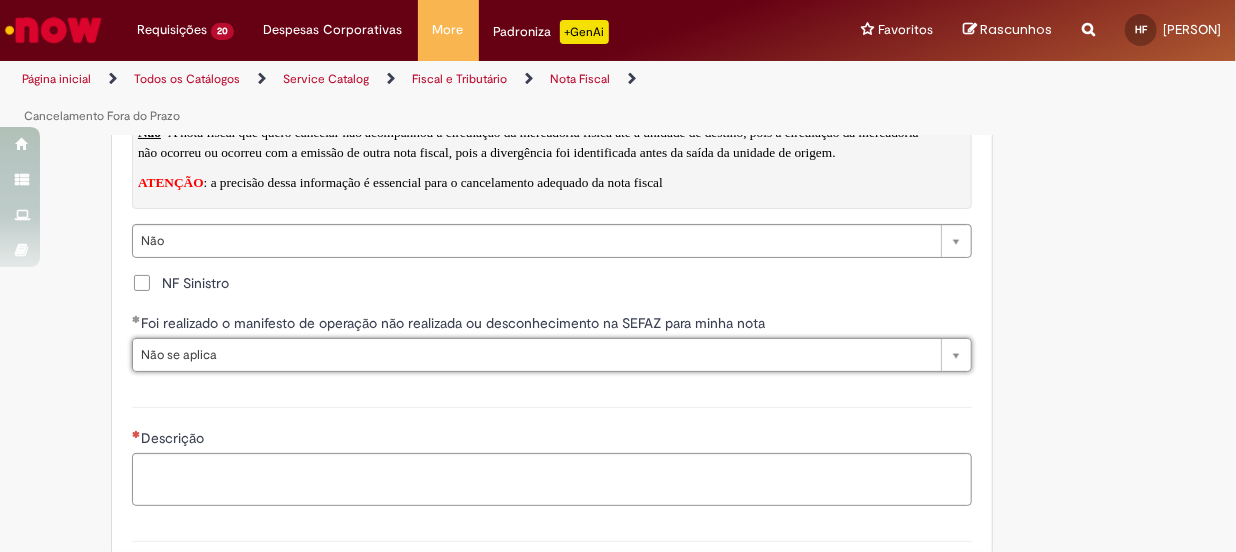 click on "Descrição" at bounding box center [174, 438] 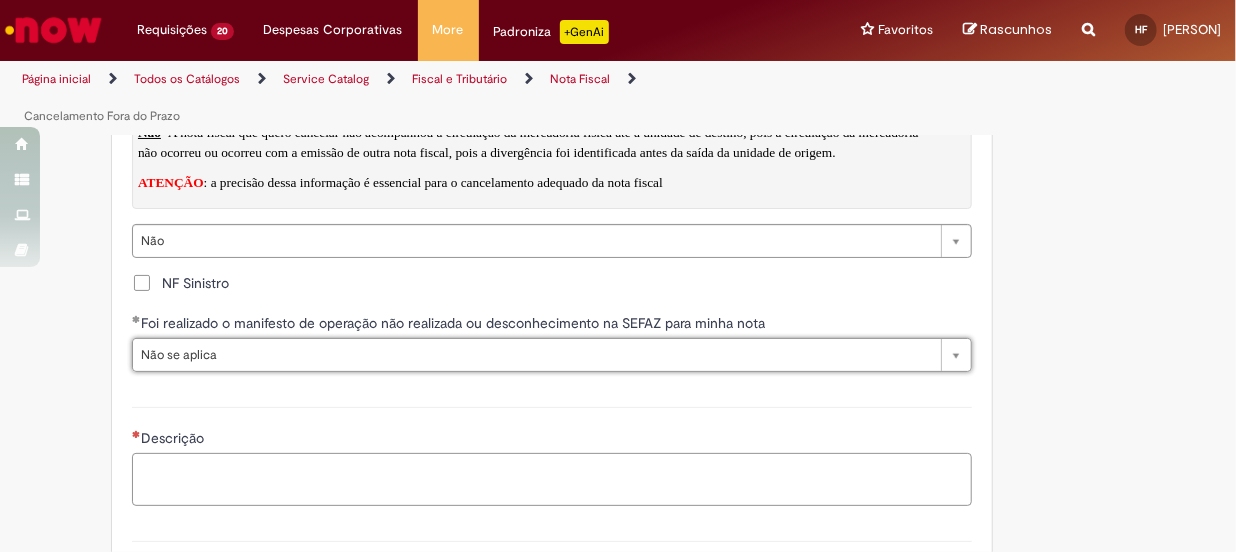 click on "Descrição" at bounding box center (552, 480) 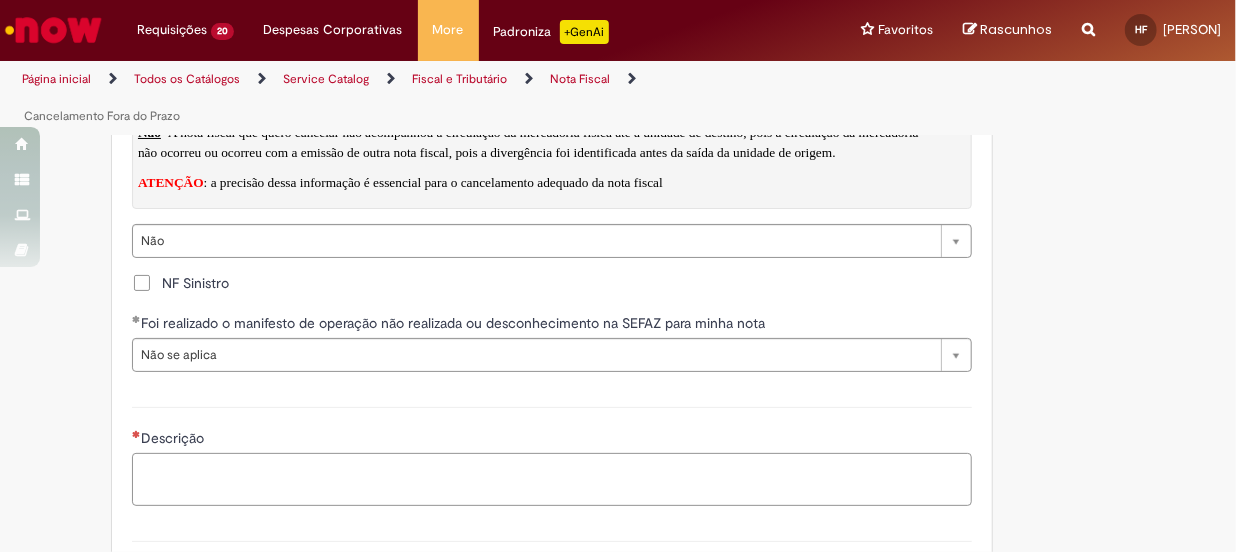 click on "Descrição" at bounding box center (552, 480) 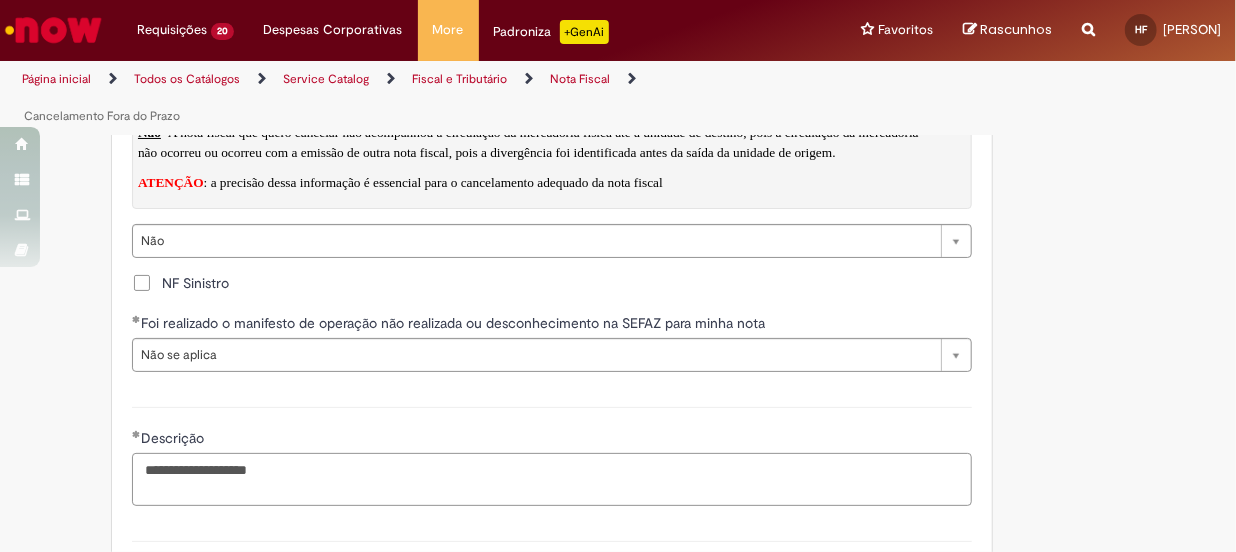 paste on "*******" 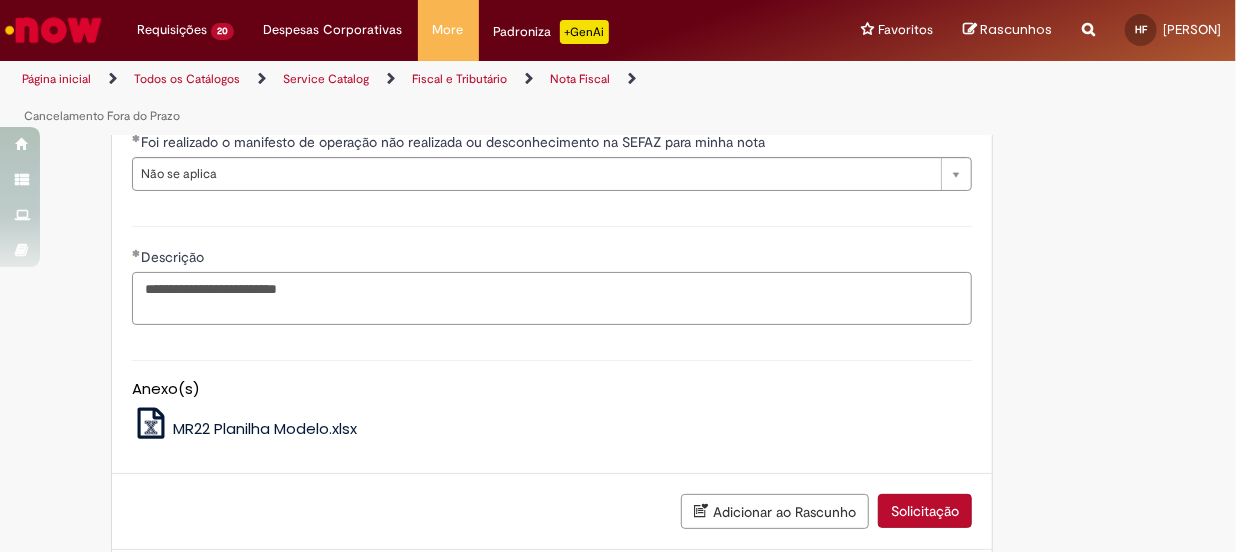 scroll, scrollTop: 3211, scrollLeft: 0, axis: vertical 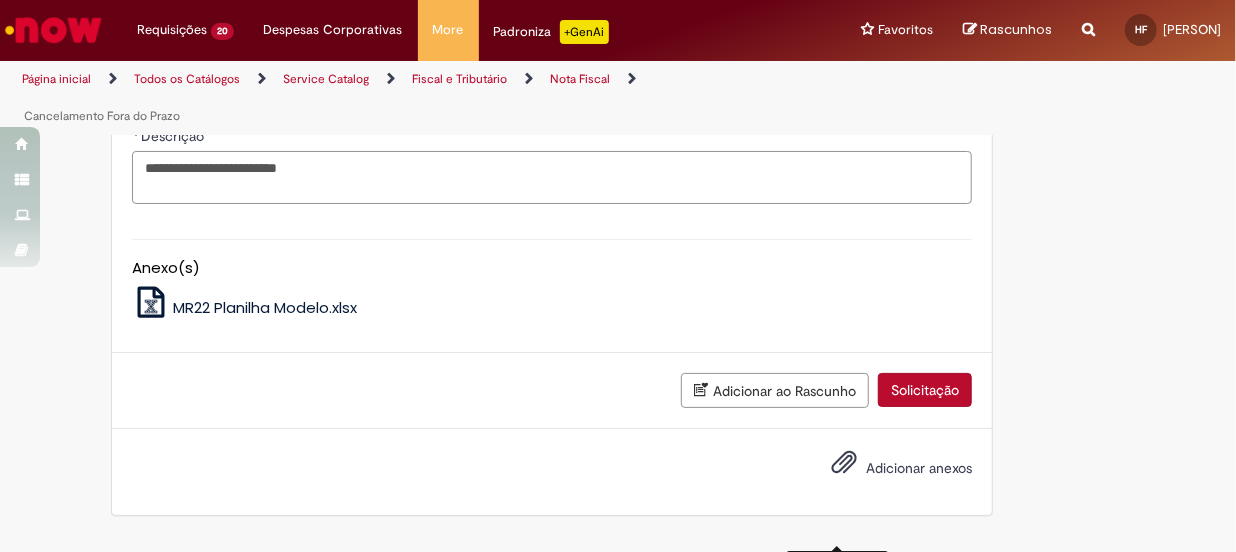 type on "**********" 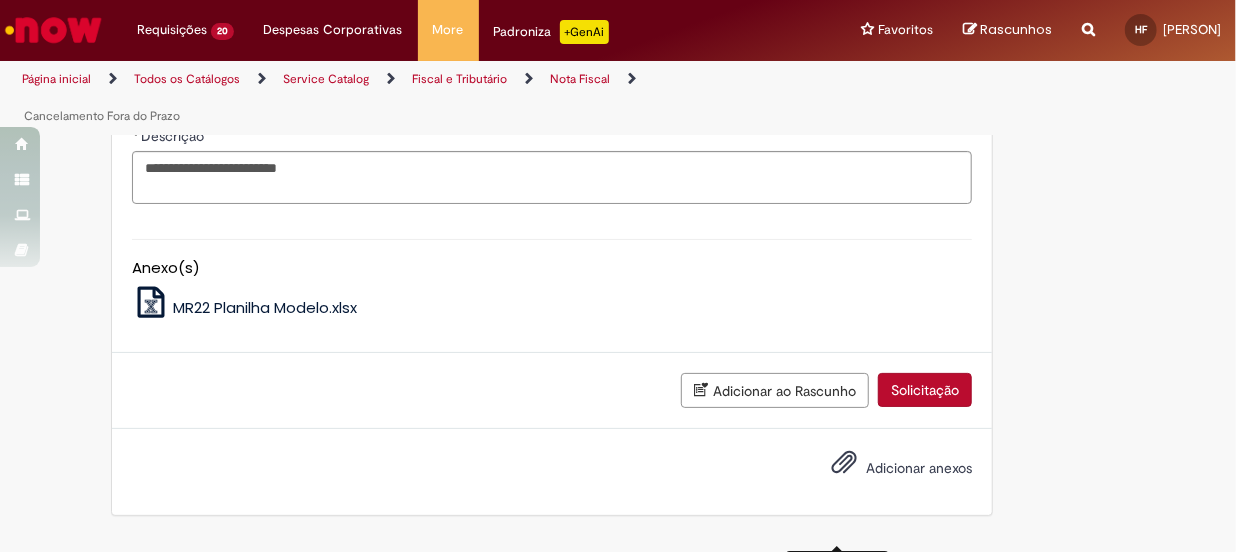 click on "Adicionar anexos" at bounding box center [887, 469] 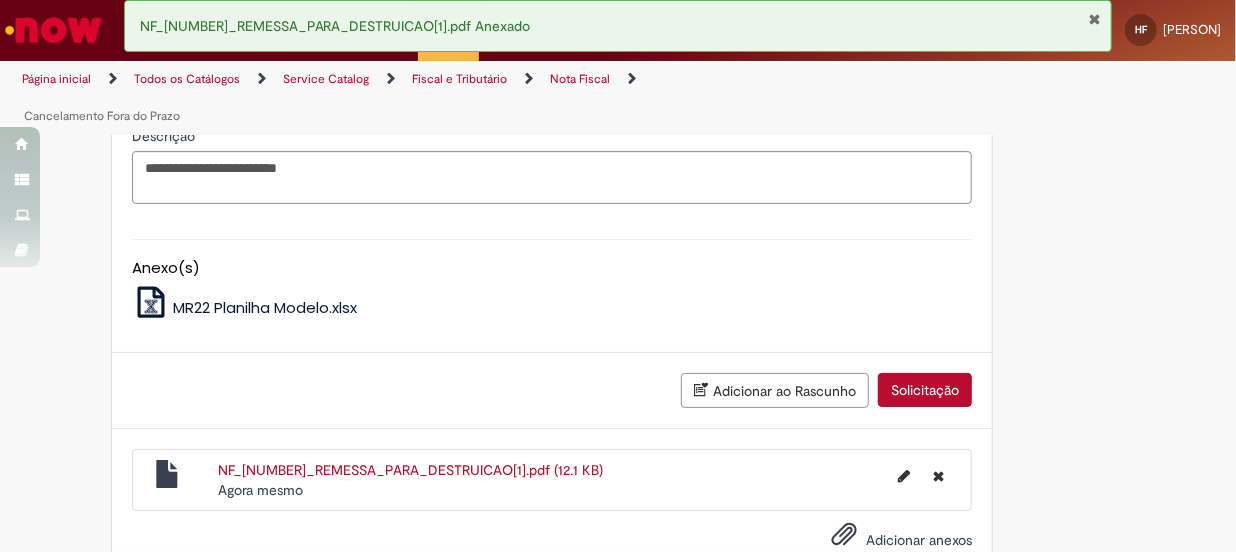 click on "Solicitação" at bounding box center [925, 390] 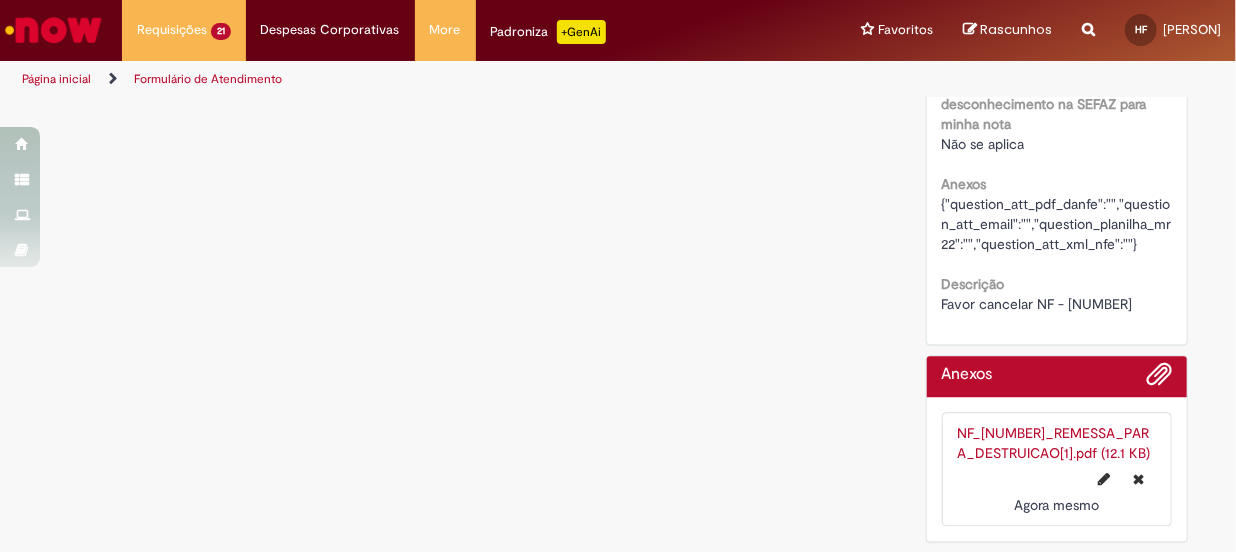scroll, scrollTop: 0, scrollLeft: 0, axis: both 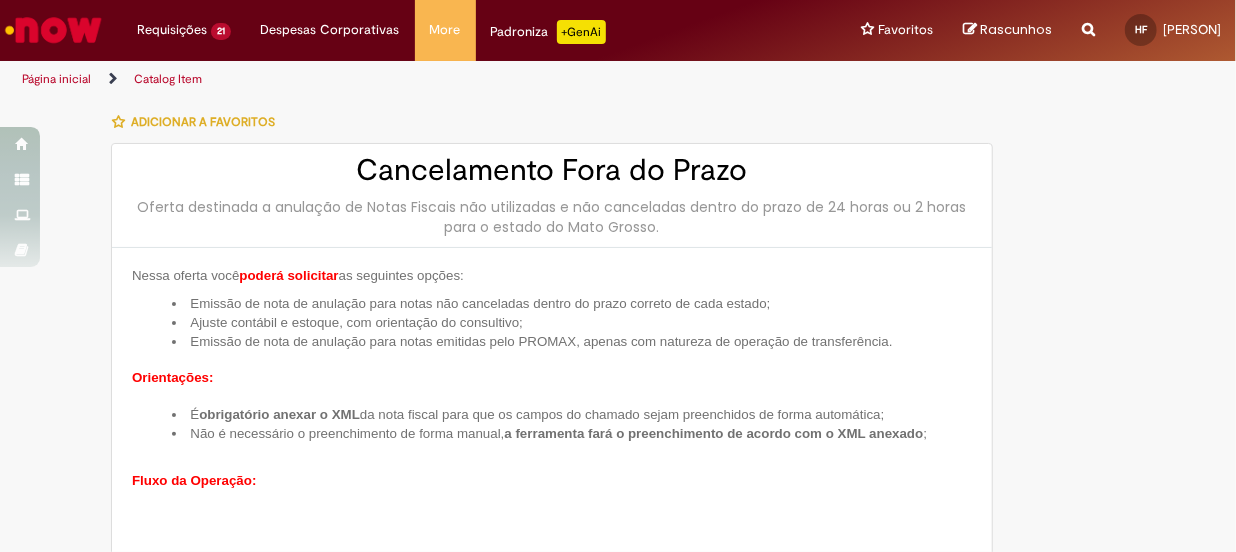 type on "**********" 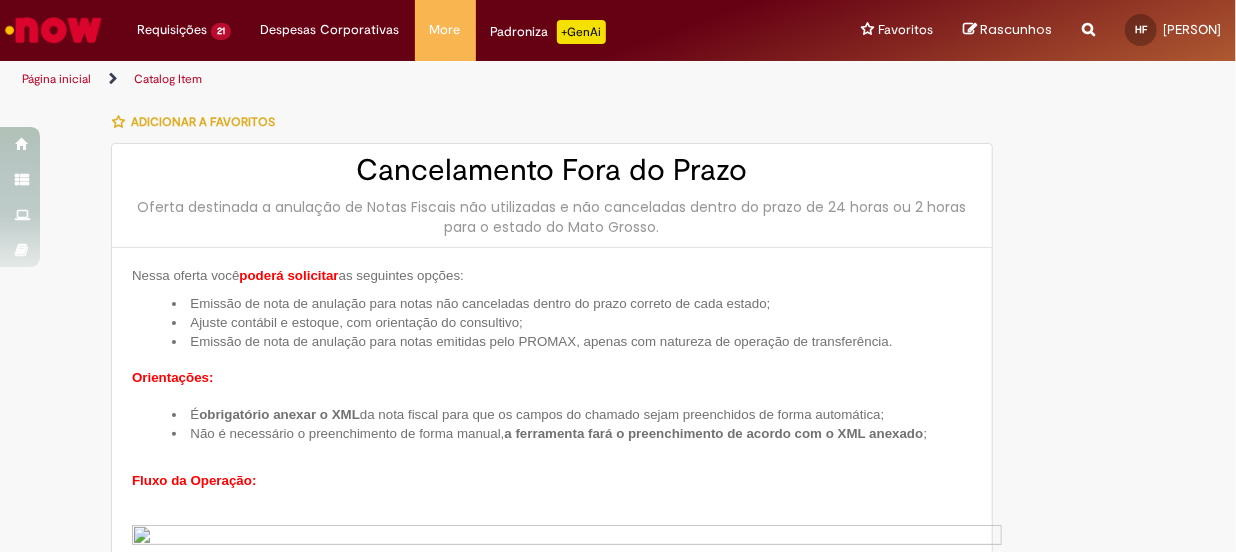 type on "**********" 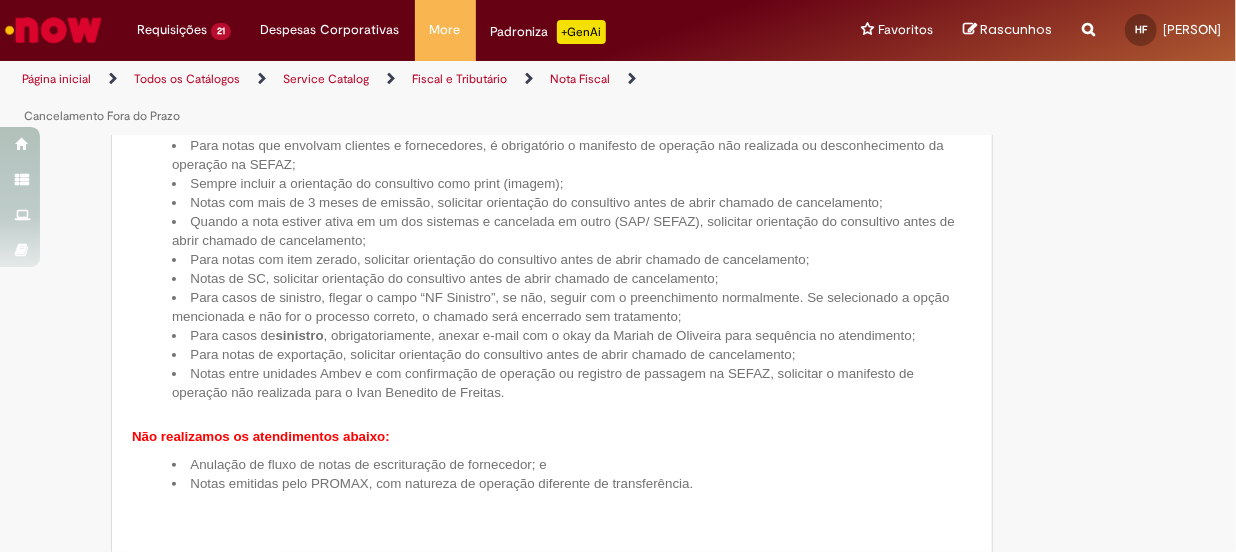 scroll, scrollTop: 1181, scrollLeft: 0, axis: vertical 